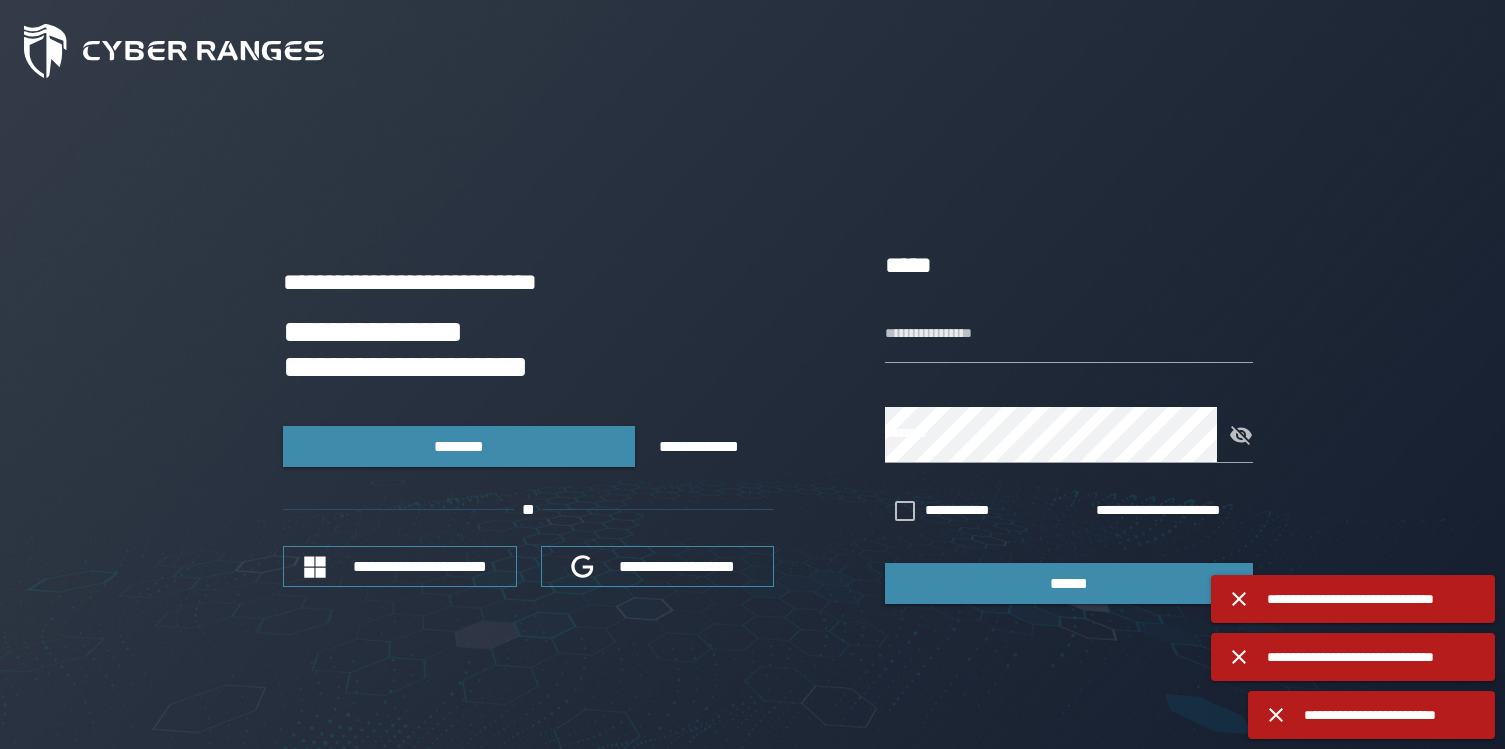 scroll, scrollTop: 0, scrollLeft: 0, axis: both 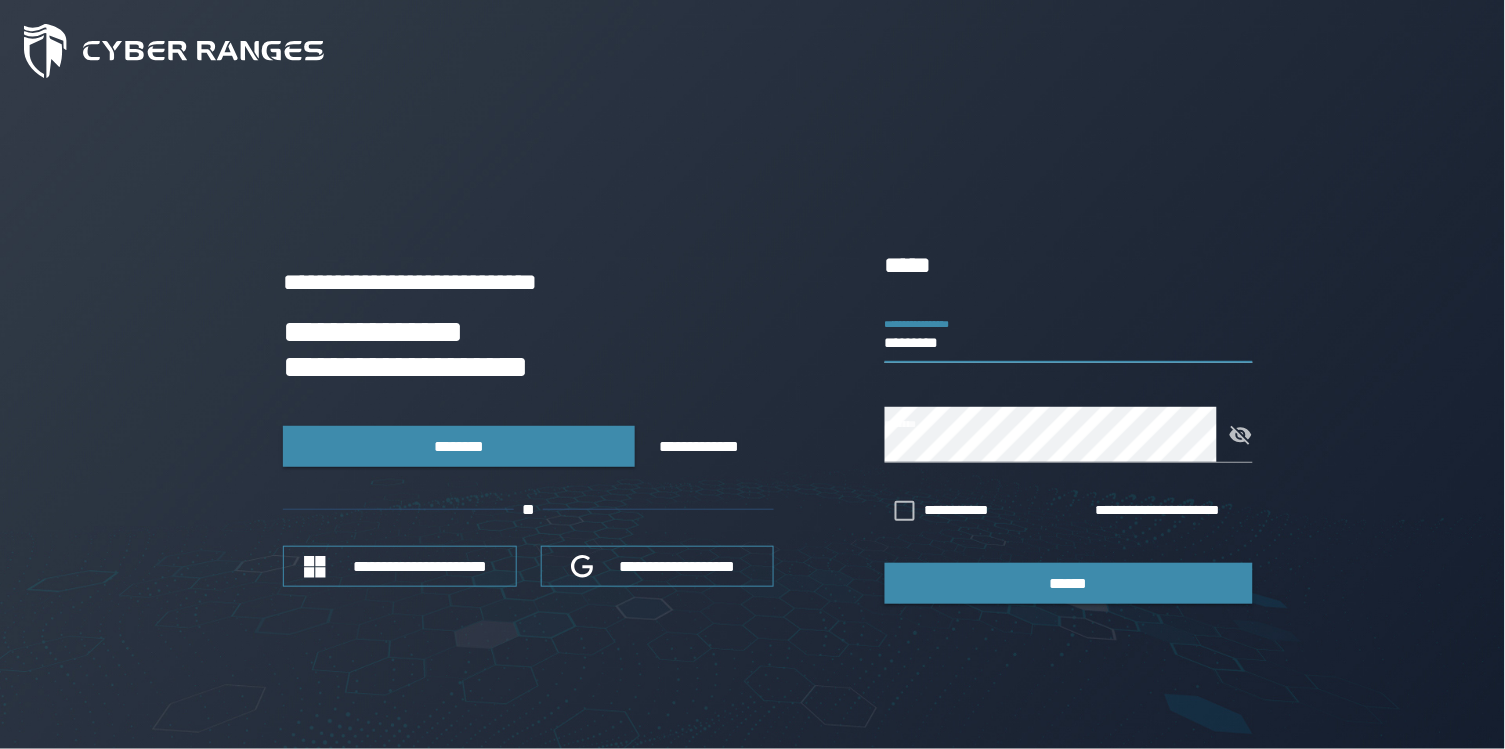 click on "*********" at bounding box center (1069, 335) 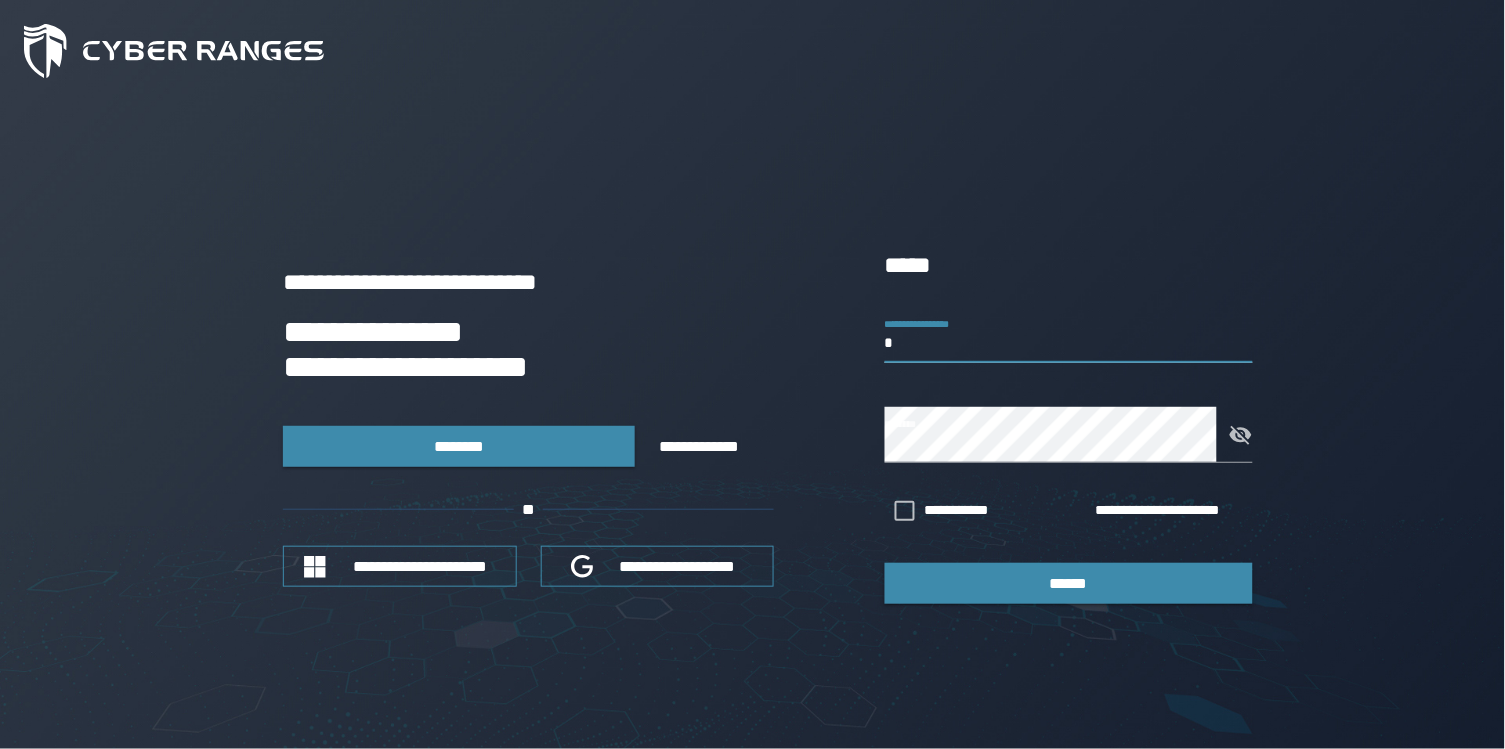 type on "********" 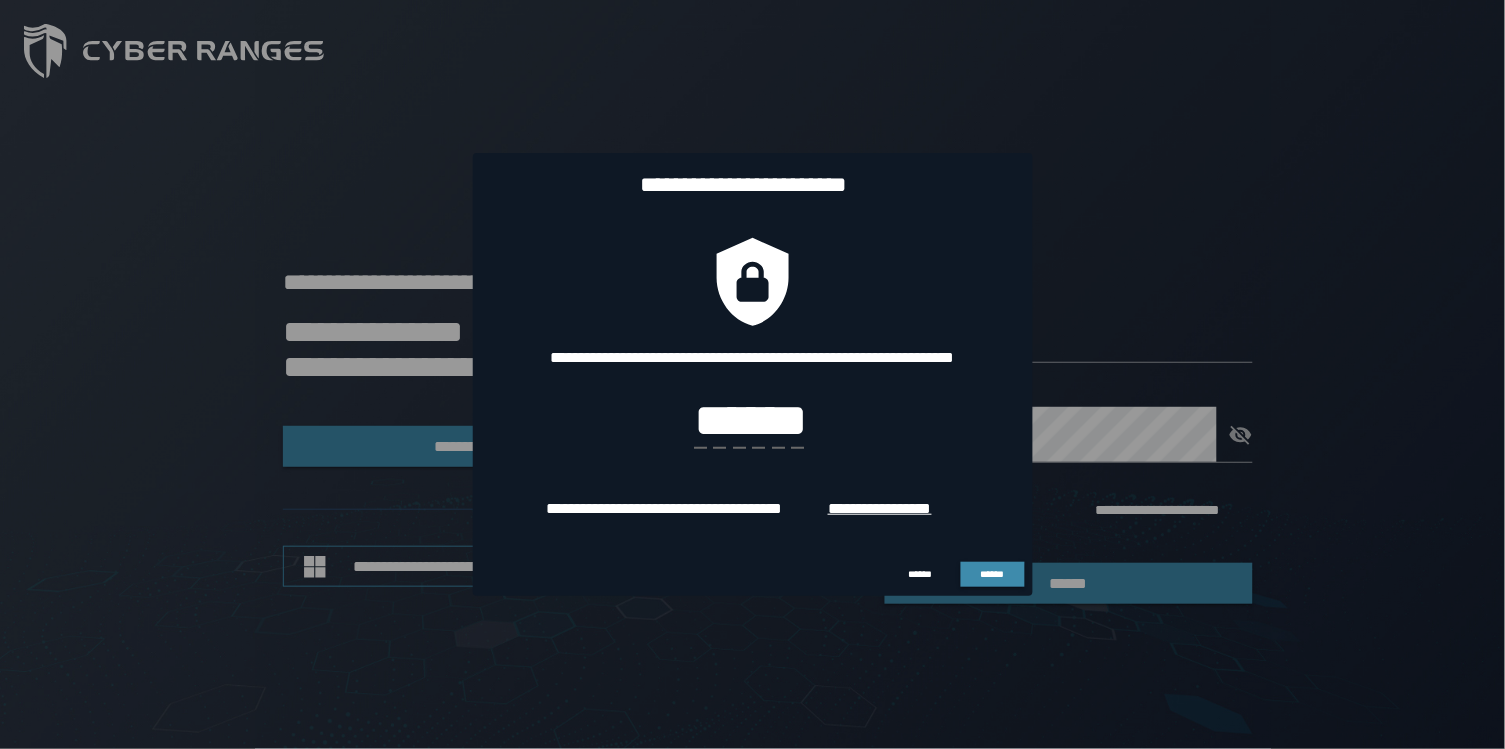 type on "******" 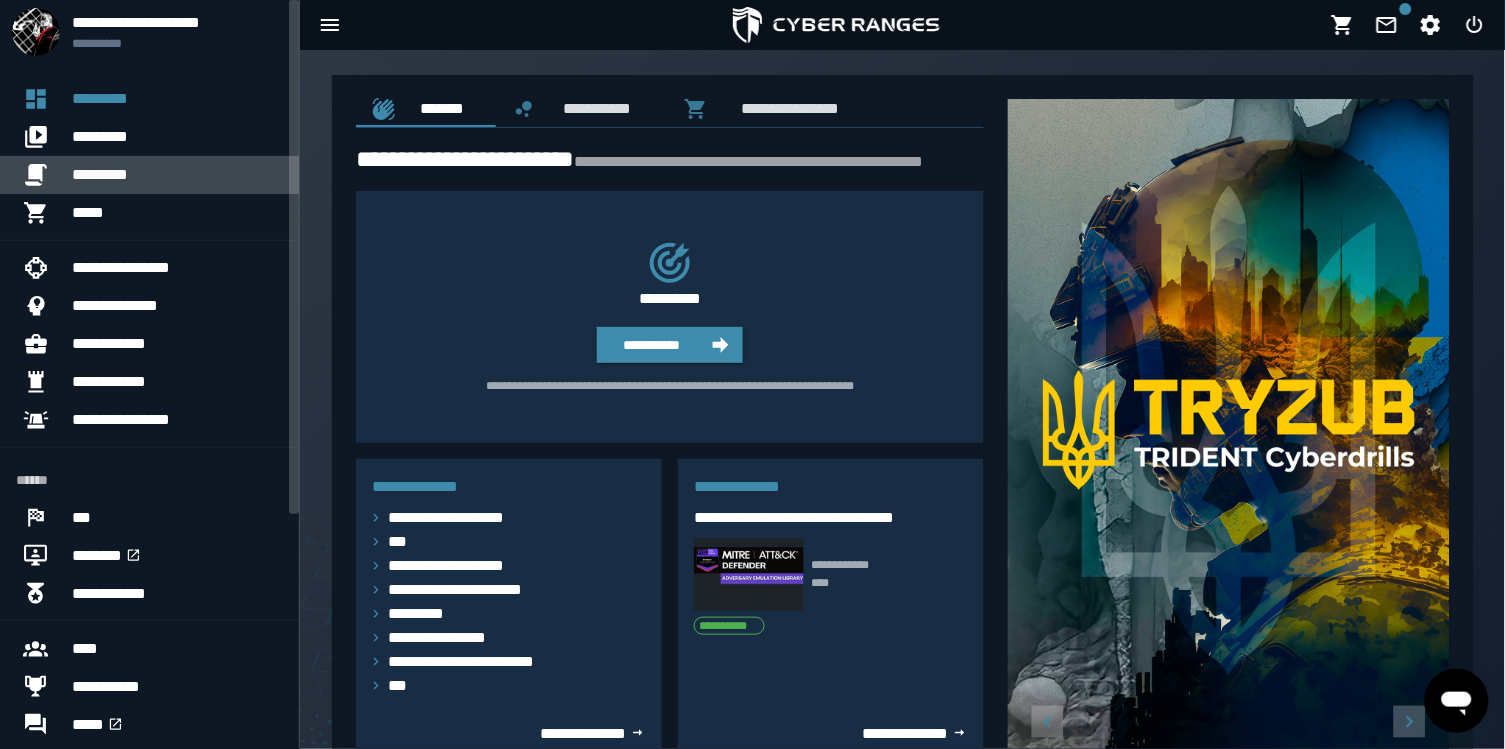 click on "*********" at bounding box center [177, 175] 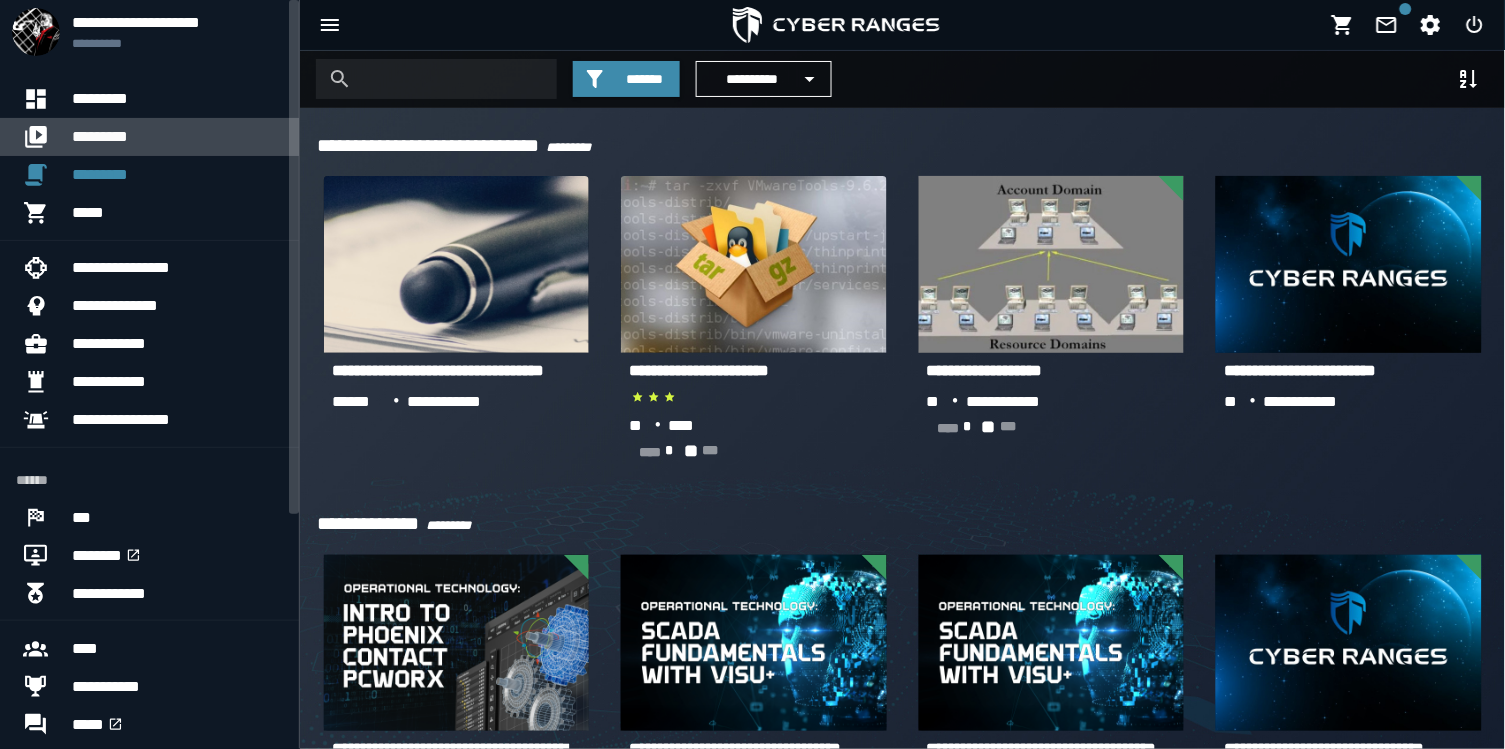 click on "*********" at bounding box center [177, 137] 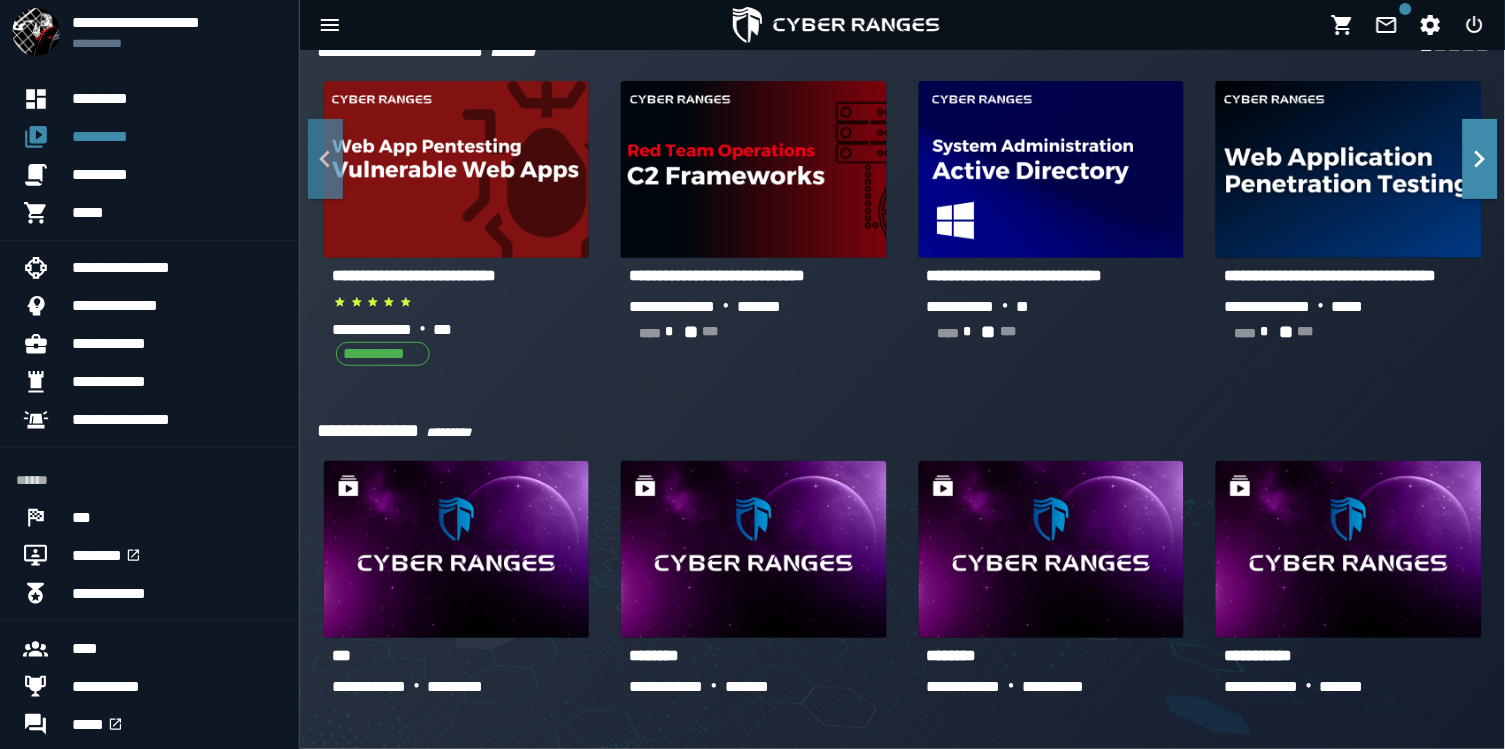 scroll, scrollTop: 484, scrollLeft: 0, axis: vertical 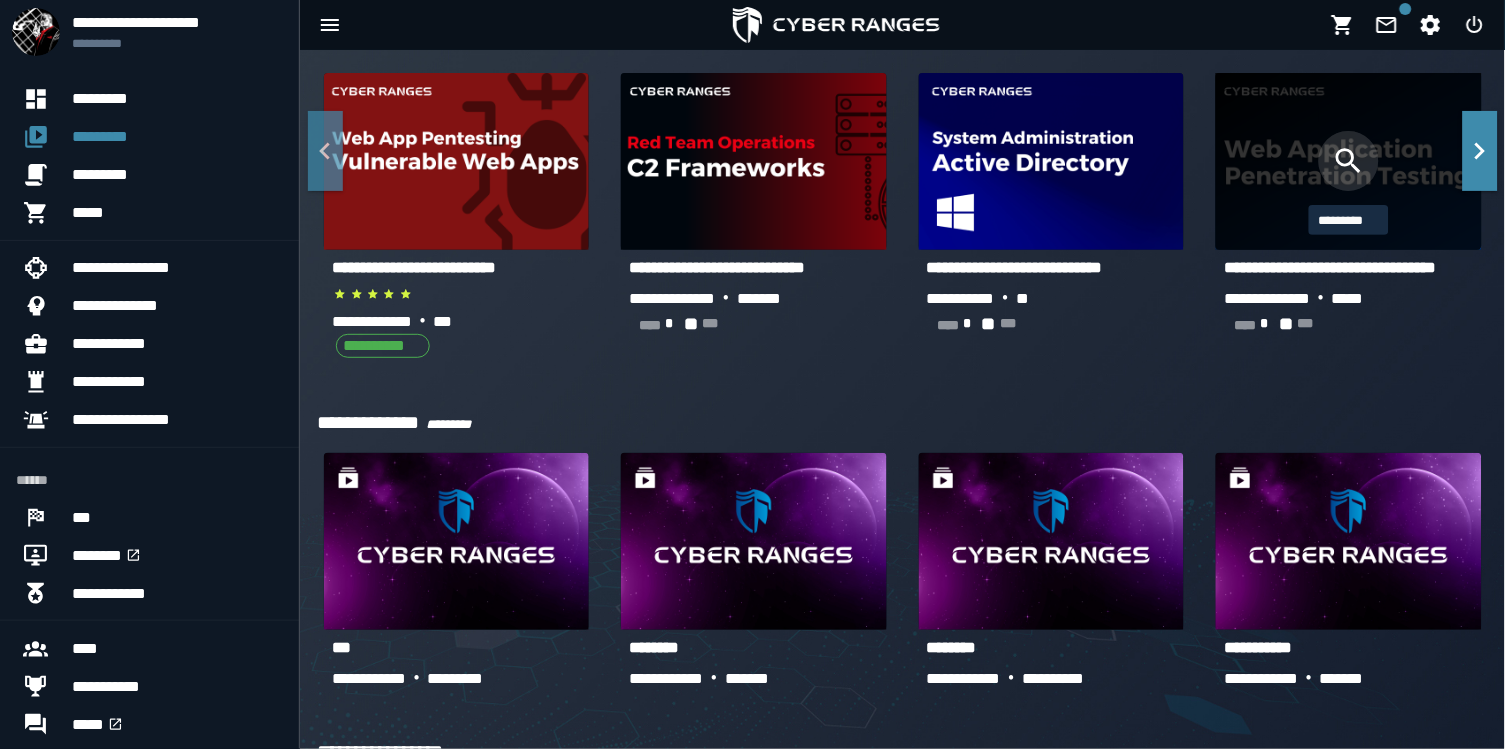 click at bounding box center (1349, 161) 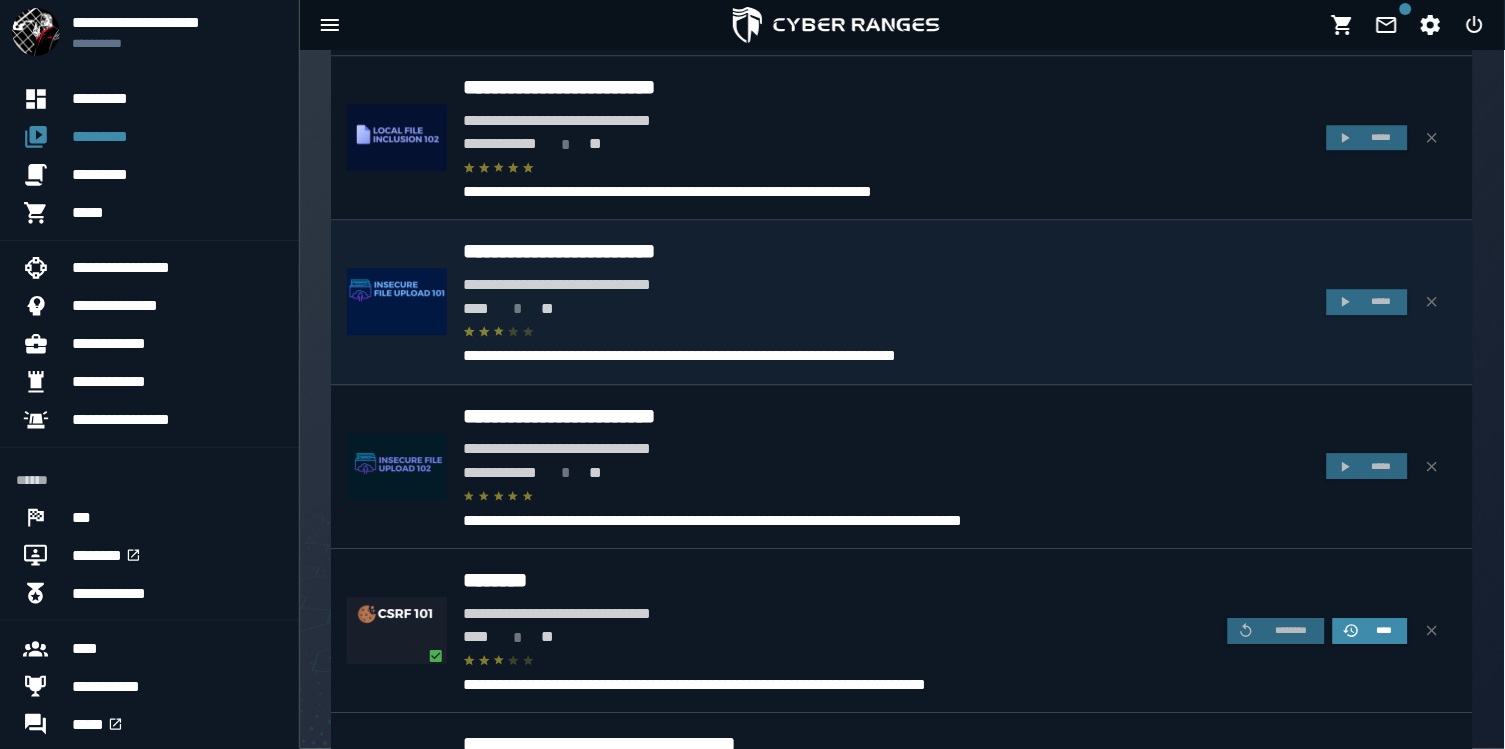 scroll, scrollTop: 2781, scrollLeft: 0, axis: vertical 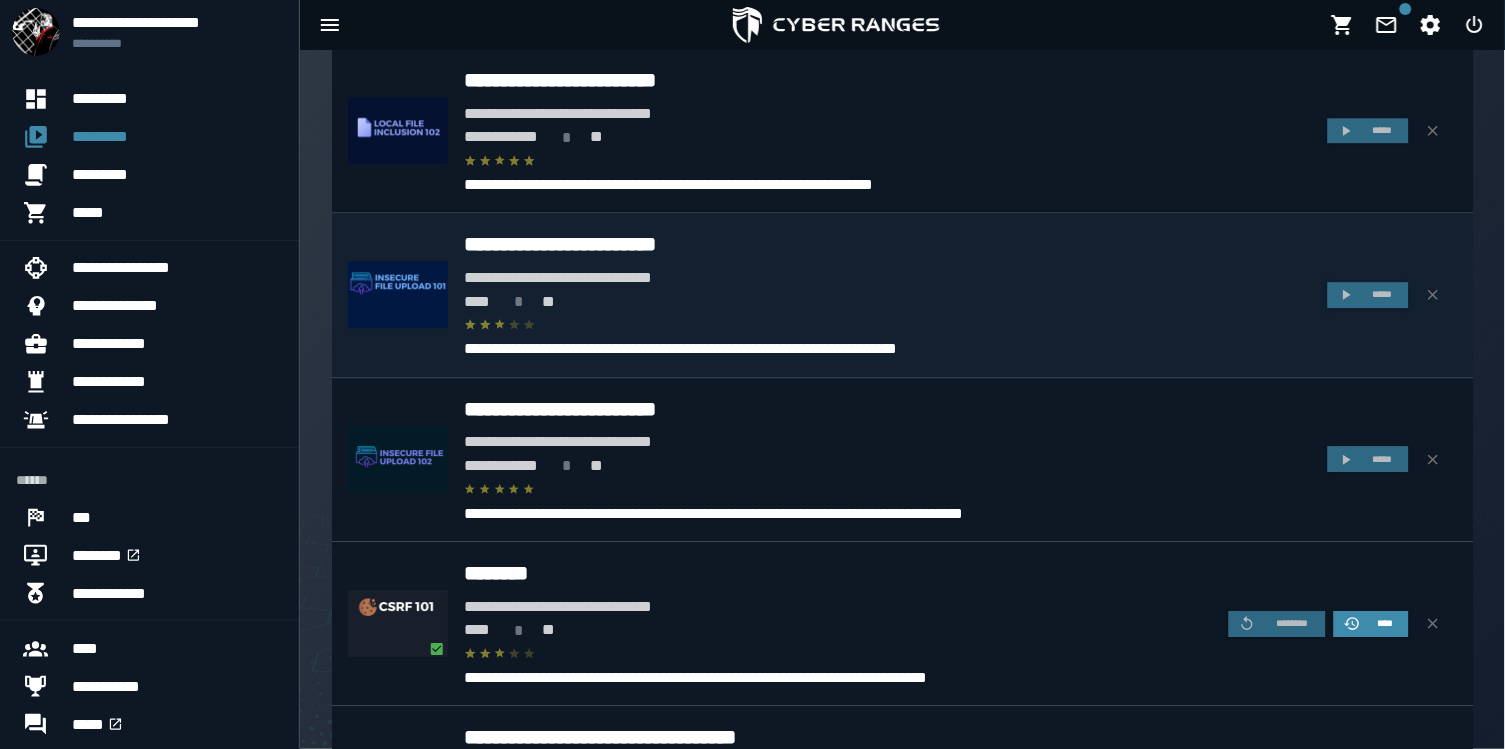 click on "**********" at bounding box center (888, 244) 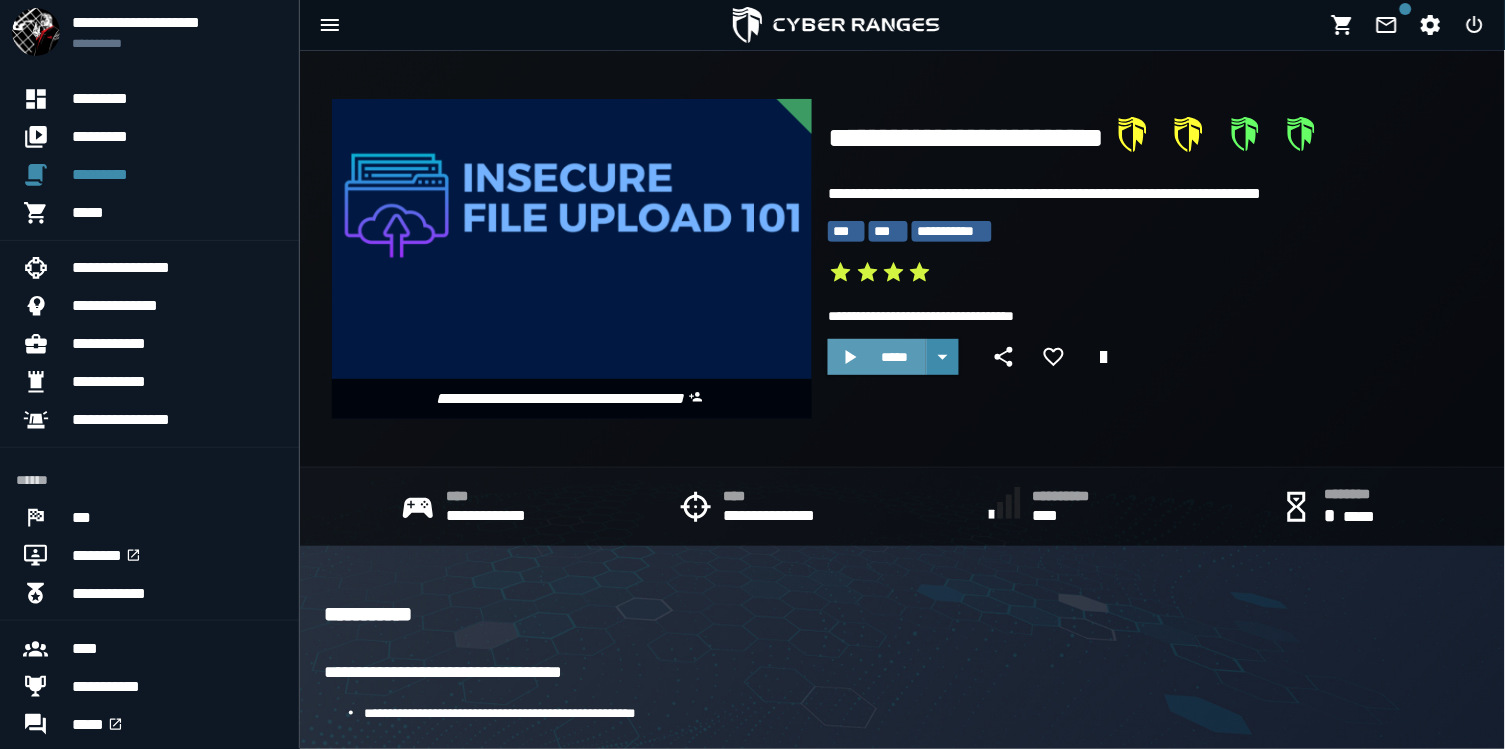 click on "*****" at bounding box center [895, 357] 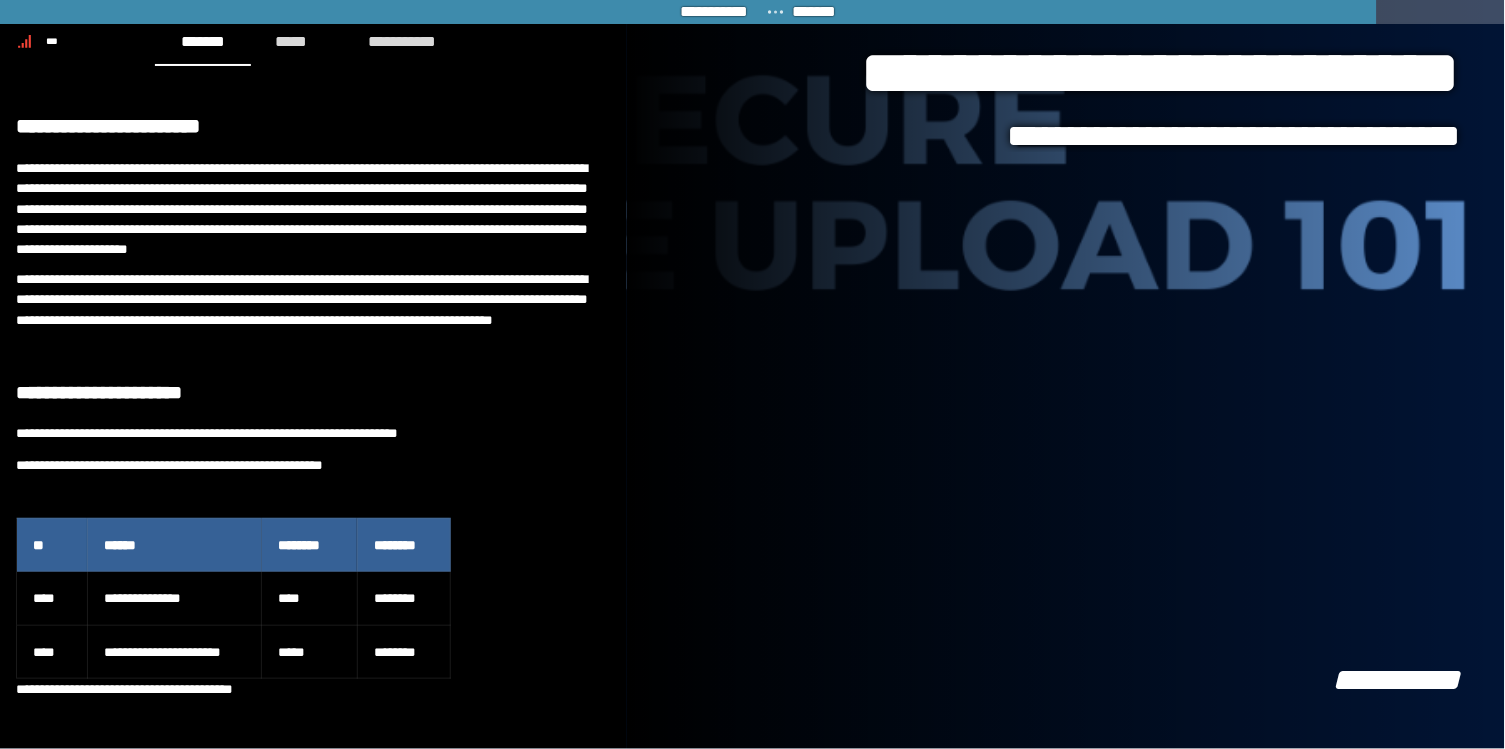 scroll, scrollTop: 0, scrollLeft: 0, axis: both 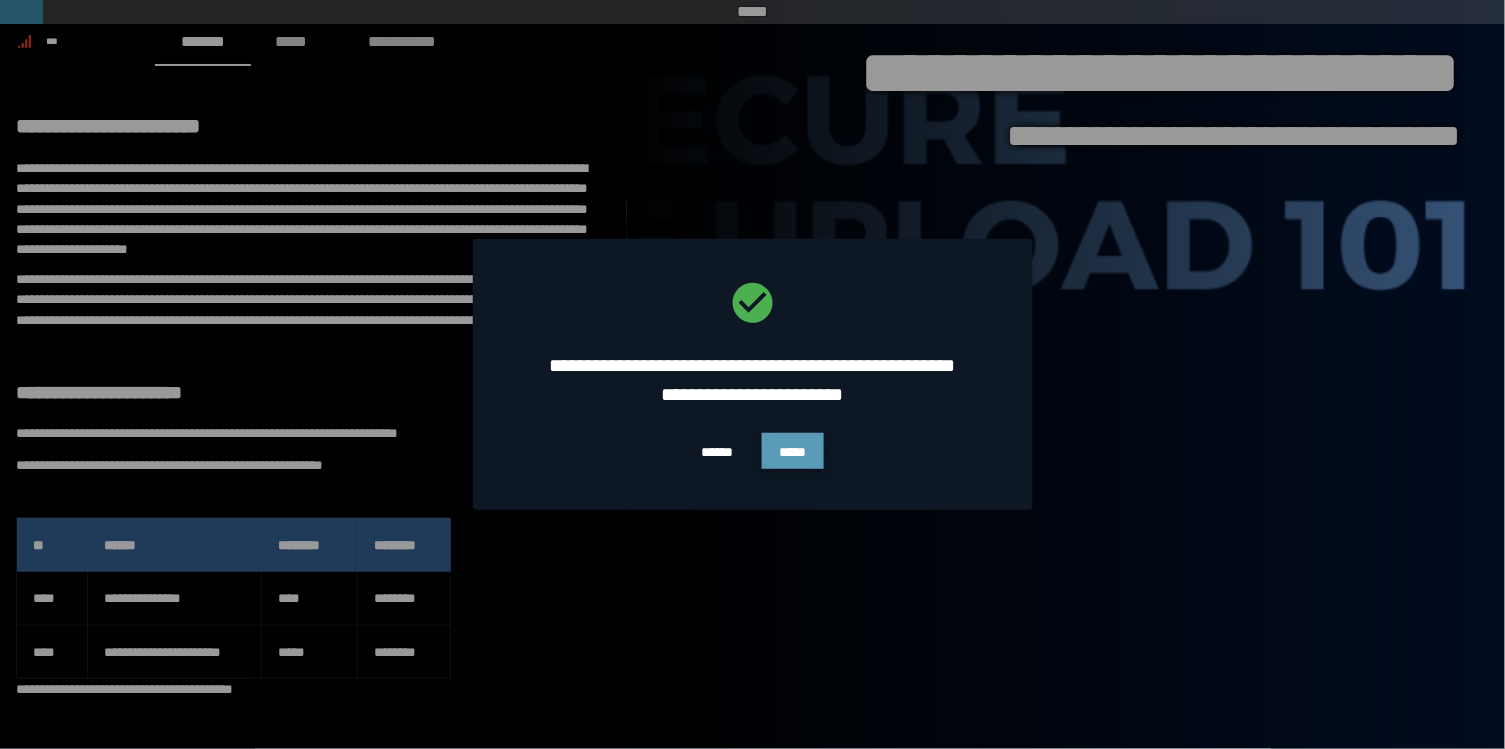 click on "*****" at bounding box center (793, 452) 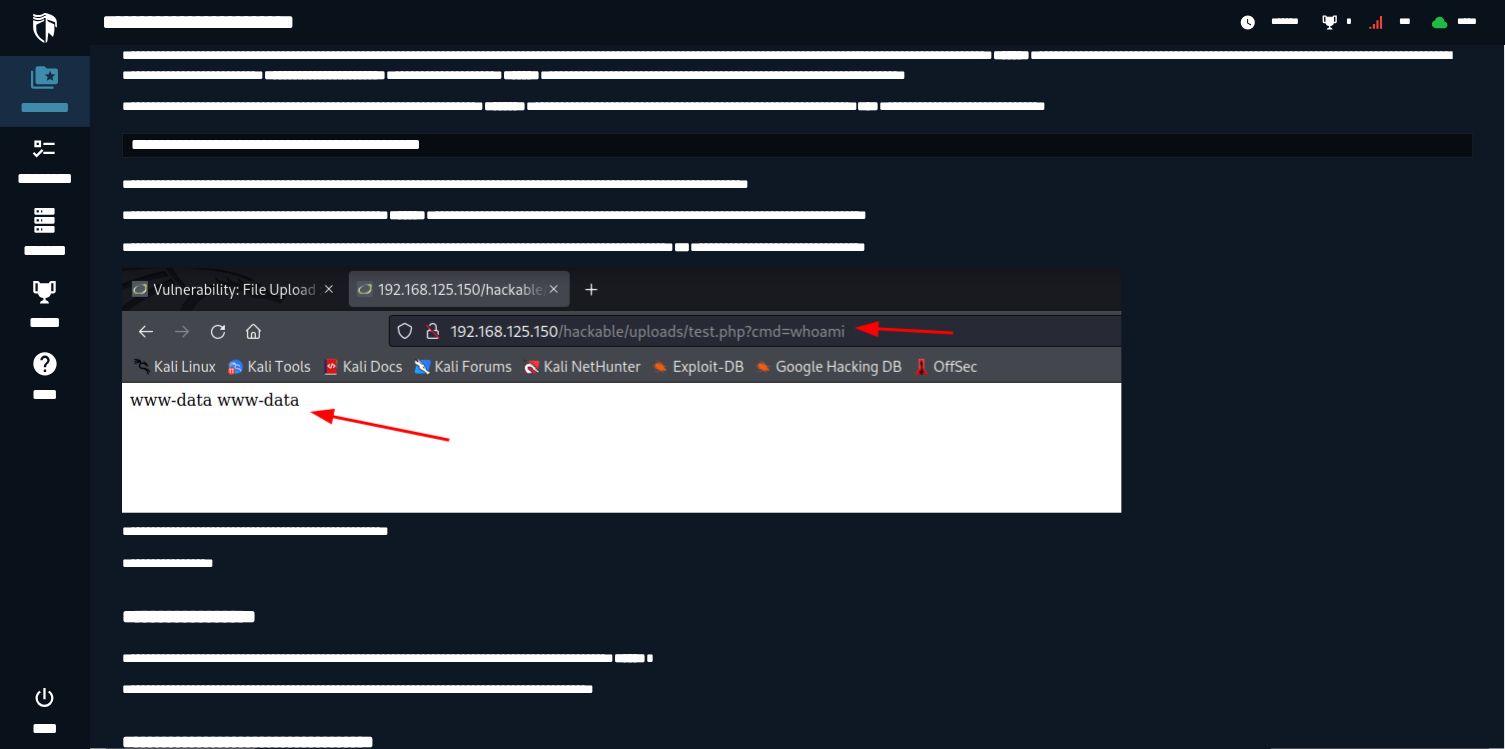 scroll, scrollTop: 3384, scrollLeft: 0, axis: vertical 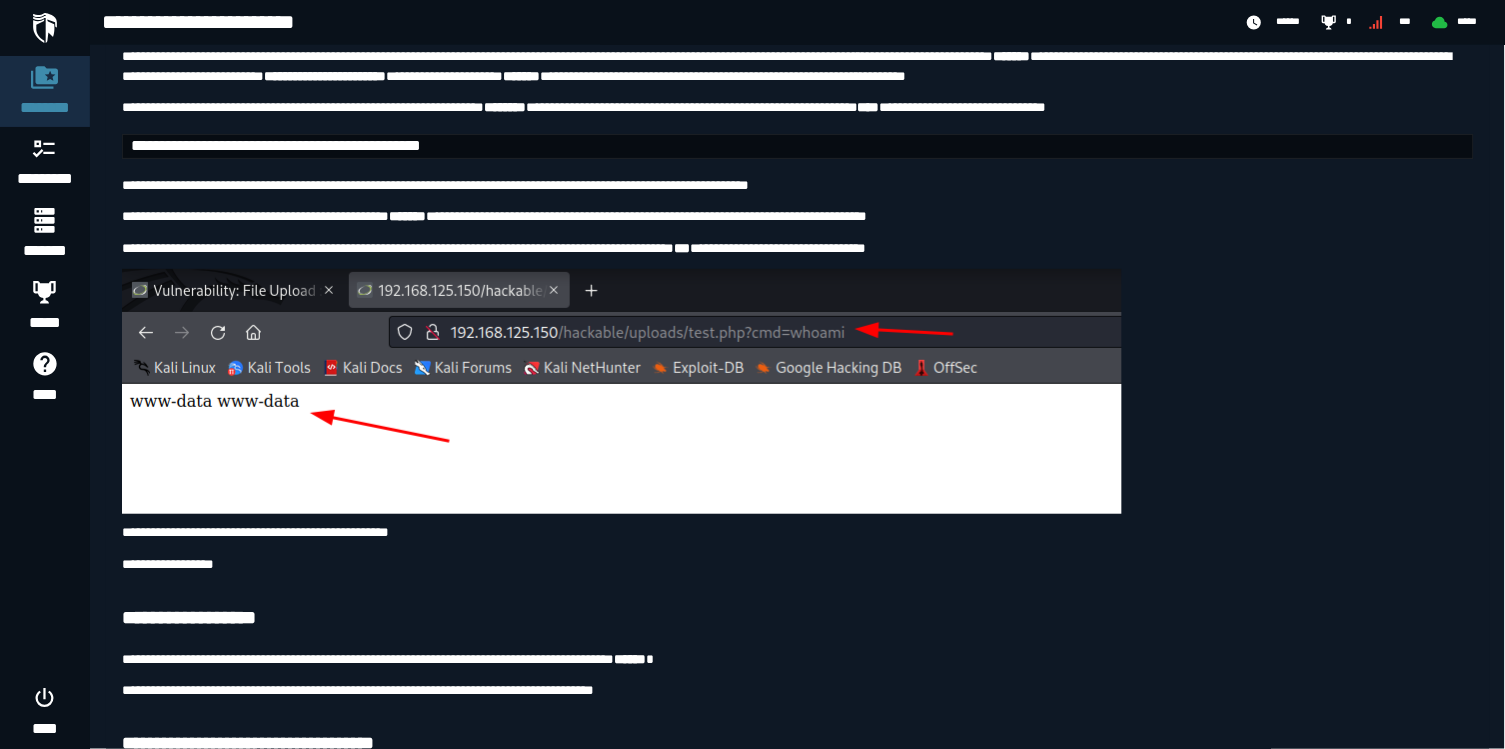 click at bounding box center (45, 28) 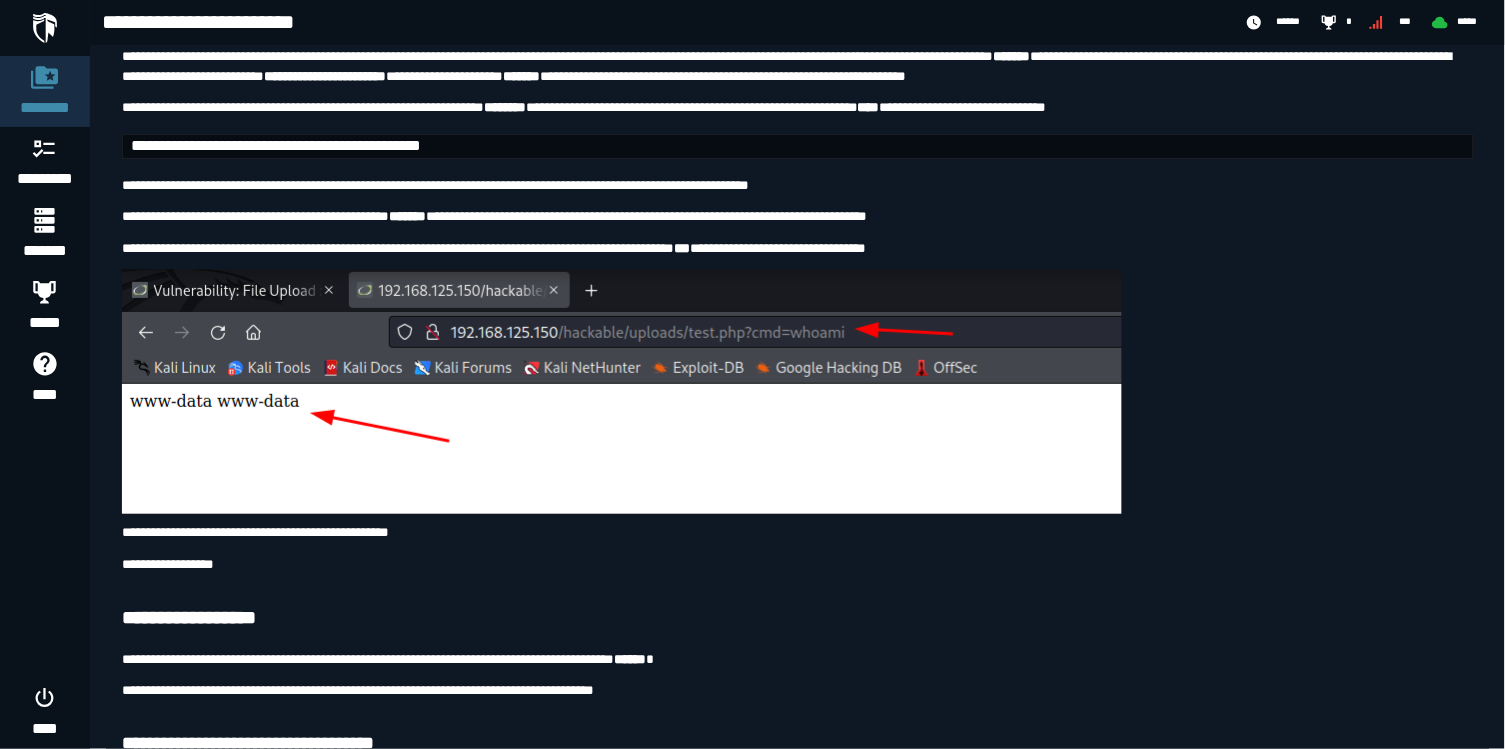 scroll, scrollTop: 0, scrollLeft: 0, axis: both 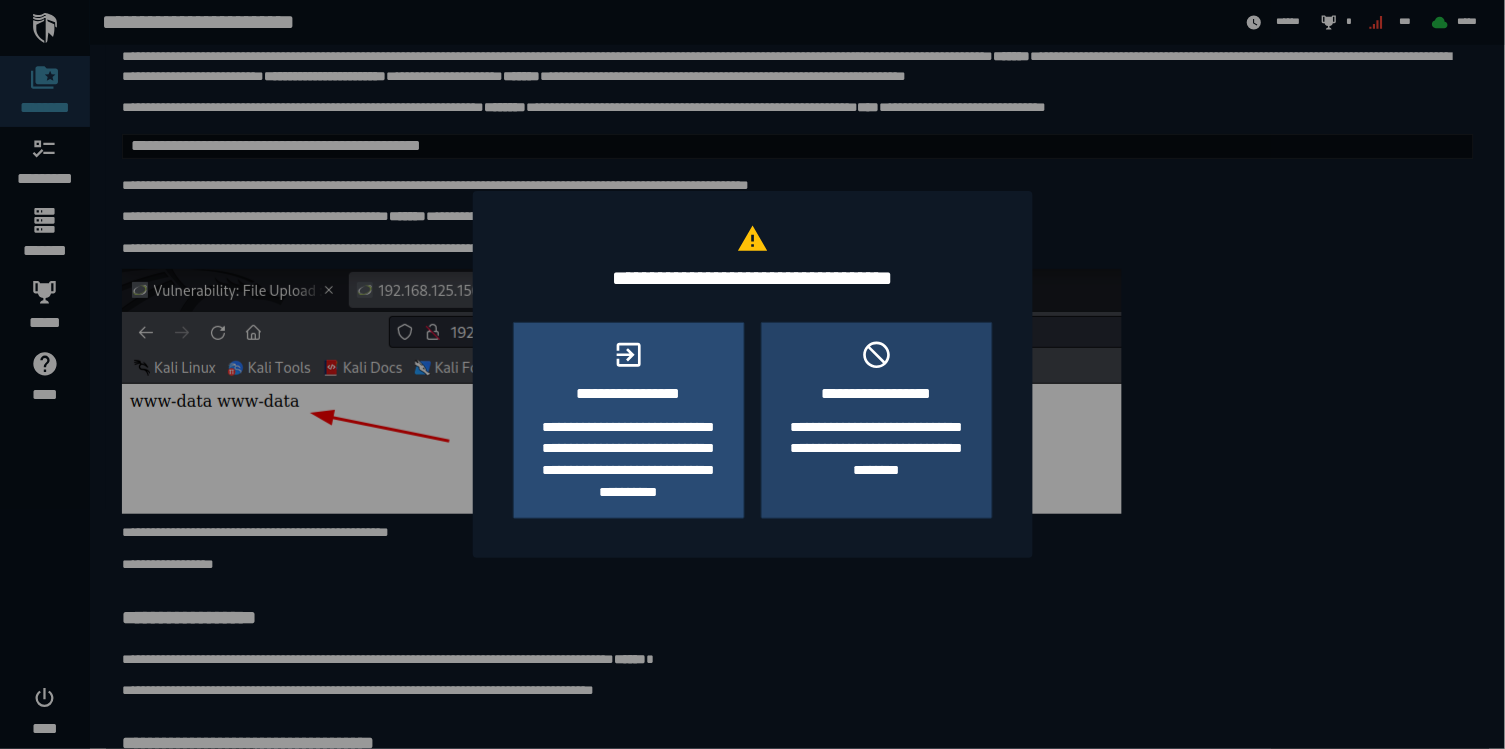 click on "**********" 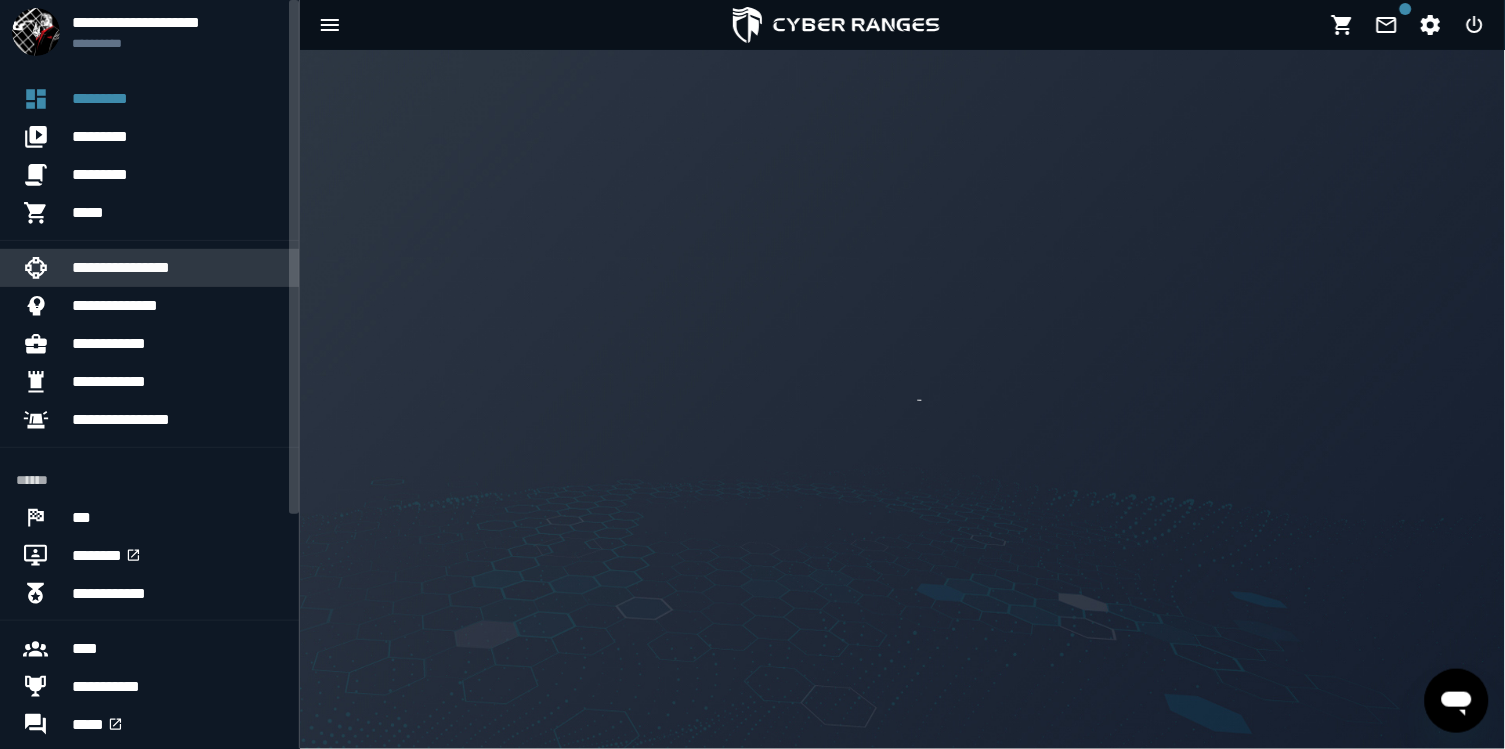 scroll, scrollTop: 0, scrollLeft: 0, axis: both 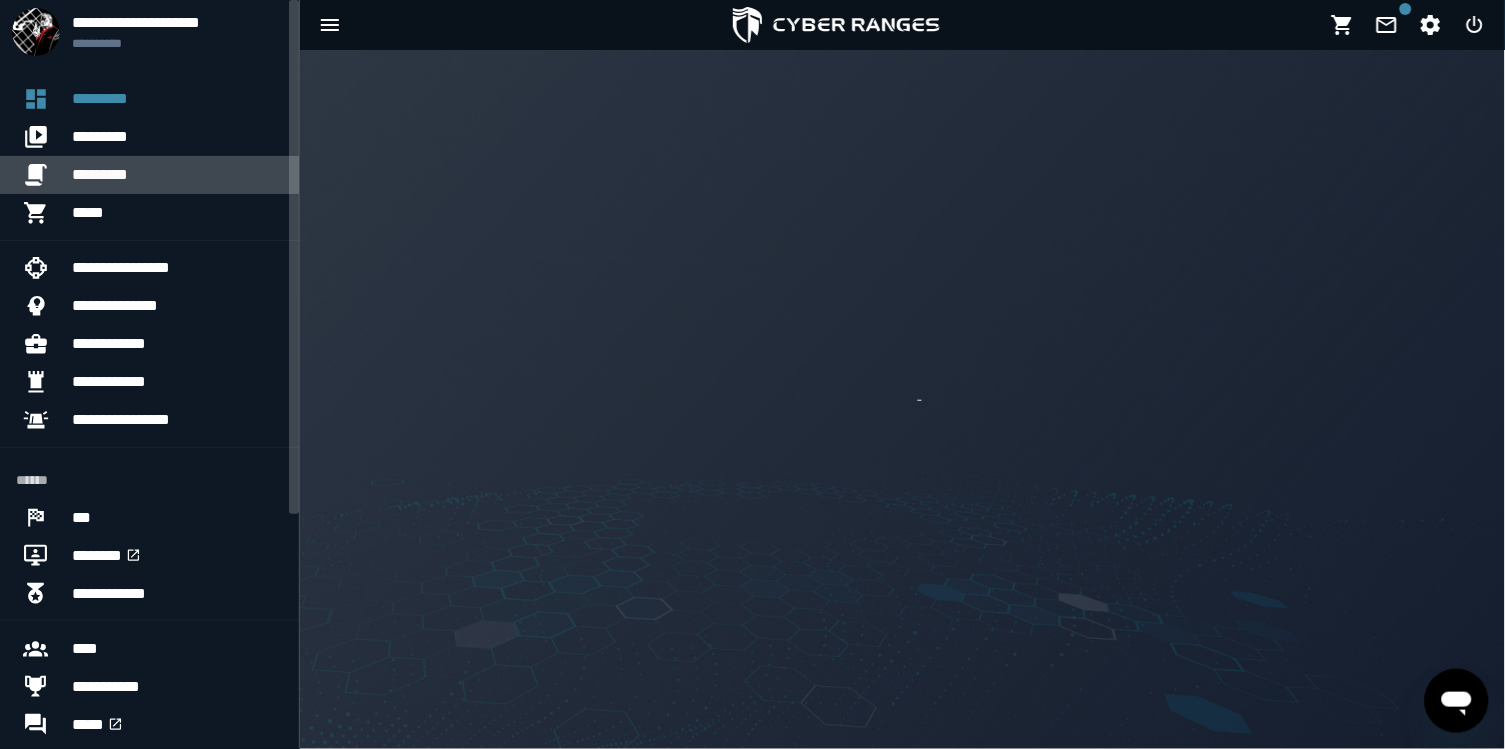click on "*********" at bounding box center [177, 175] 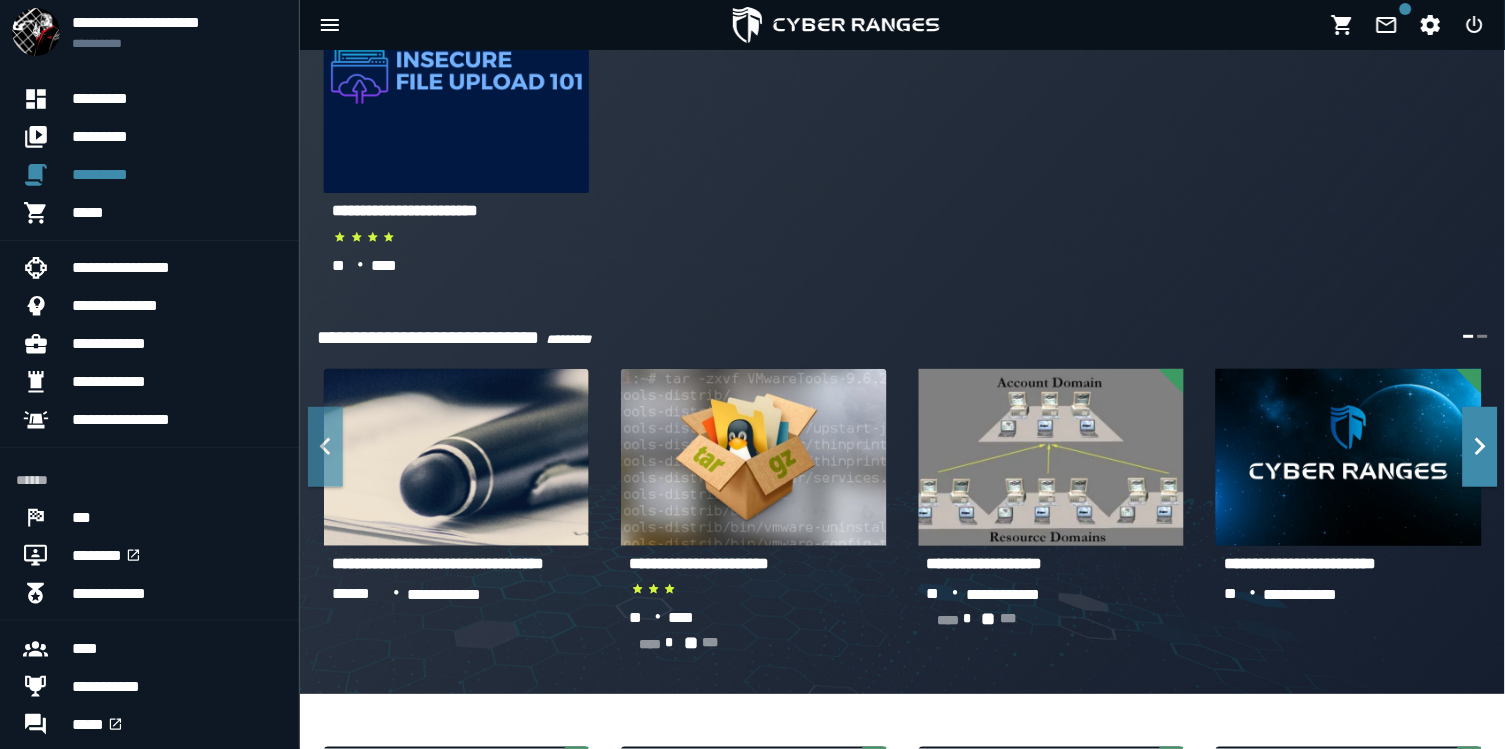 scroll, scrollTop: 104, scrollLeft: 0, axis: vertical 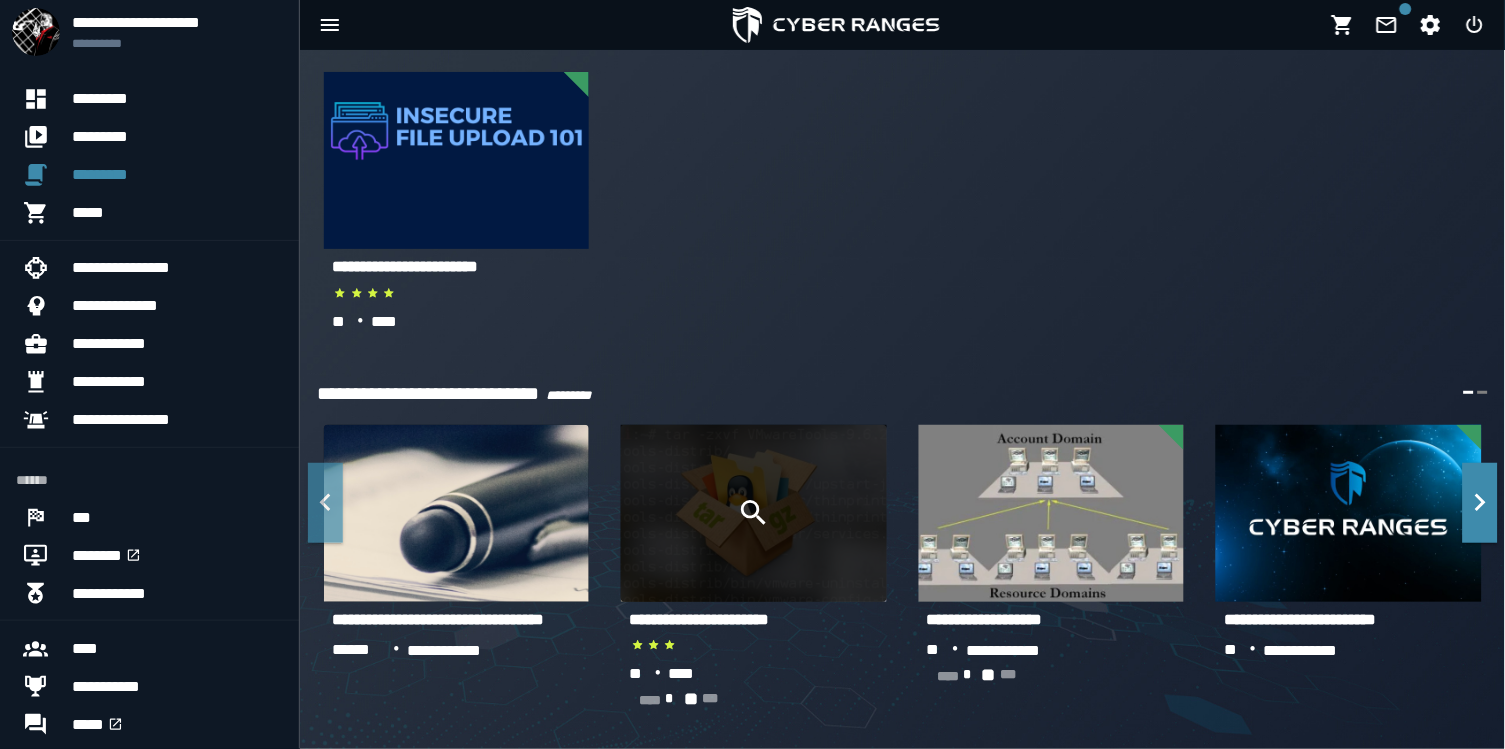 click 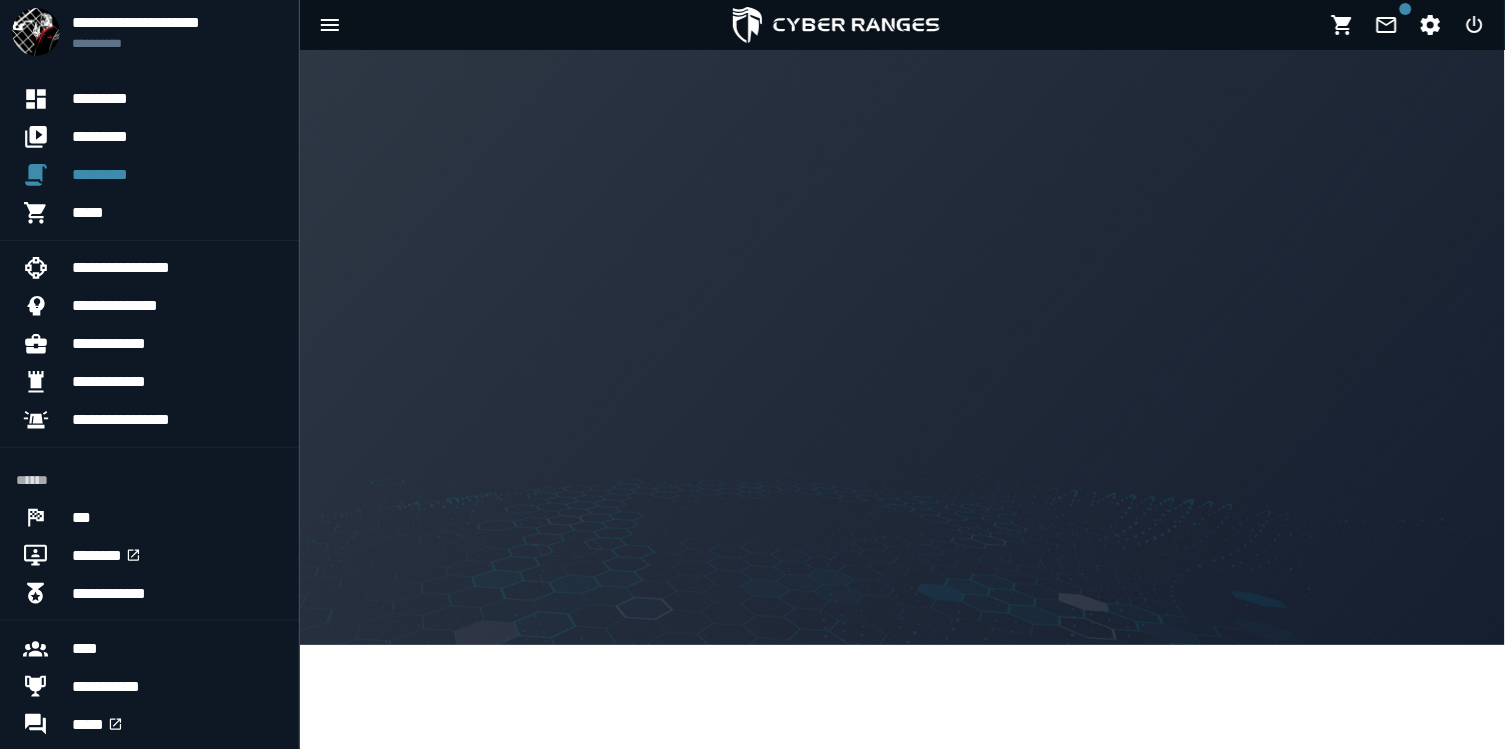 scroll, scrollTop: 0, scrollLeft: 0, axis: both 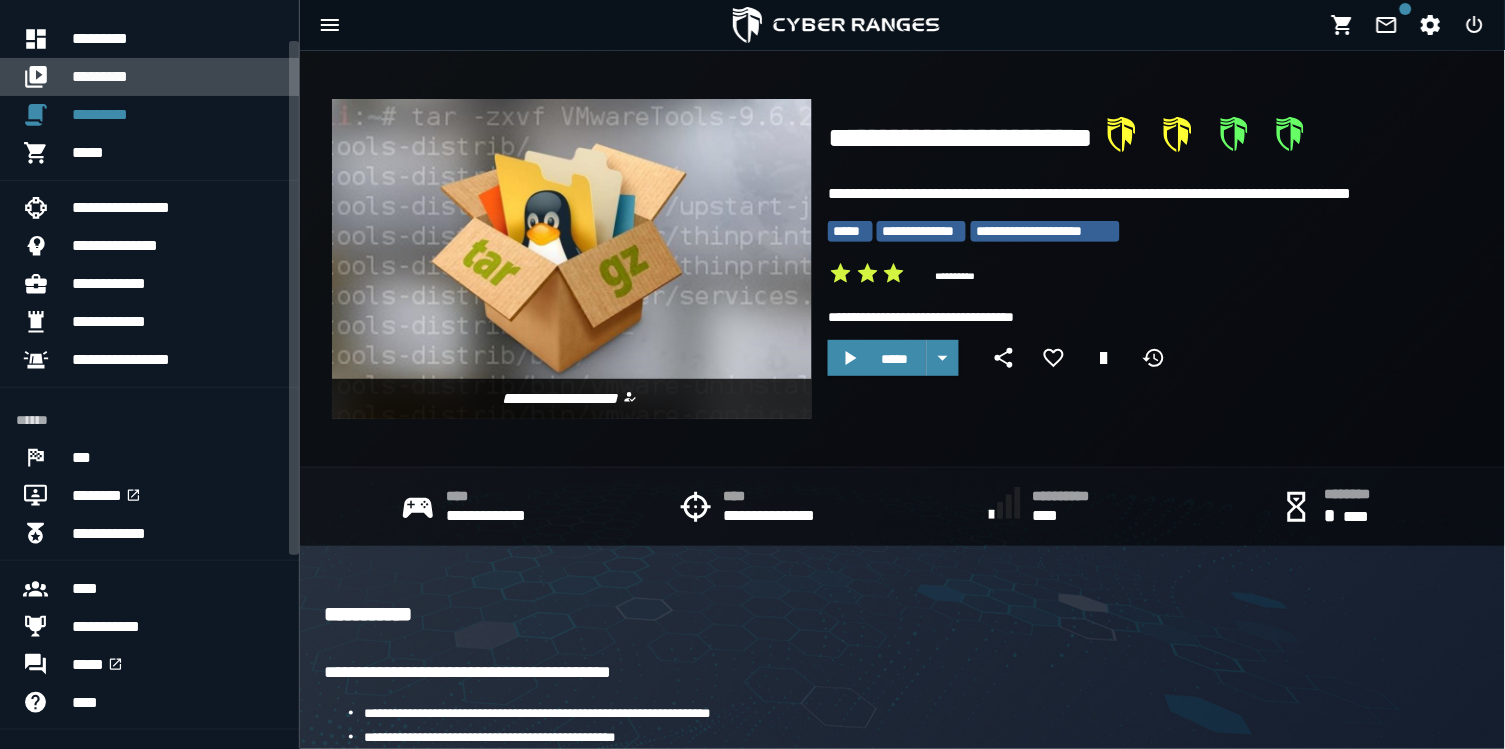 click on "*********" at bounding box center (177, 77) 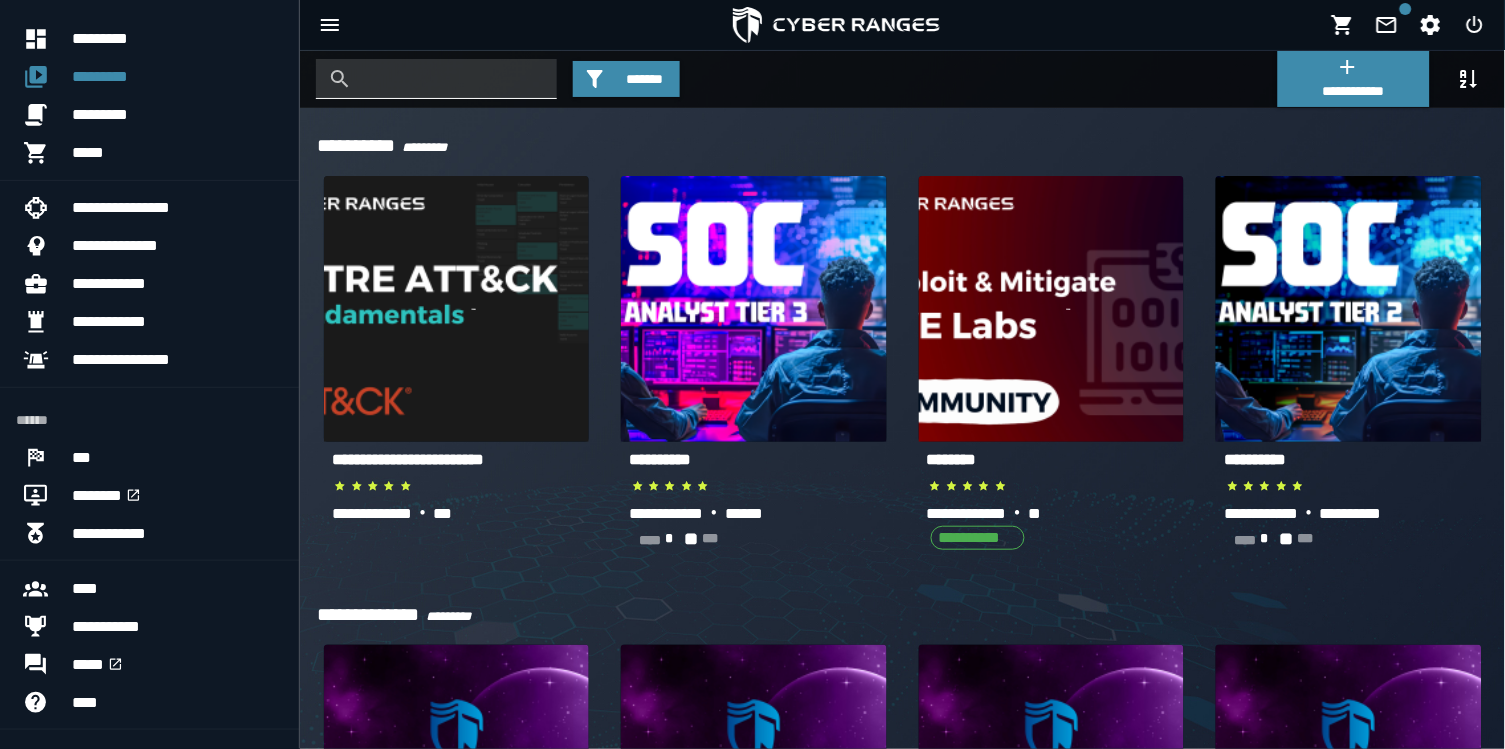 click at bounding box center [451, 79] 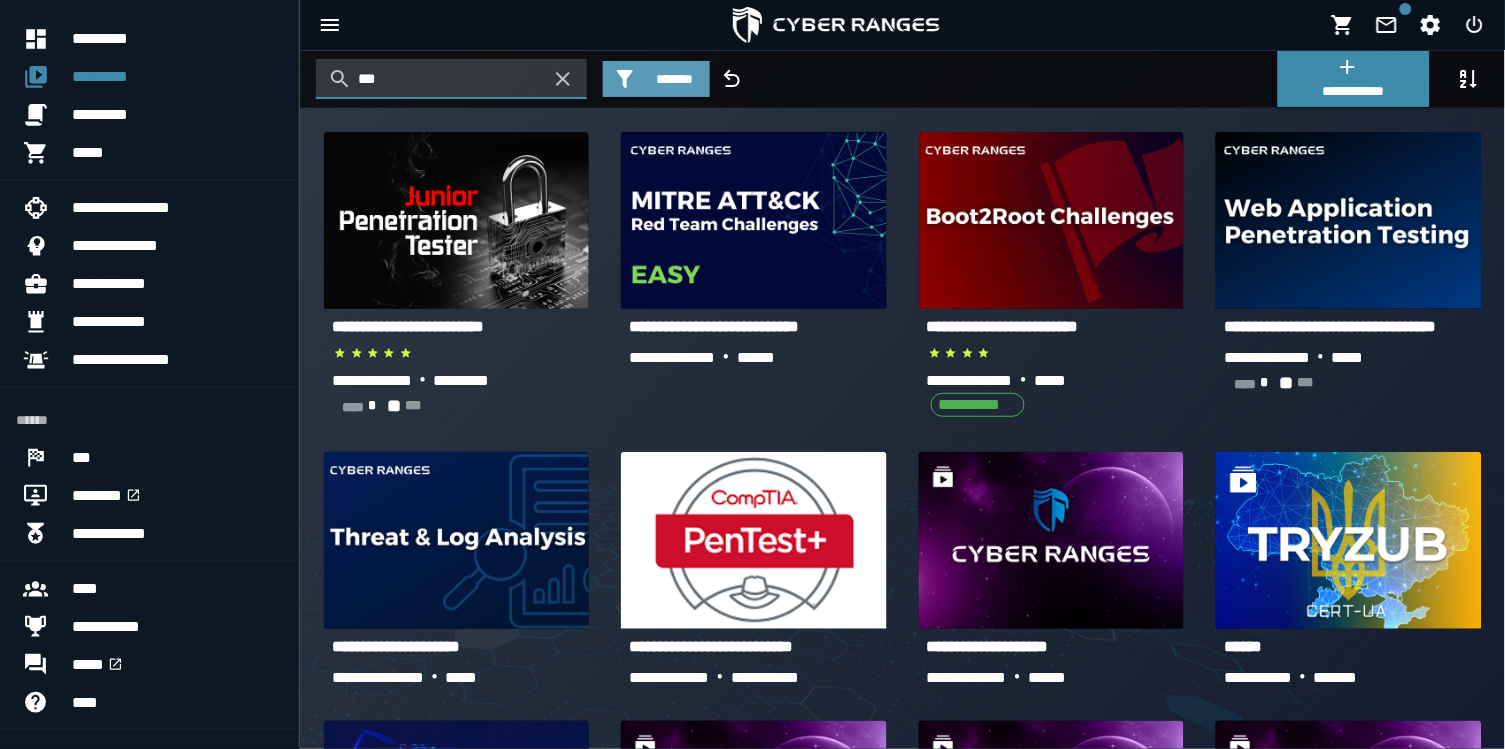 scroll, scrollTop: -1, scrollLeft: 0, axis: vertical 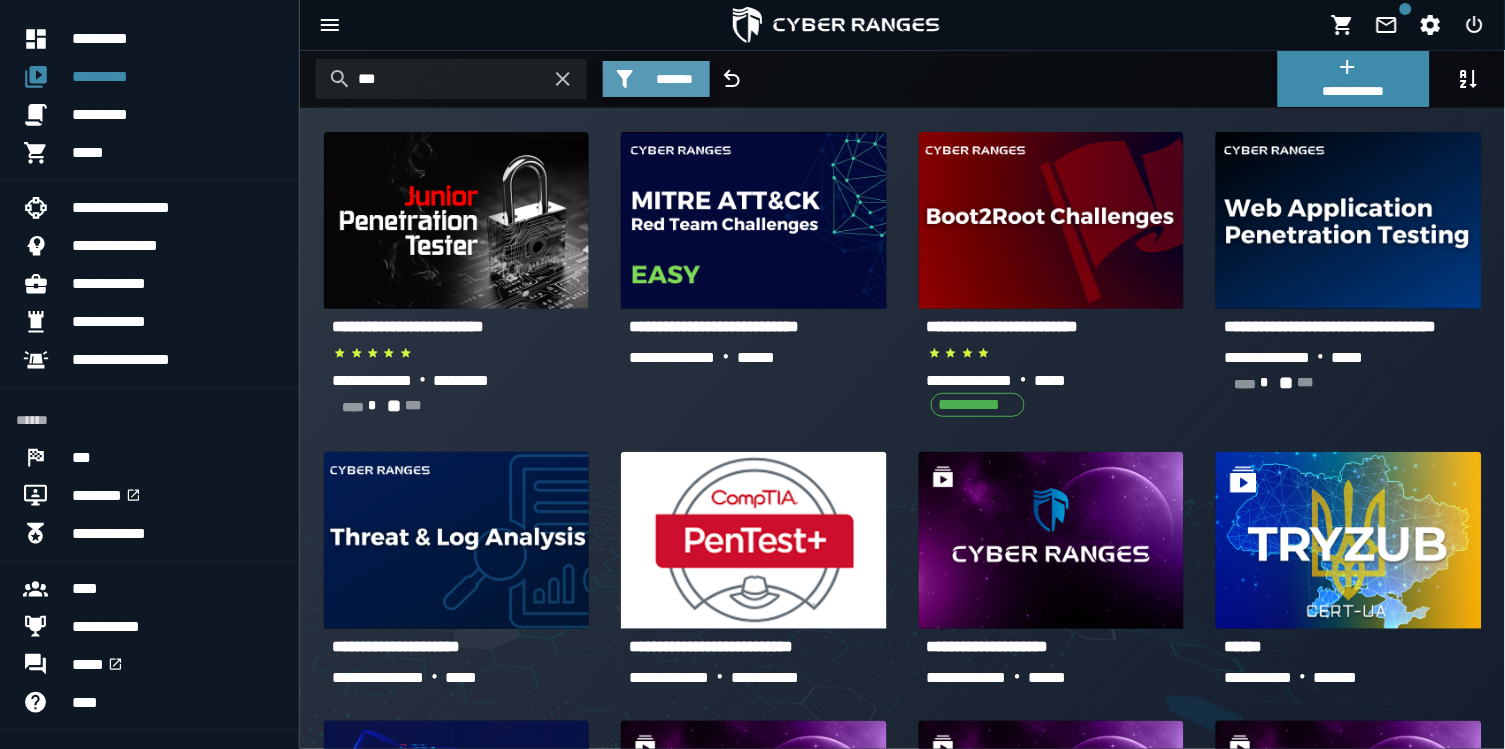 click 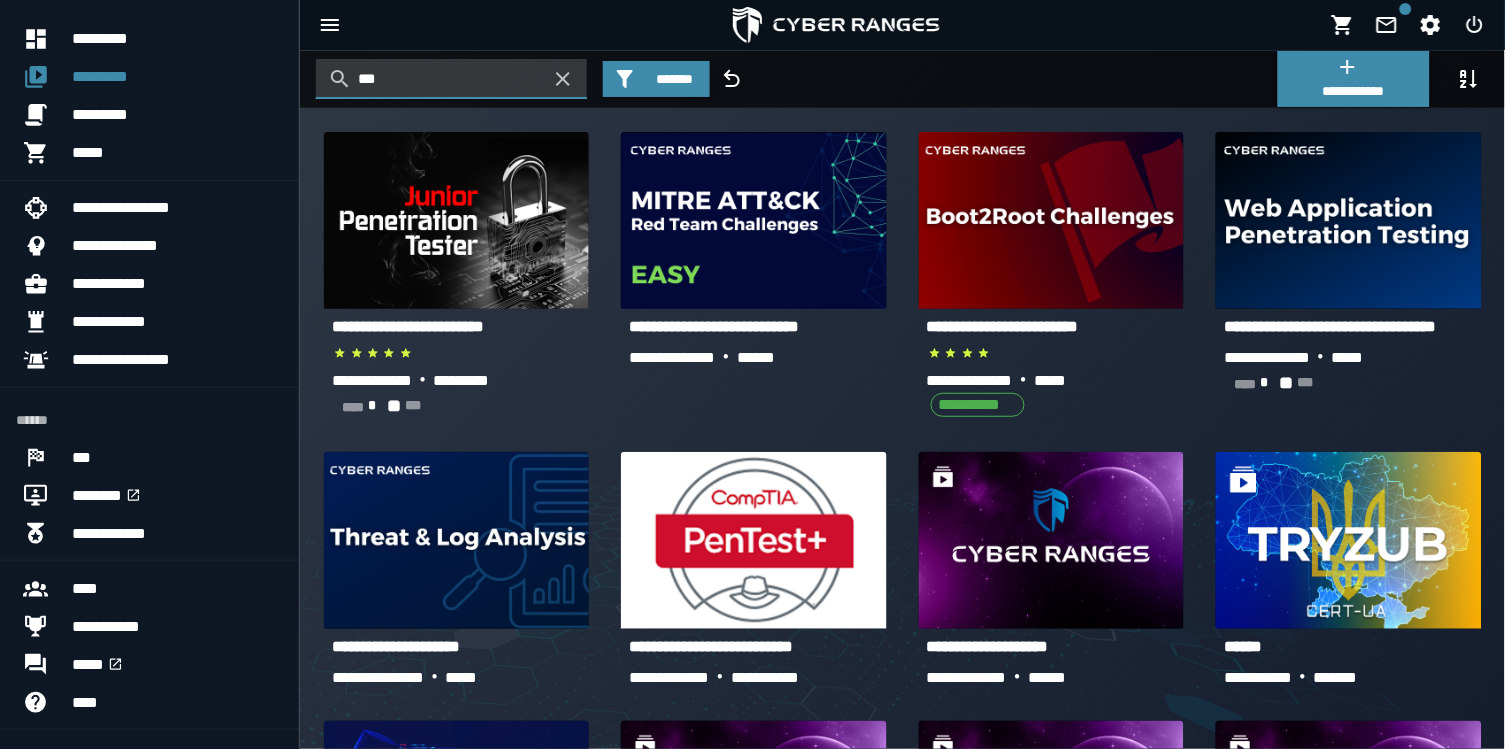 click 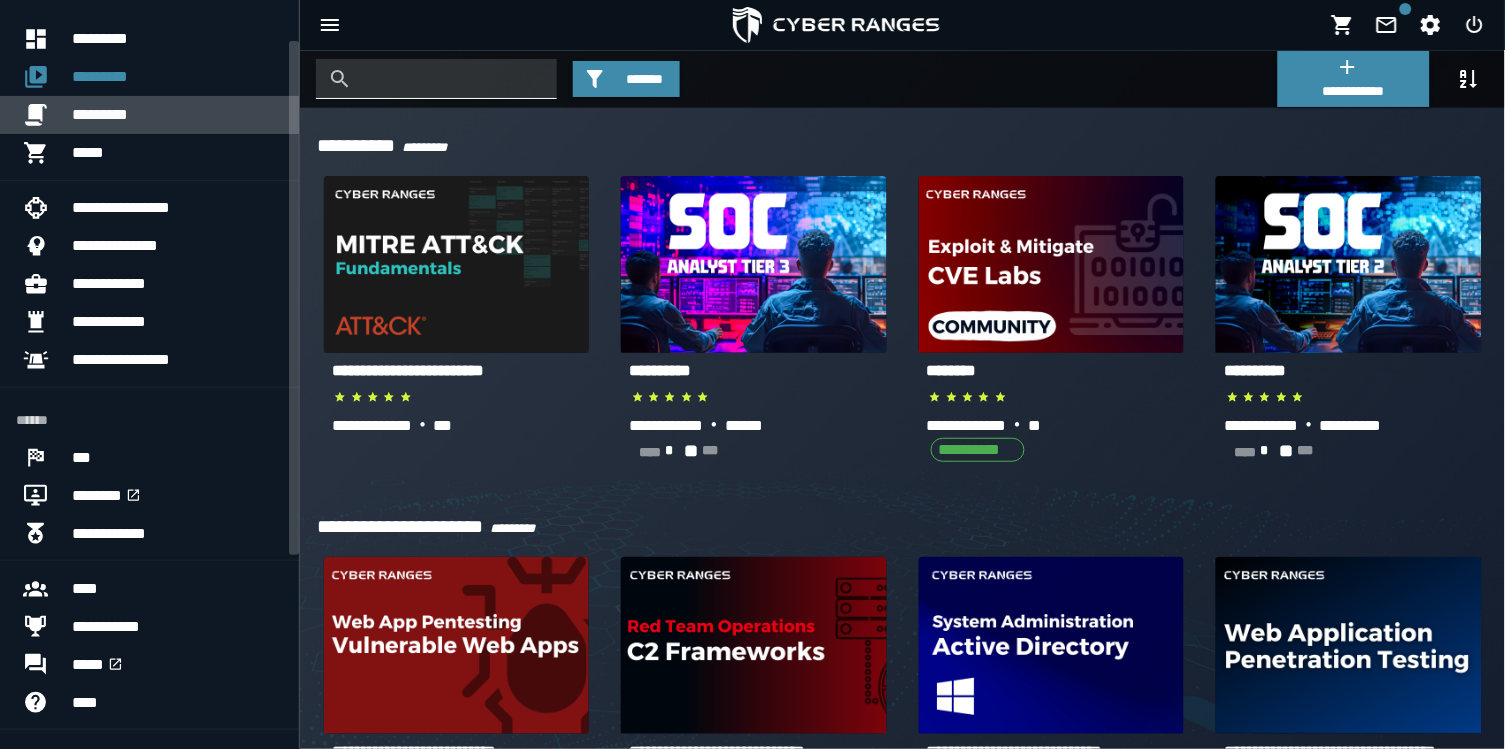 click on "*********" at bounding box center (177, 115) 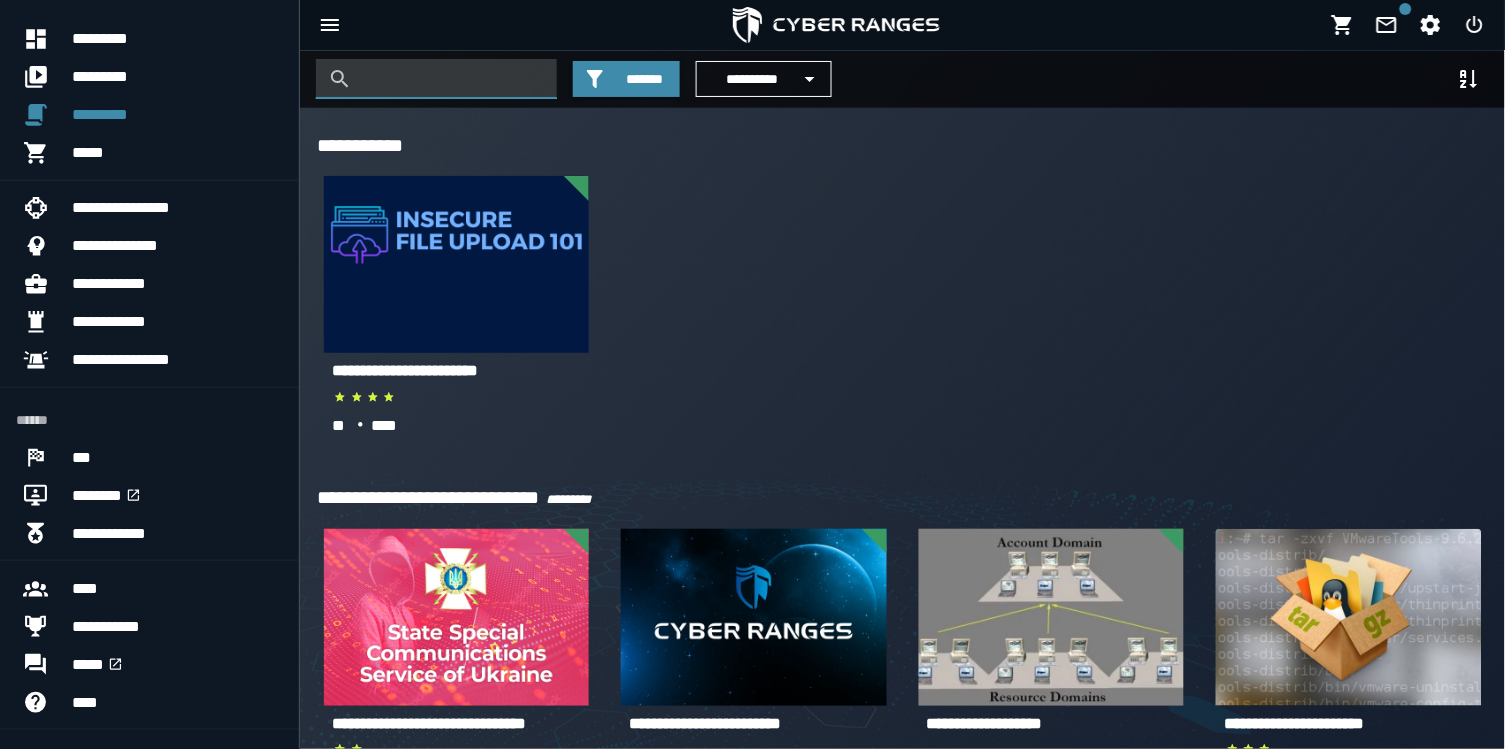 click at bounding box center (451, 79) 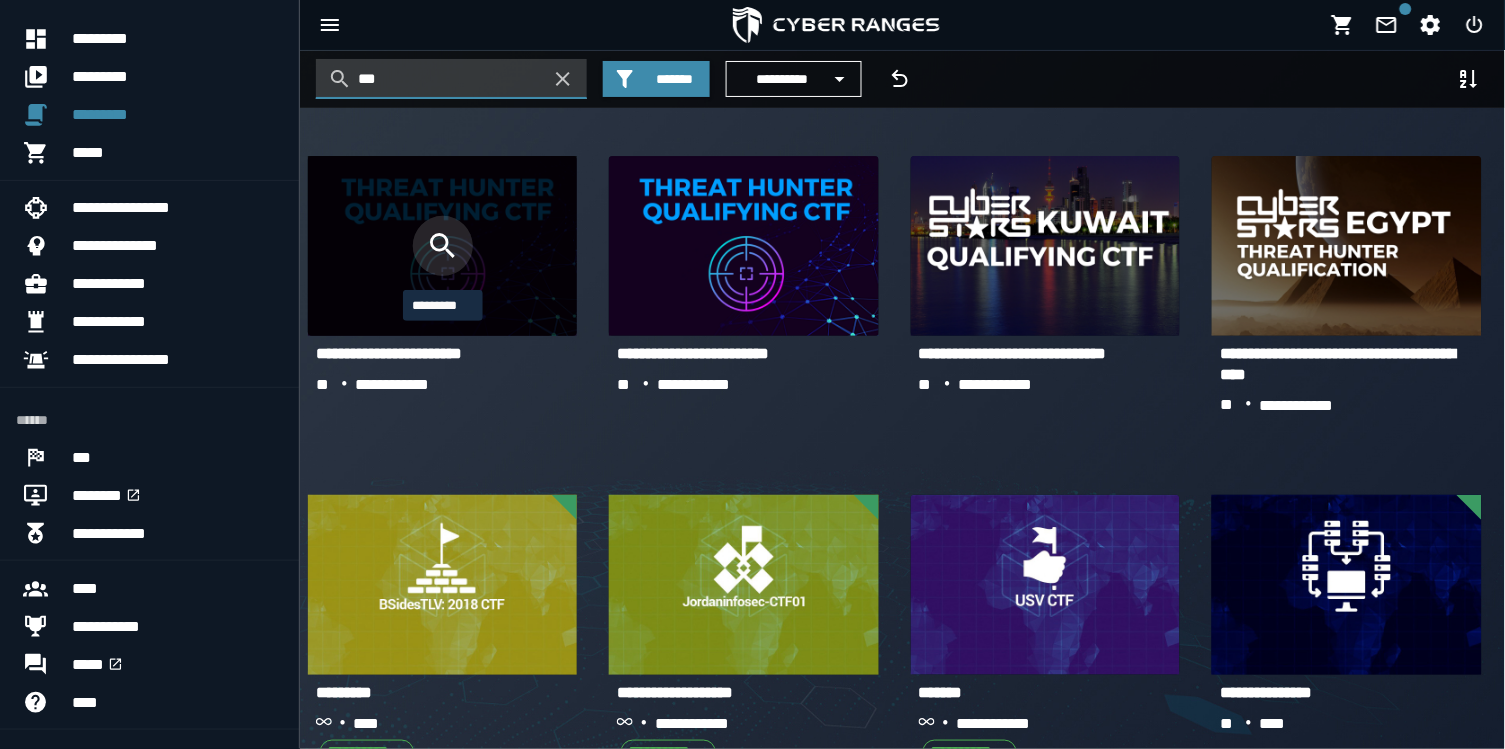 type on "***" 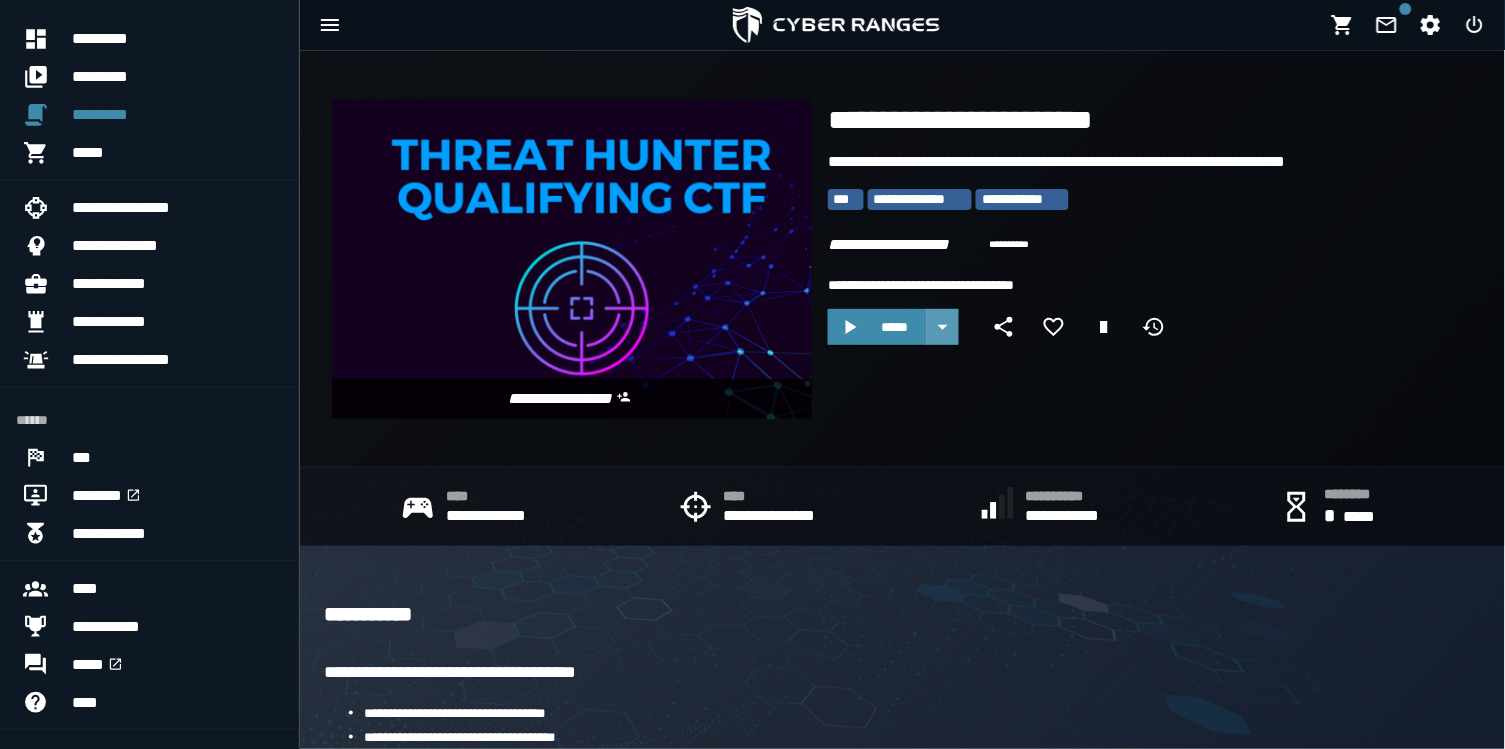 click 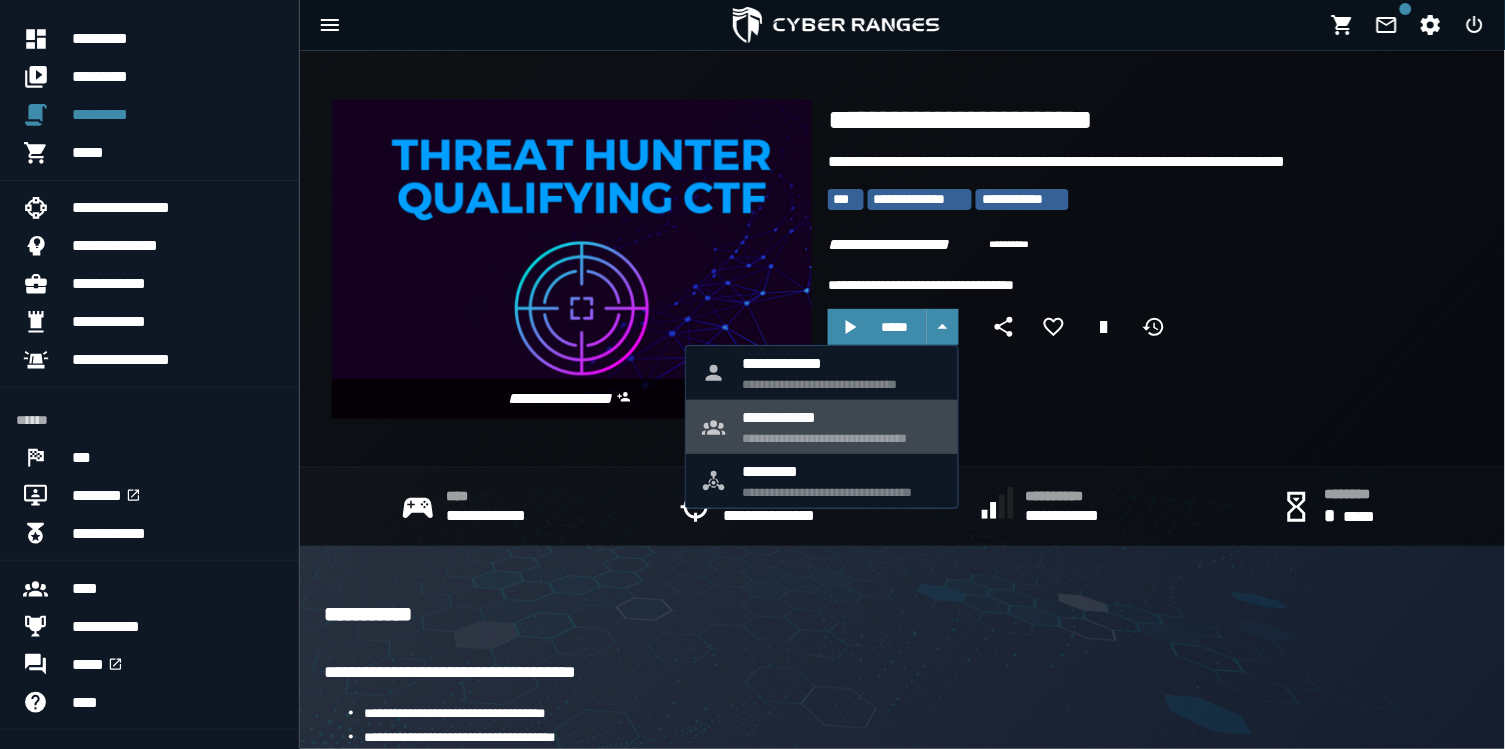 click on "**********" at bounding box center [842, 417] 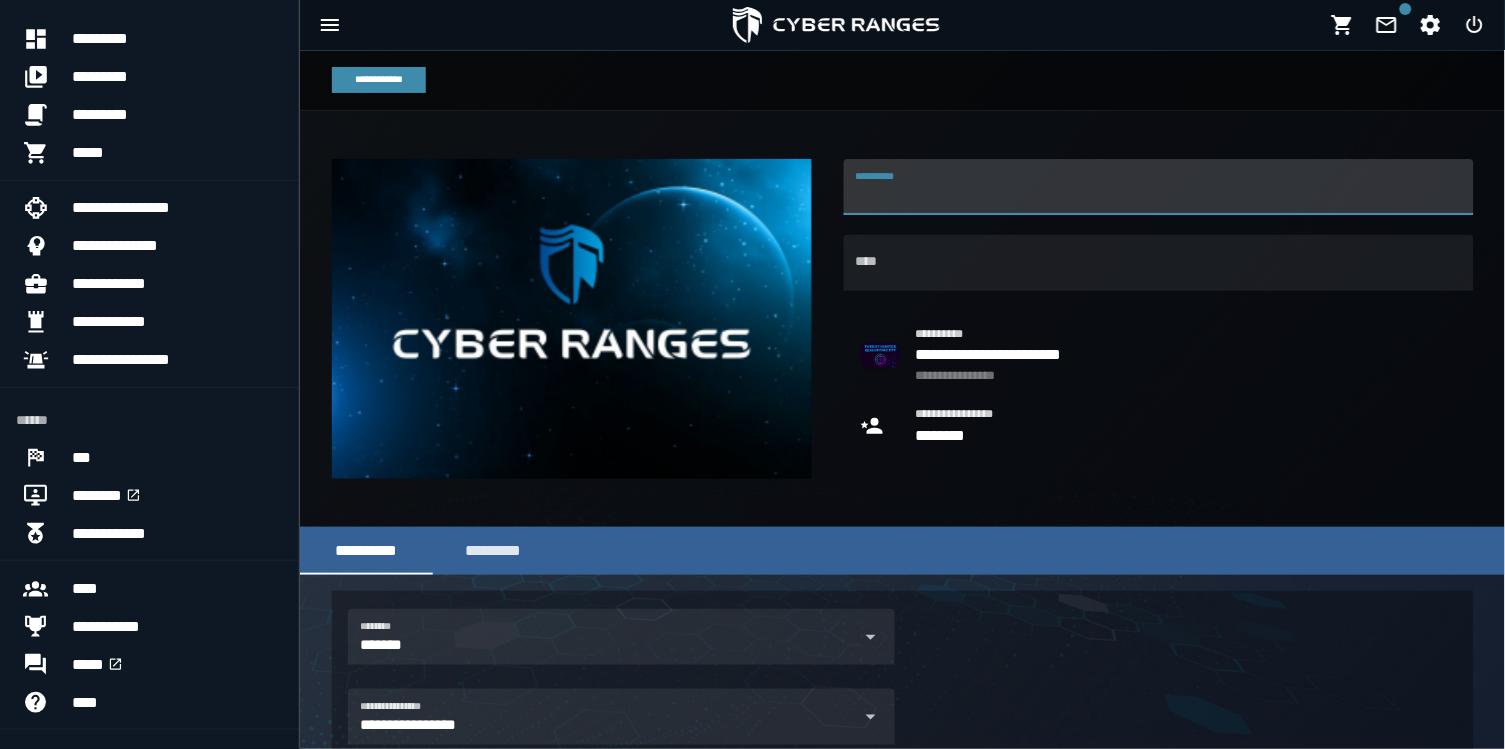 click on "**********" at bounding box center [1159, 187] 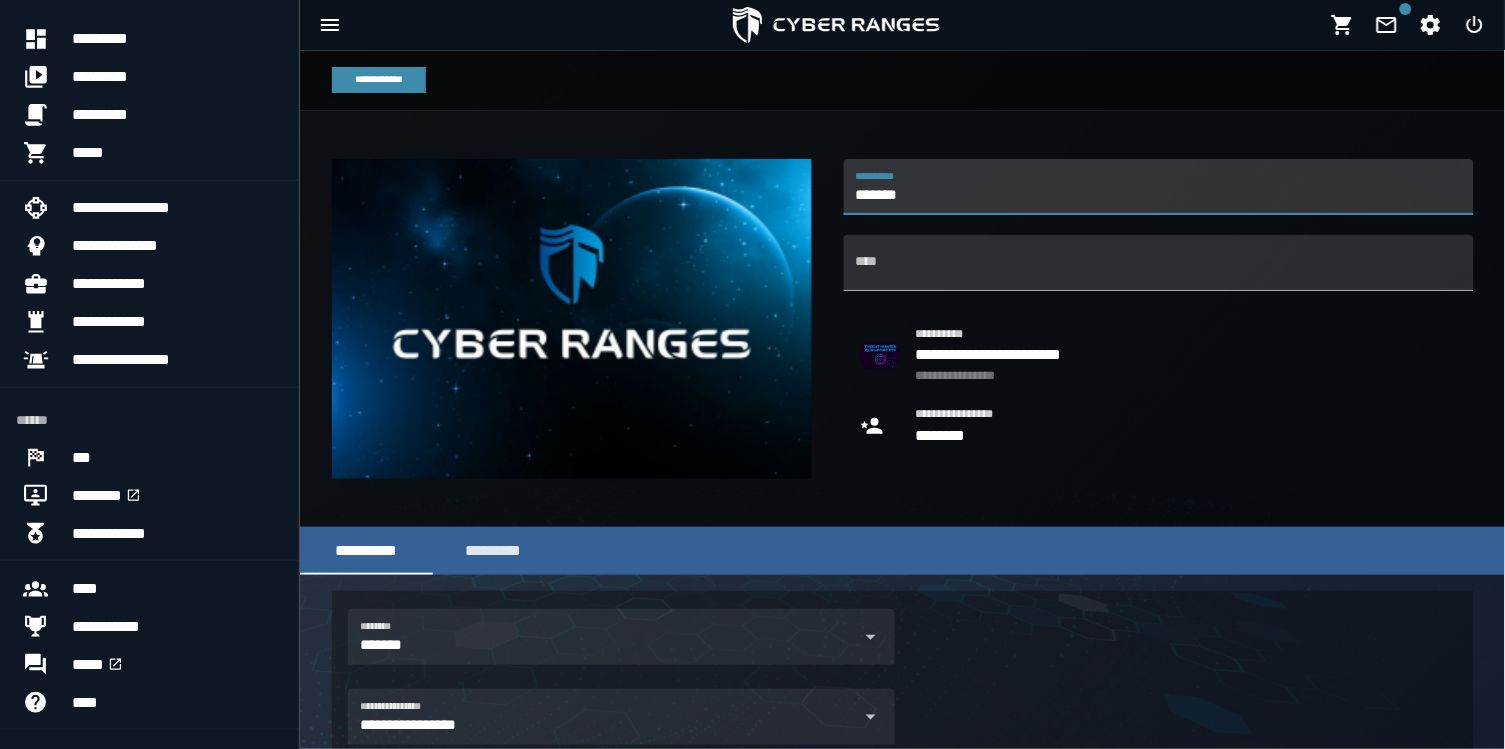 type on "*******" 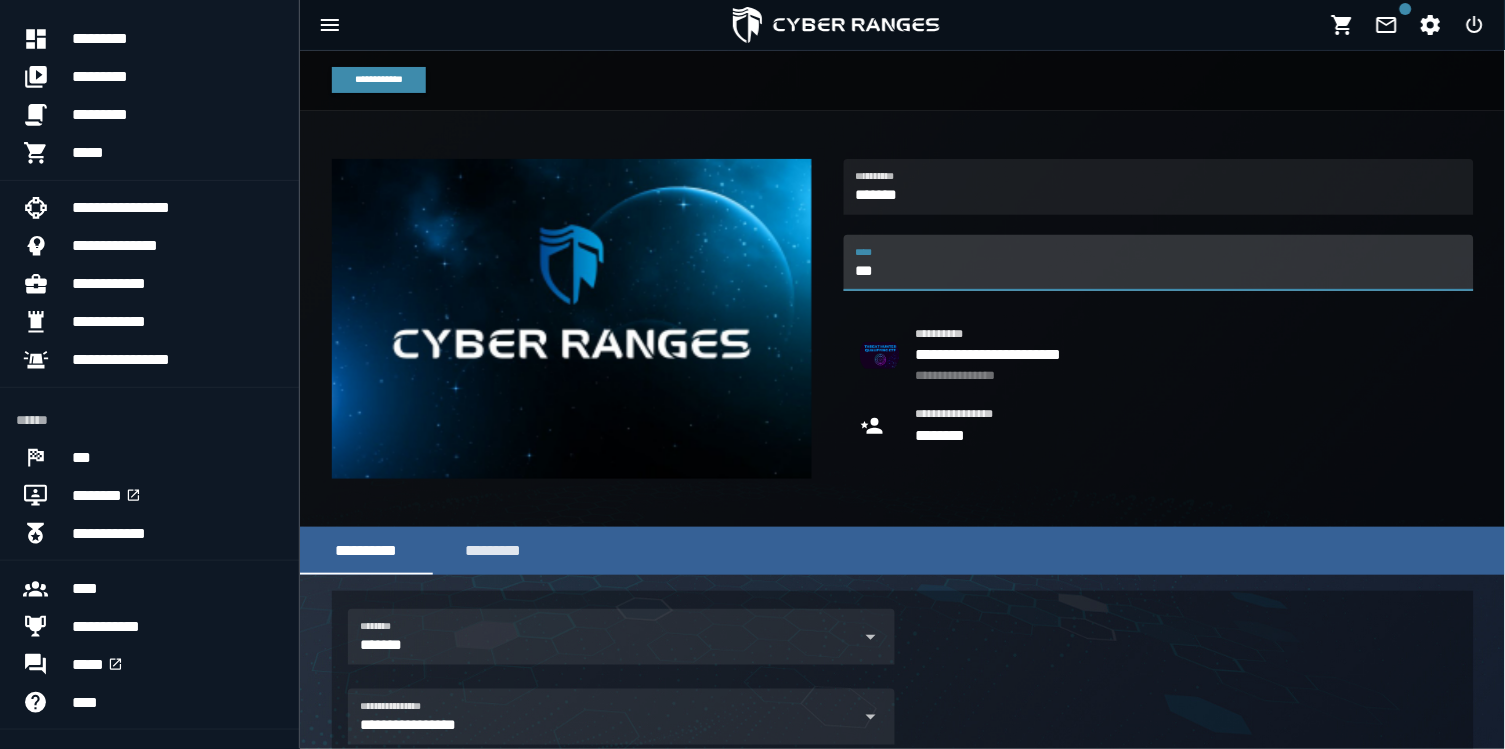 type on "****" 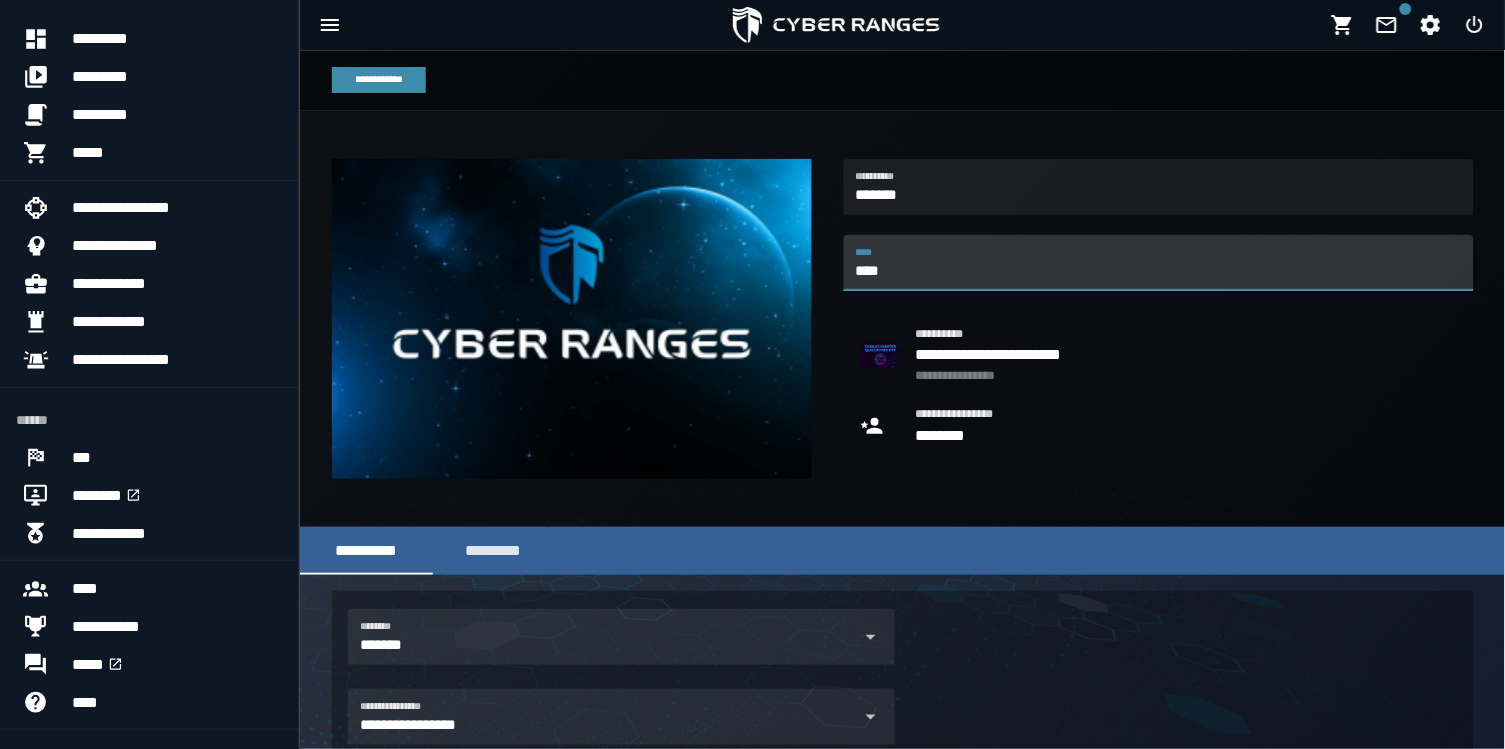 type 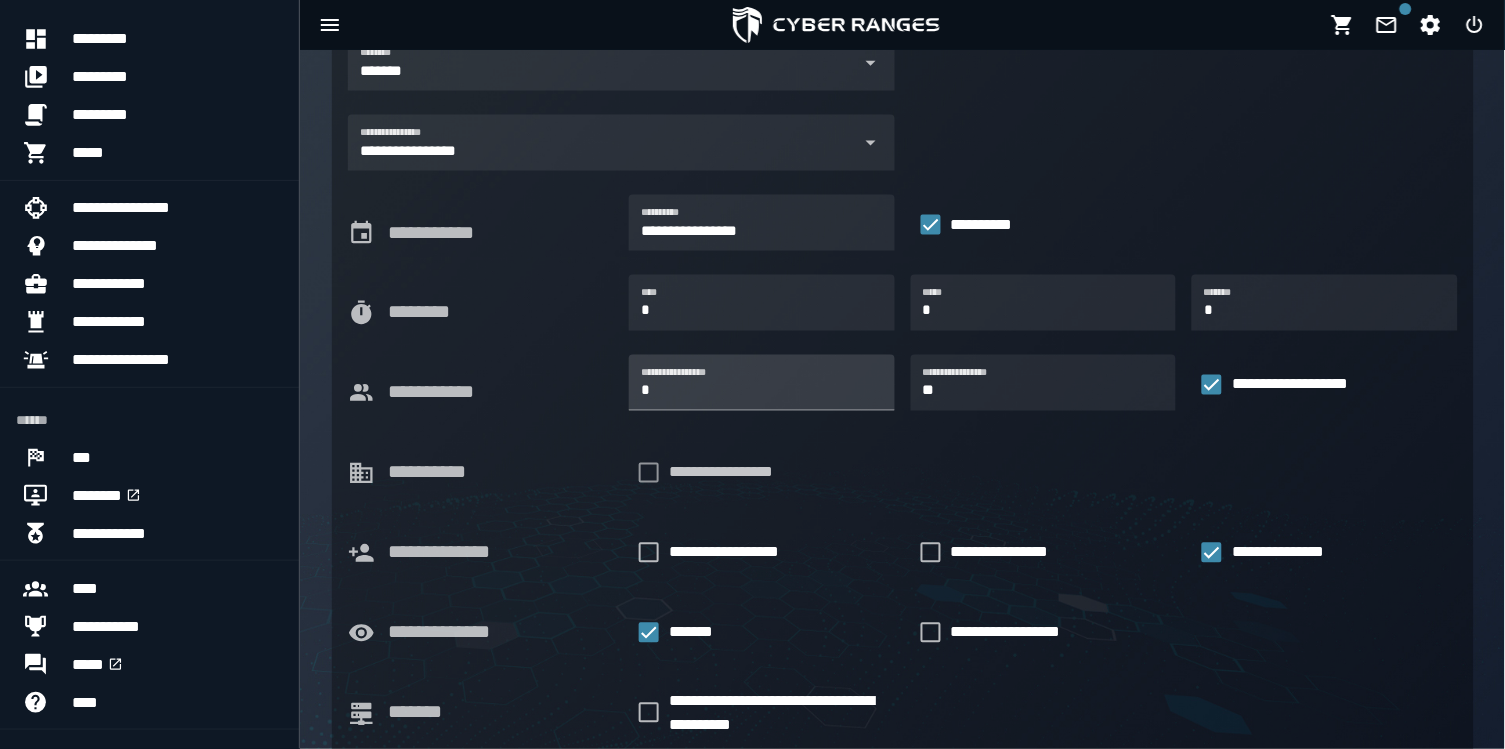 scroll, scrollTop: 575, scrollLeft: 0, axis: vertical 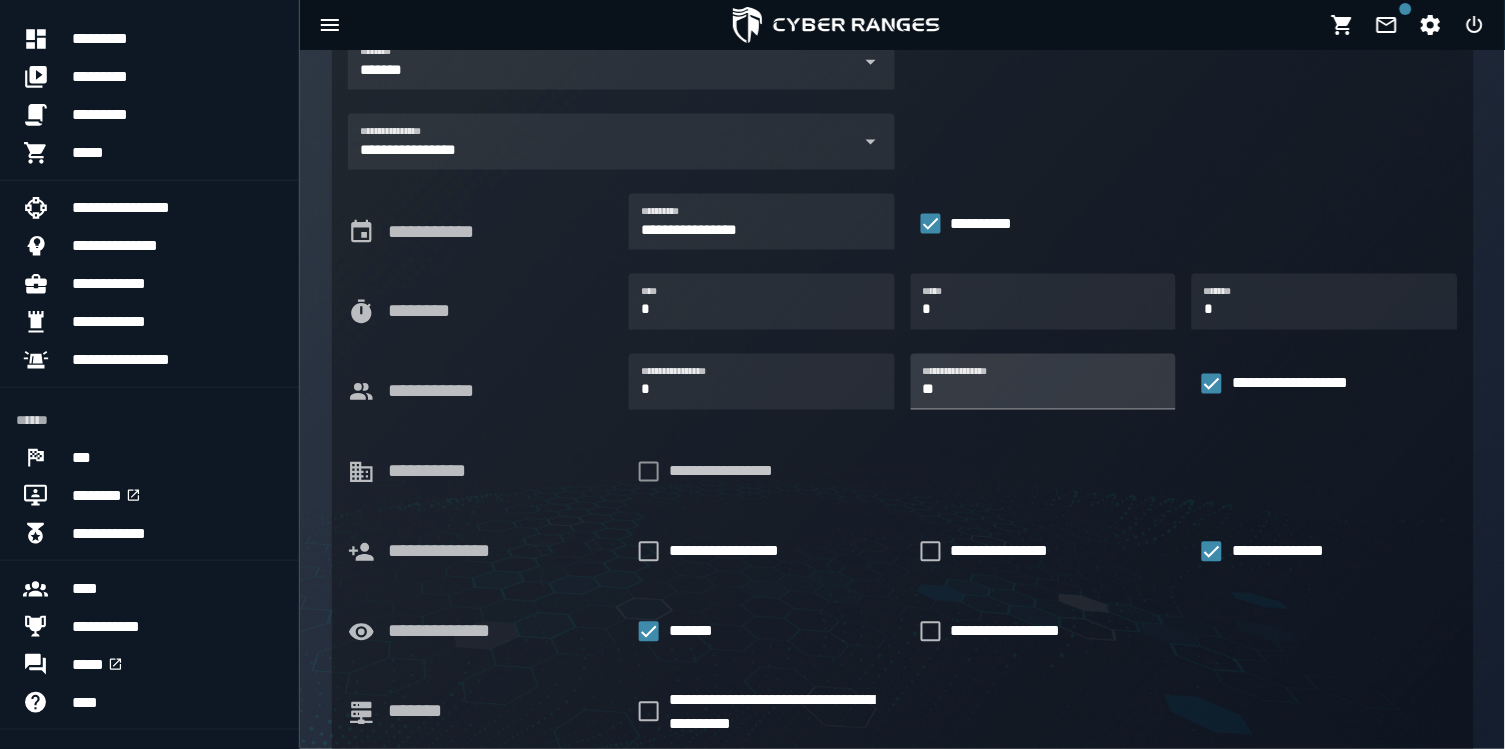 click on "**" at bounding box center (1043, 382) 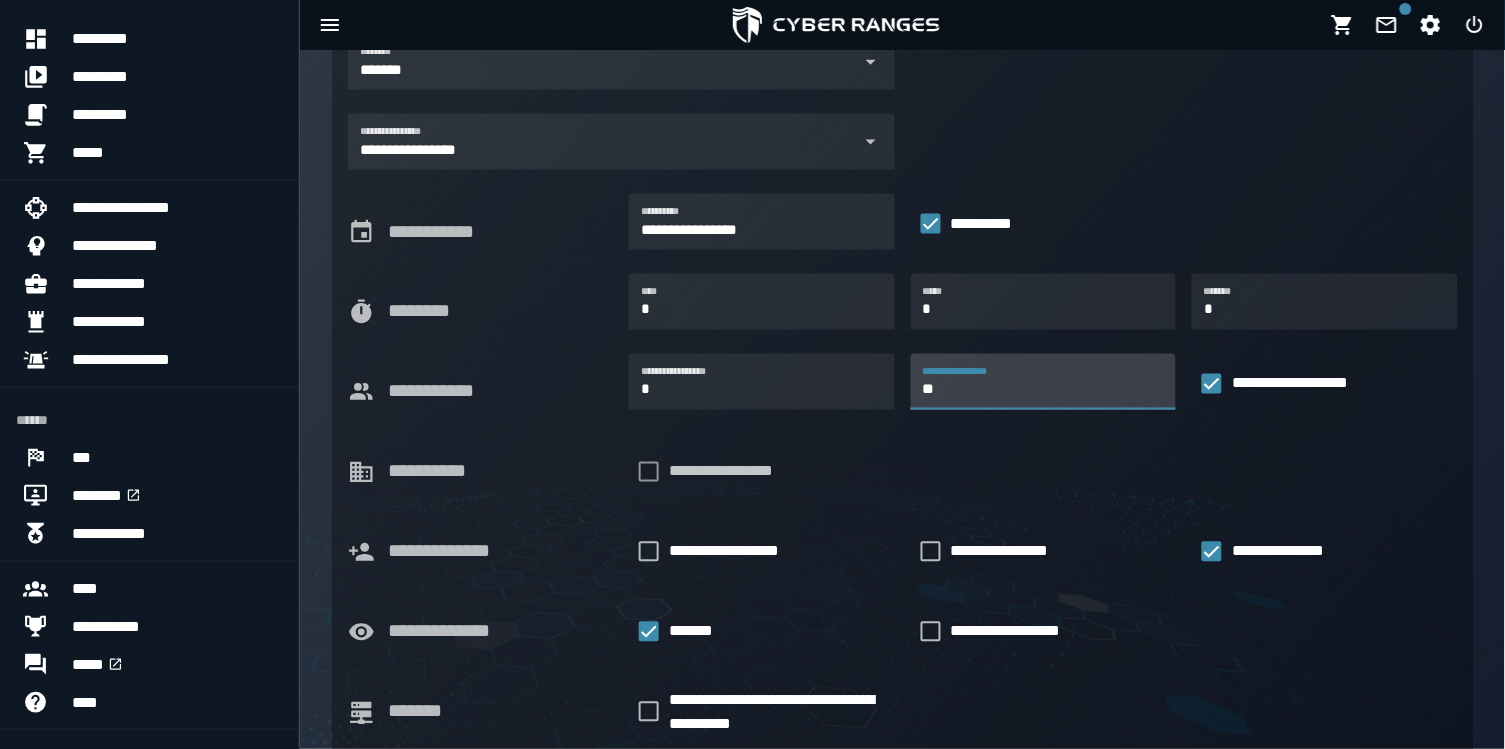 type on "*" 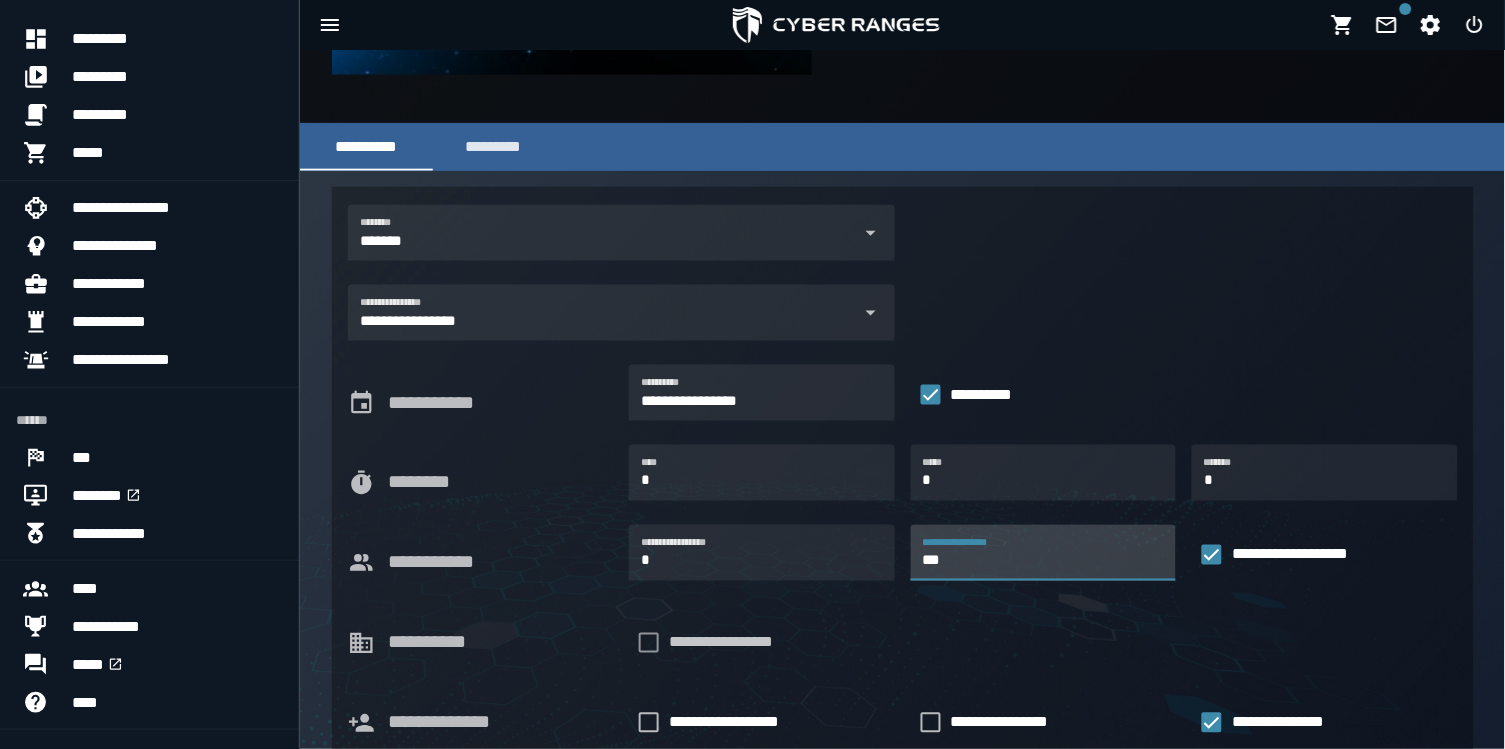 scroll, scrollTop: 158, scrollLeft: 0, axis: vertical 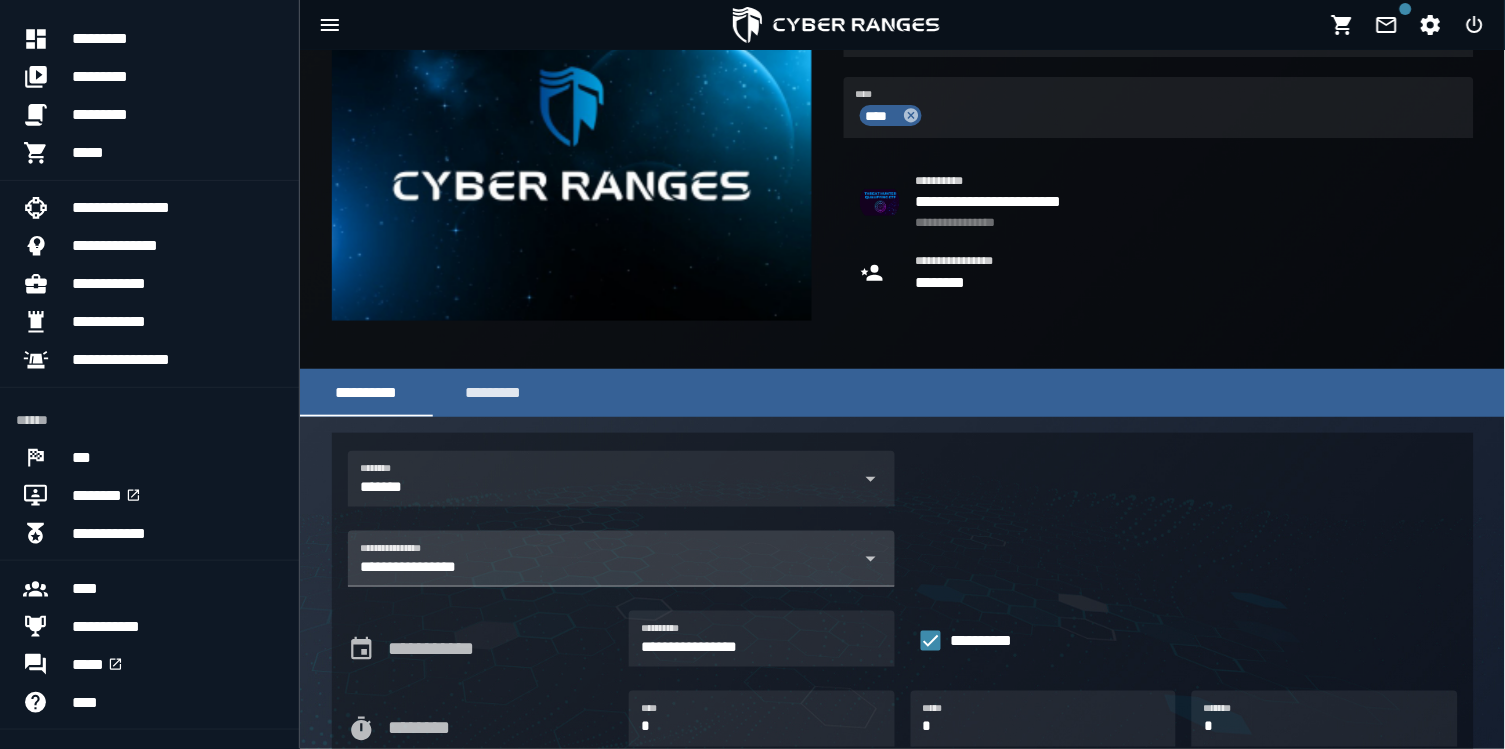 type on "***" 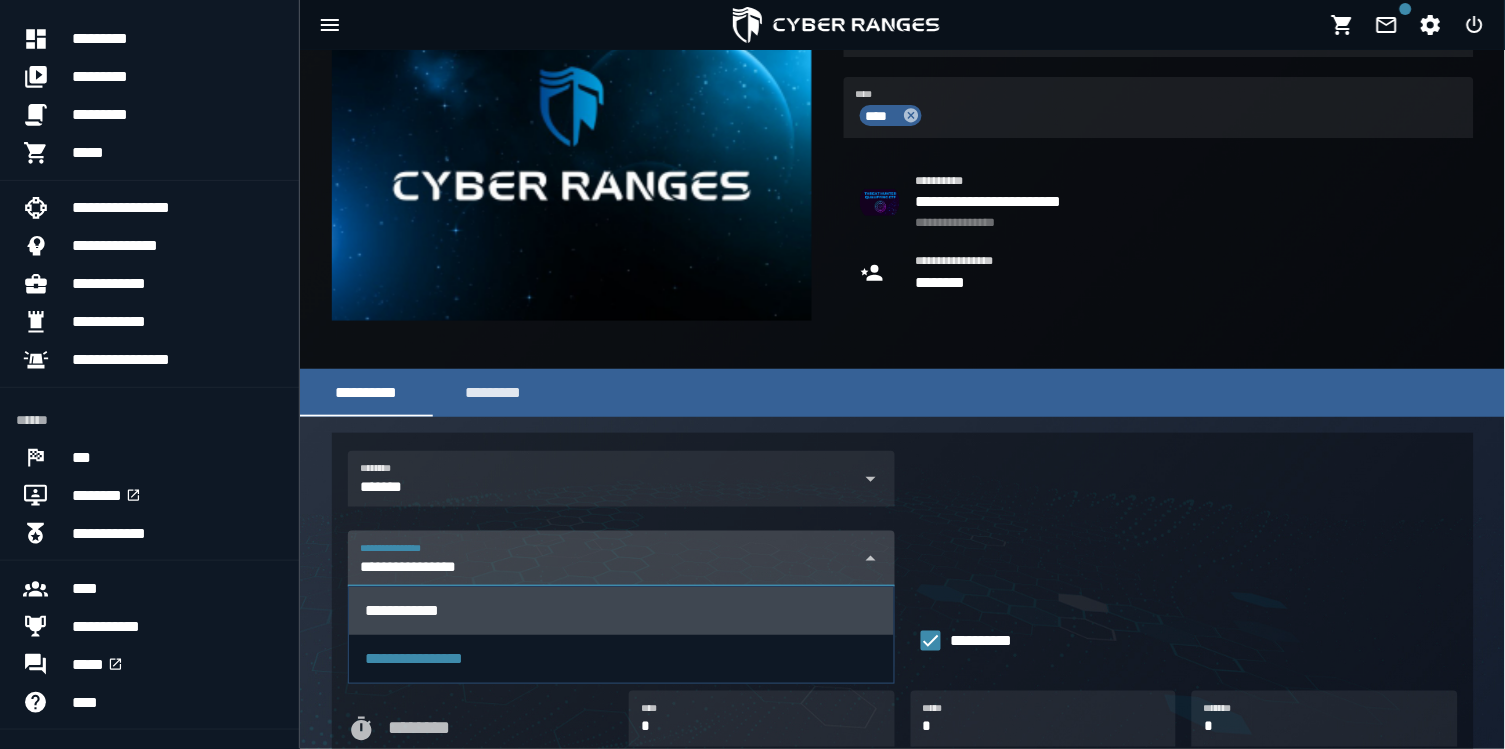 click on "**********" at bounding box center (603, 571) 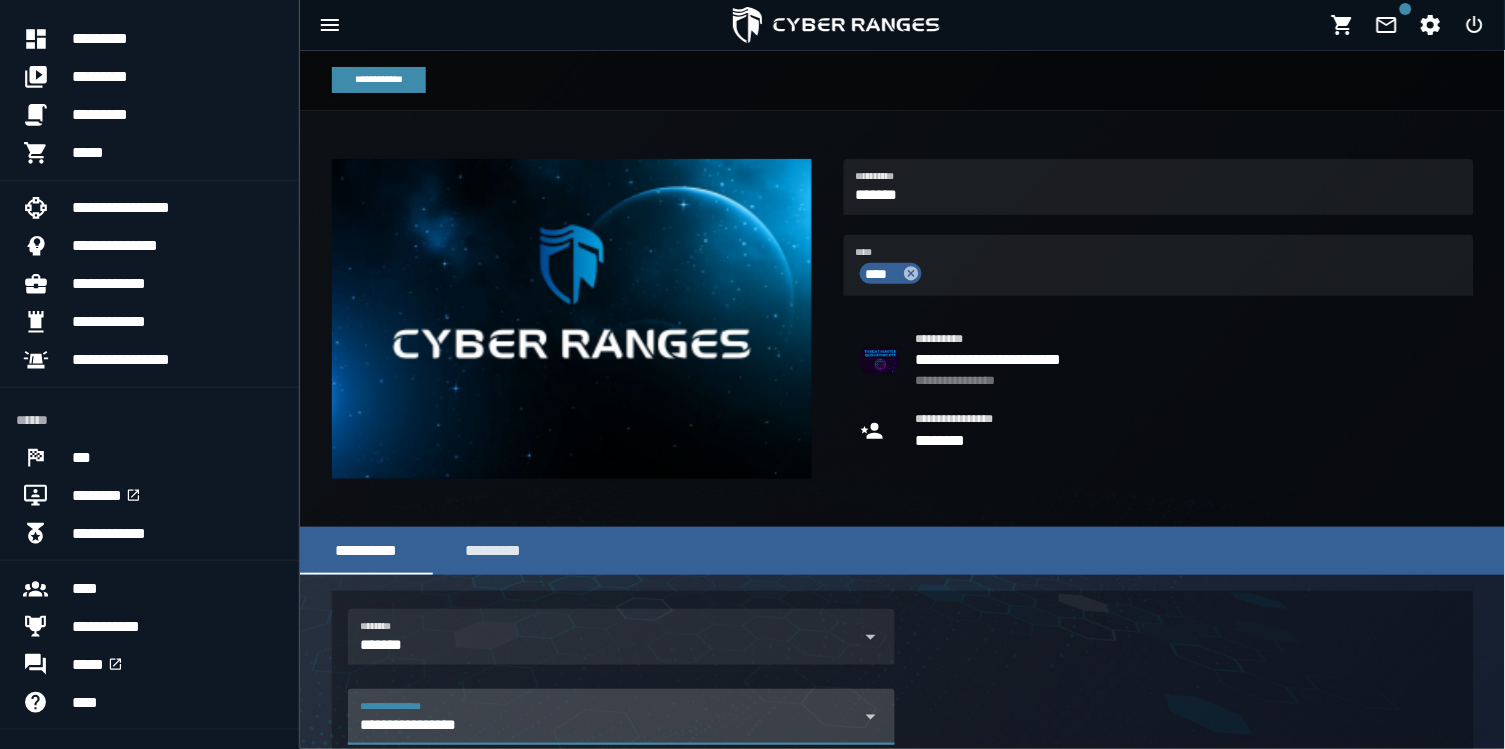 scroll, scrollTop: 0, scrollLeft: 0, axis: both 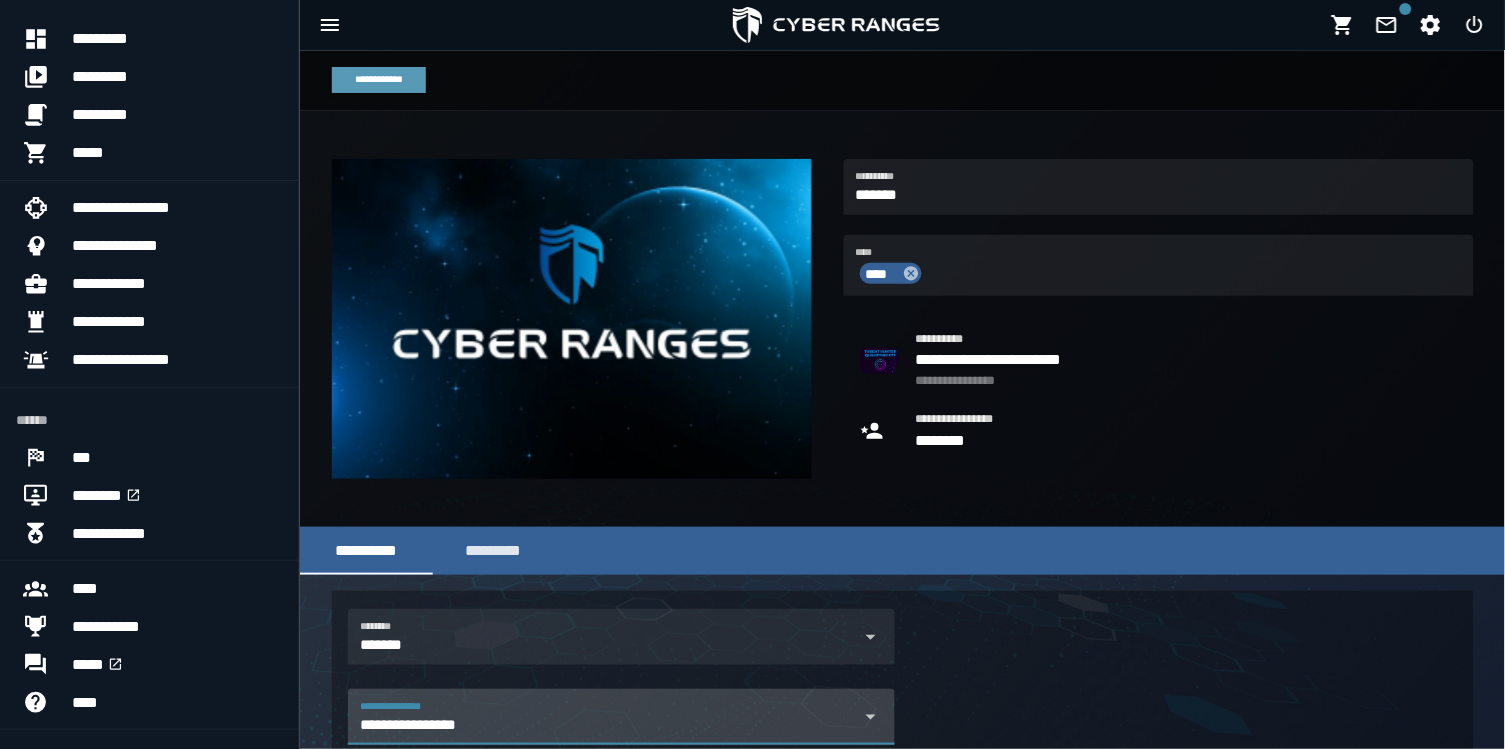click on "**********" at bounding box center (379, 80) 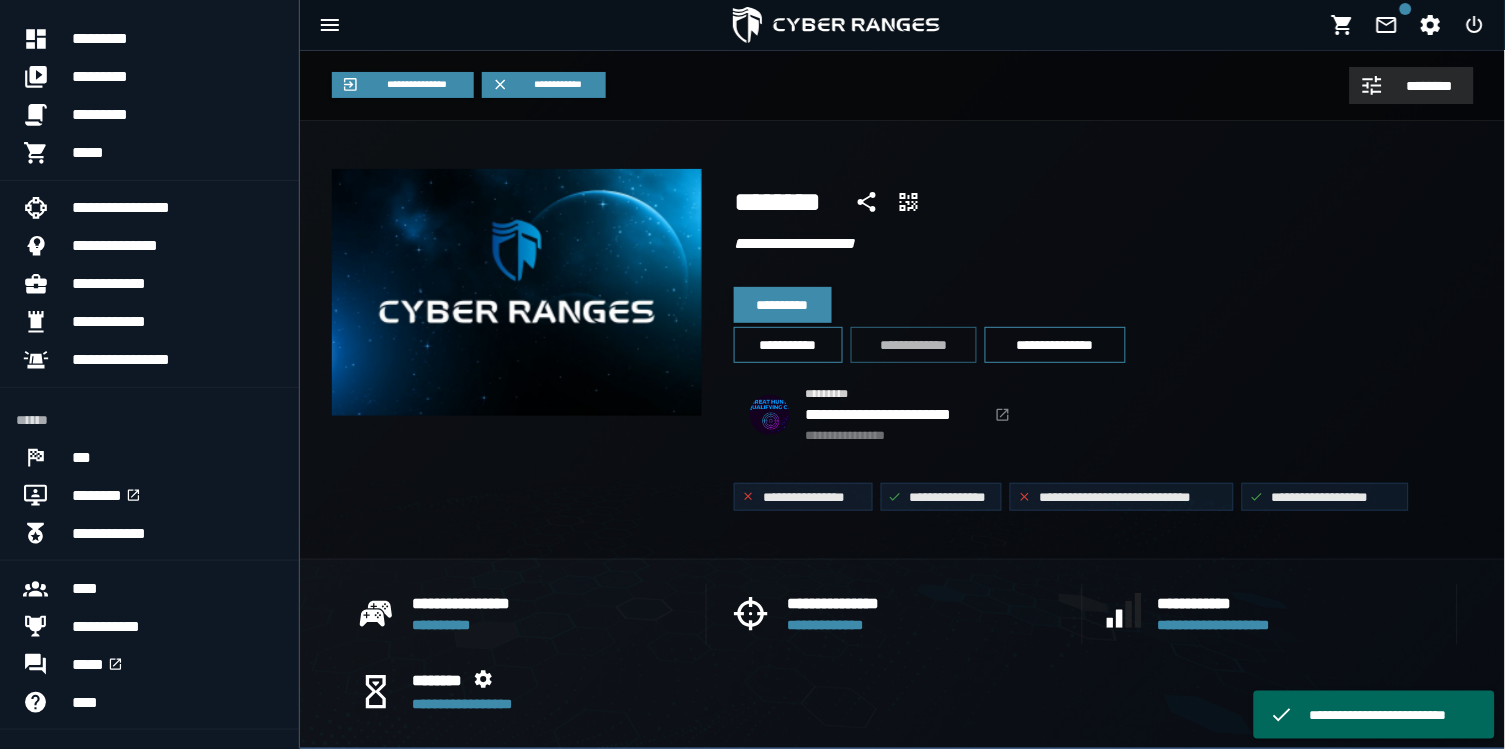 click on "********" at bounding box center [1412, 85] 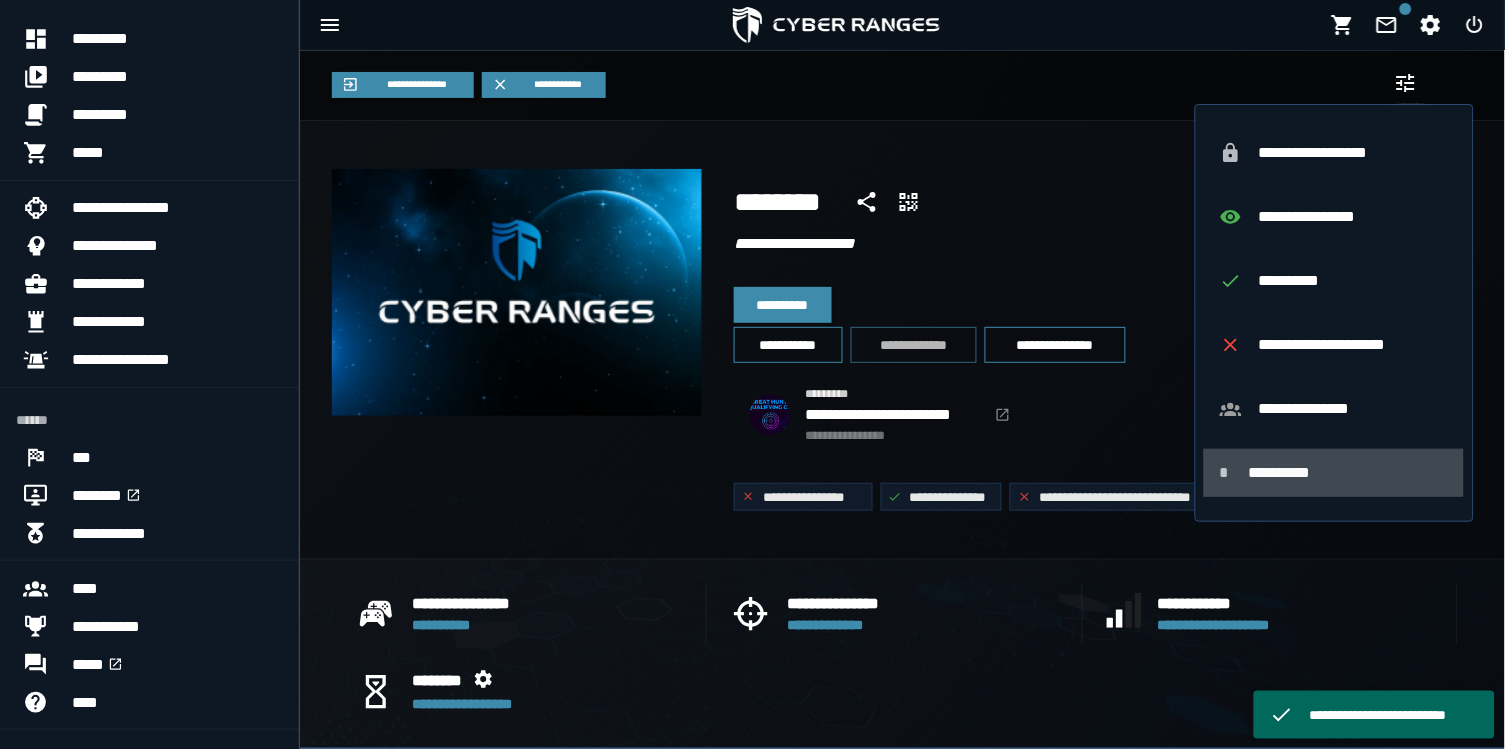 click on "**********" at bounding box center (1341, 473) 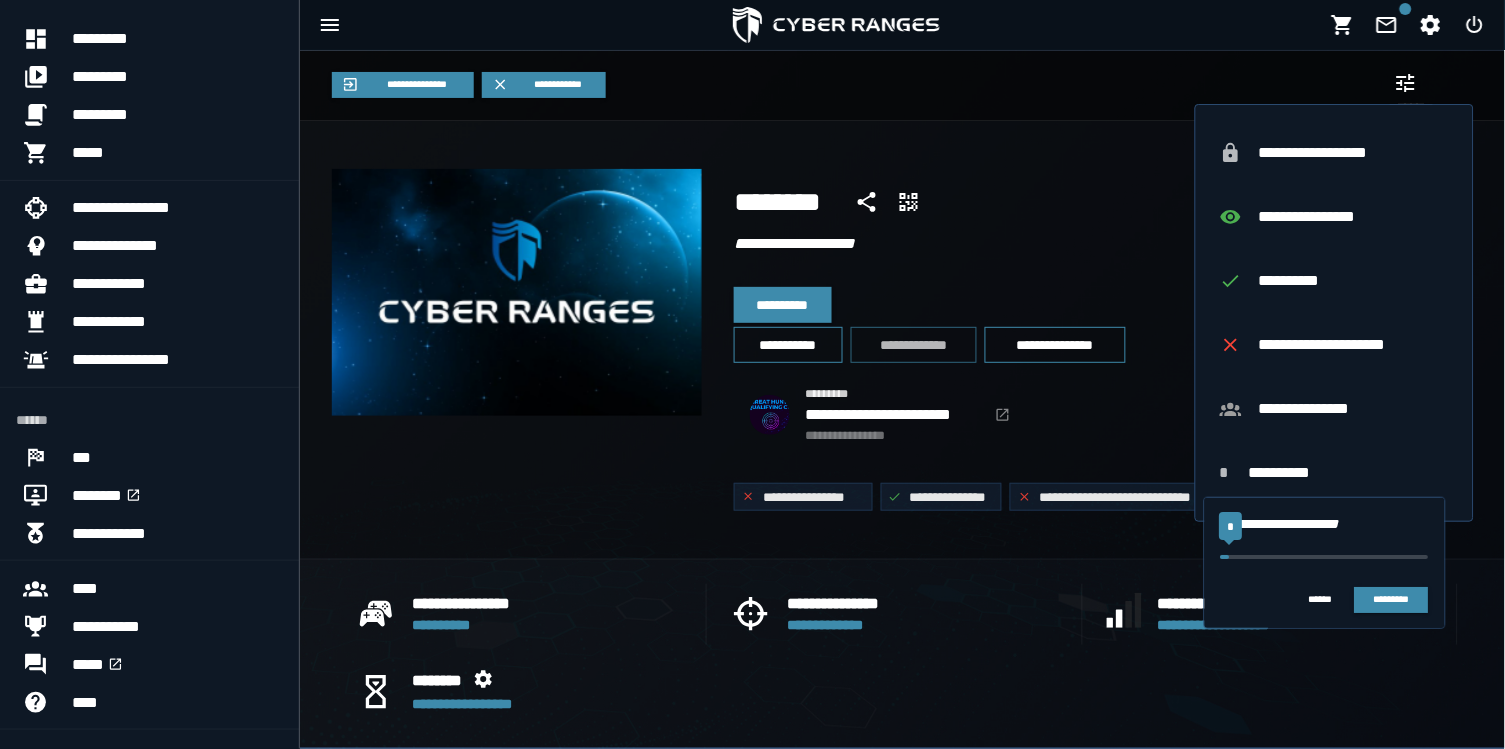 drag, startPoint x: 1217, startPoint y: 556, endPoint x: 1230, endPoint y: 556, distance: 13 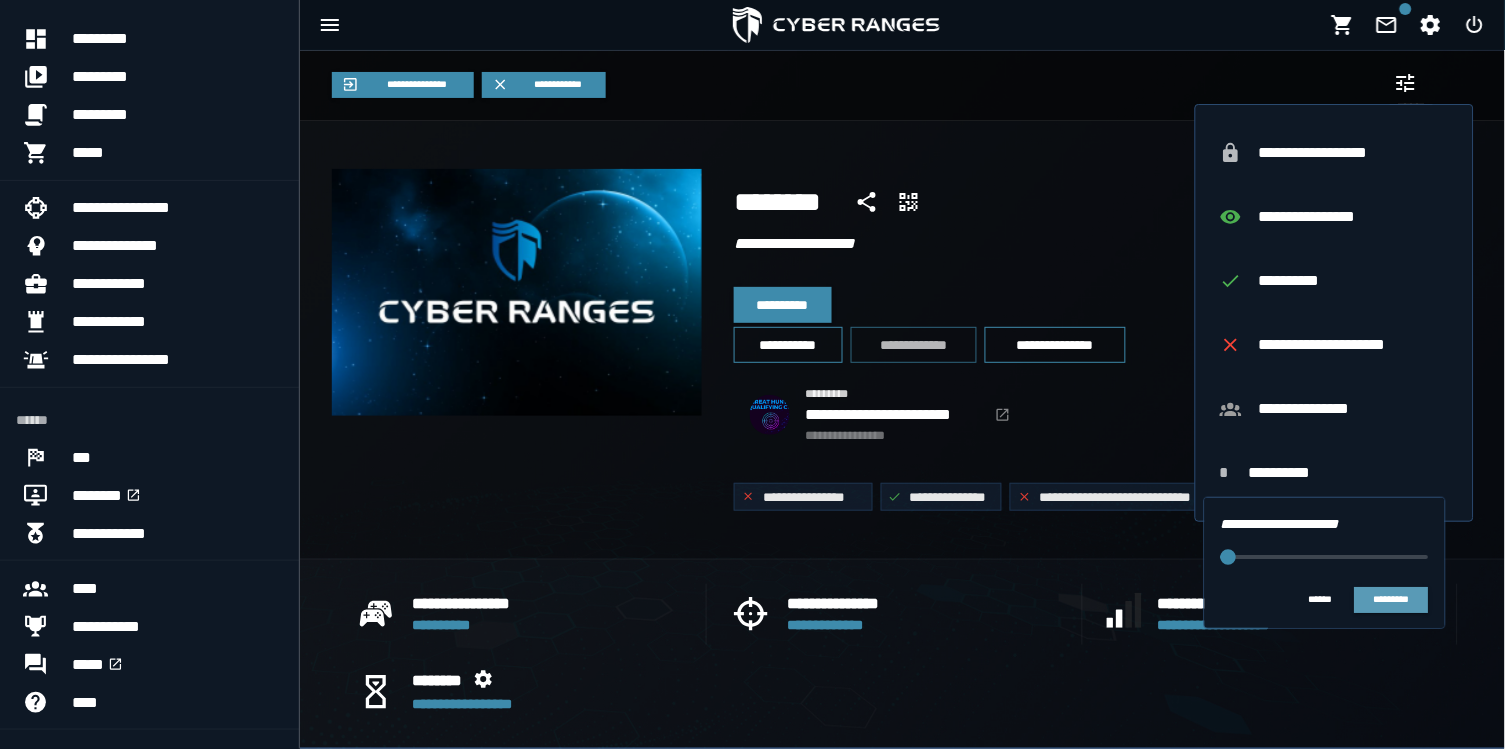 click on "*********" at bounding box center (1392, 600) 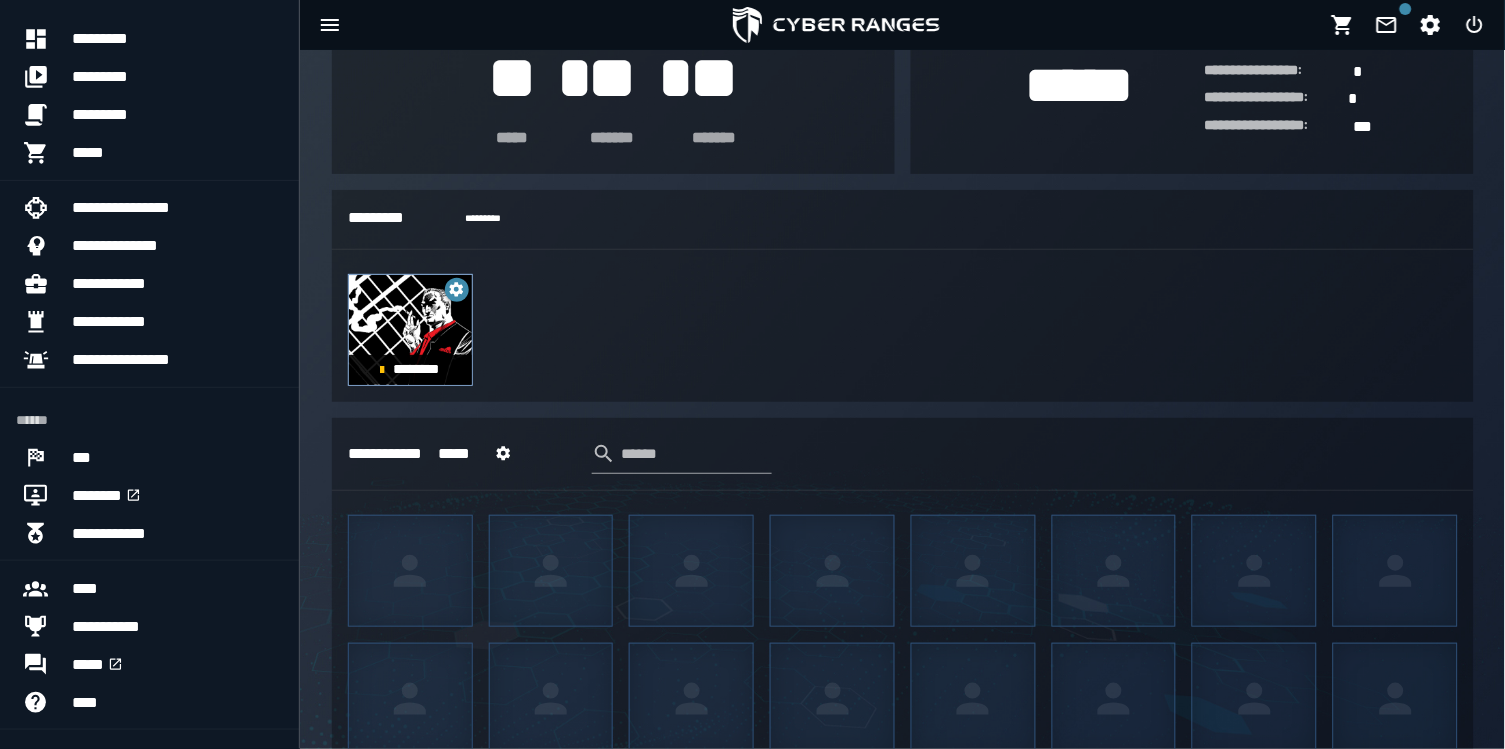 scroll, scrollTop: 863, scrollLeft: 0, axis: vertical 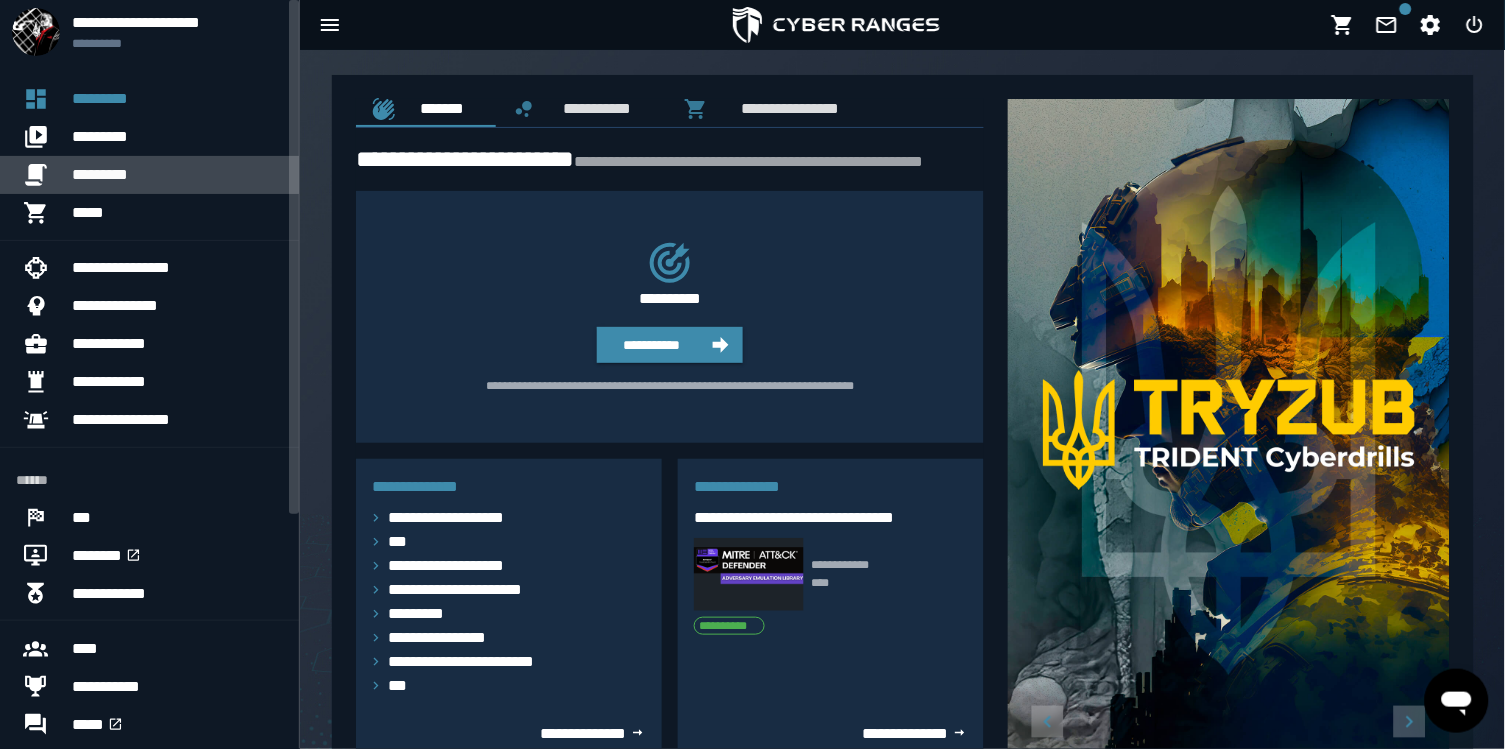 click on "*********" at bounding box center (177, 175) 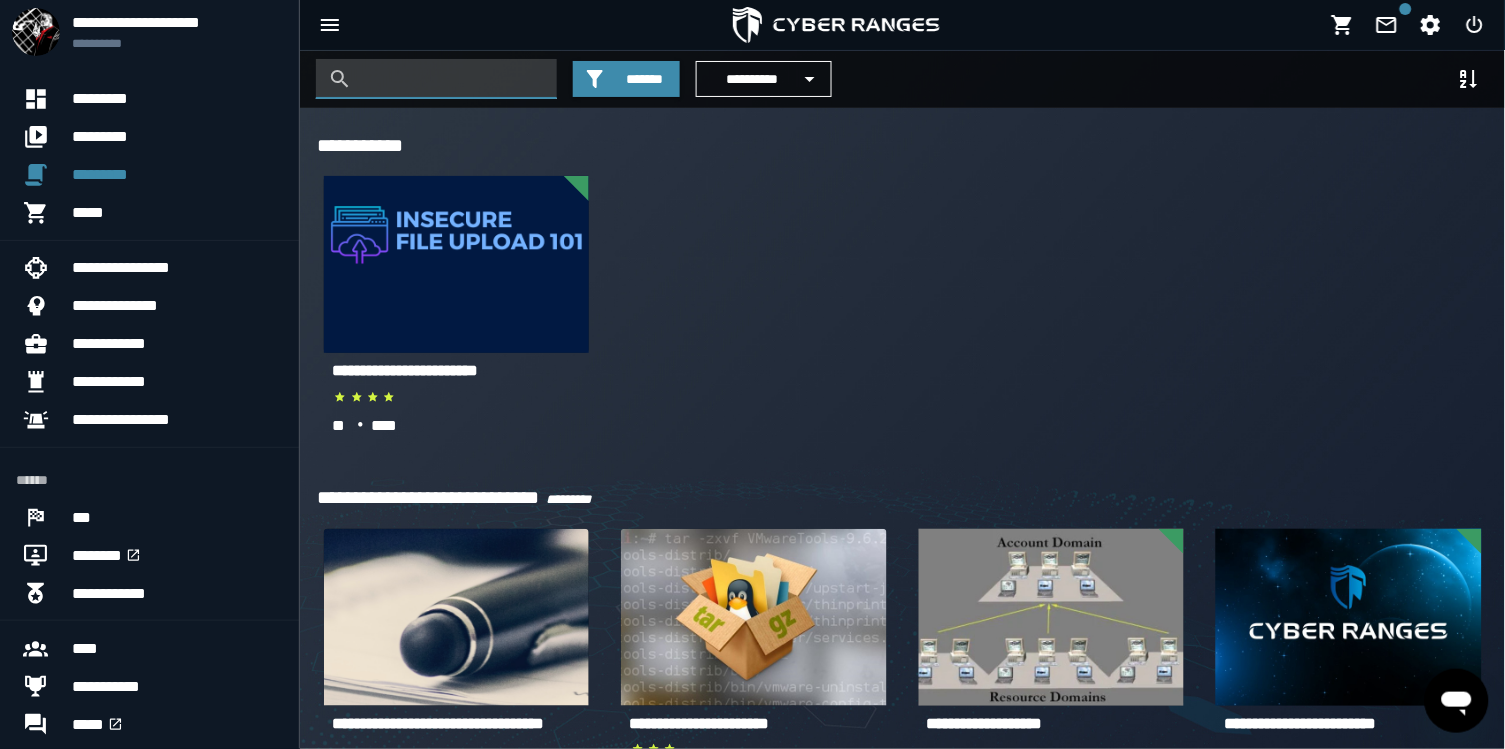 click at bounding box center [451, 79] 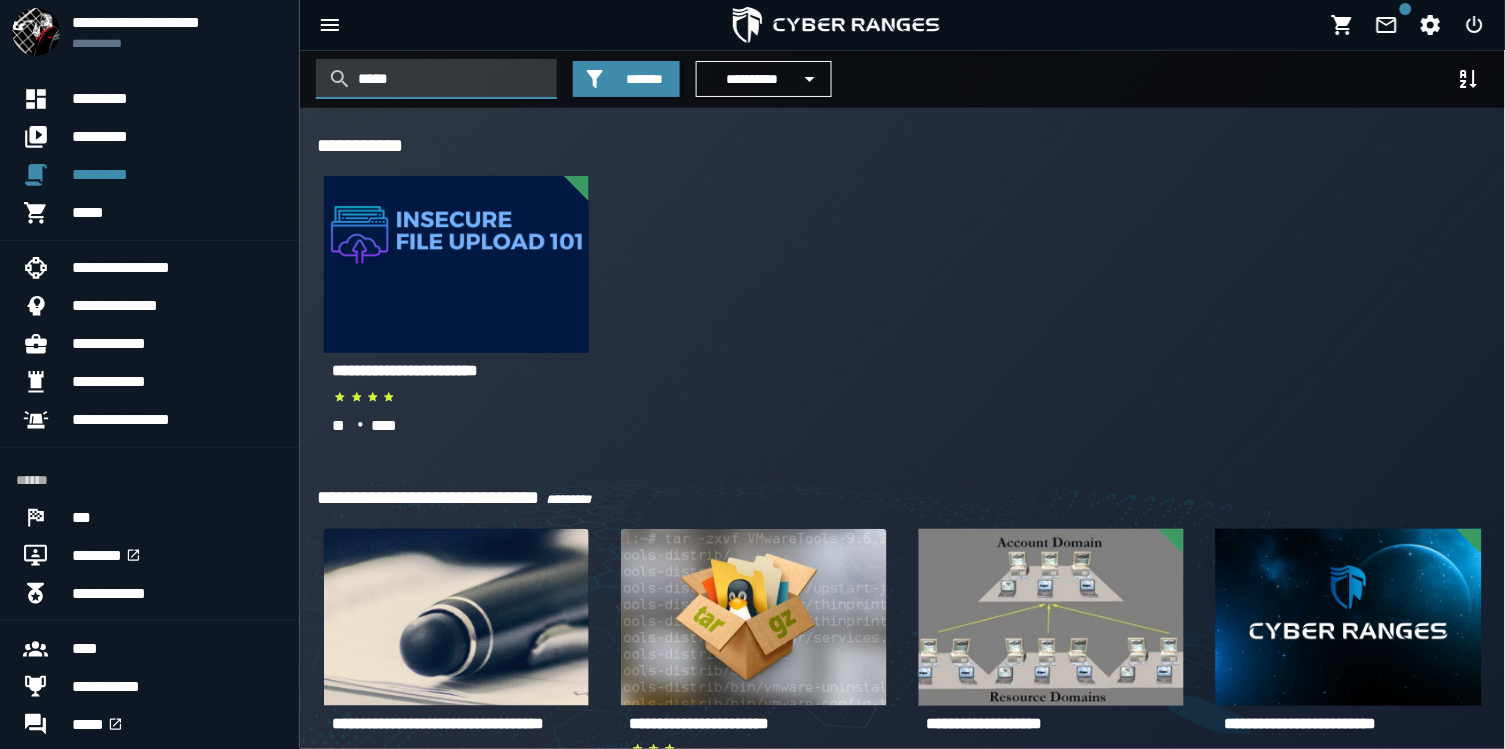 type on "******" 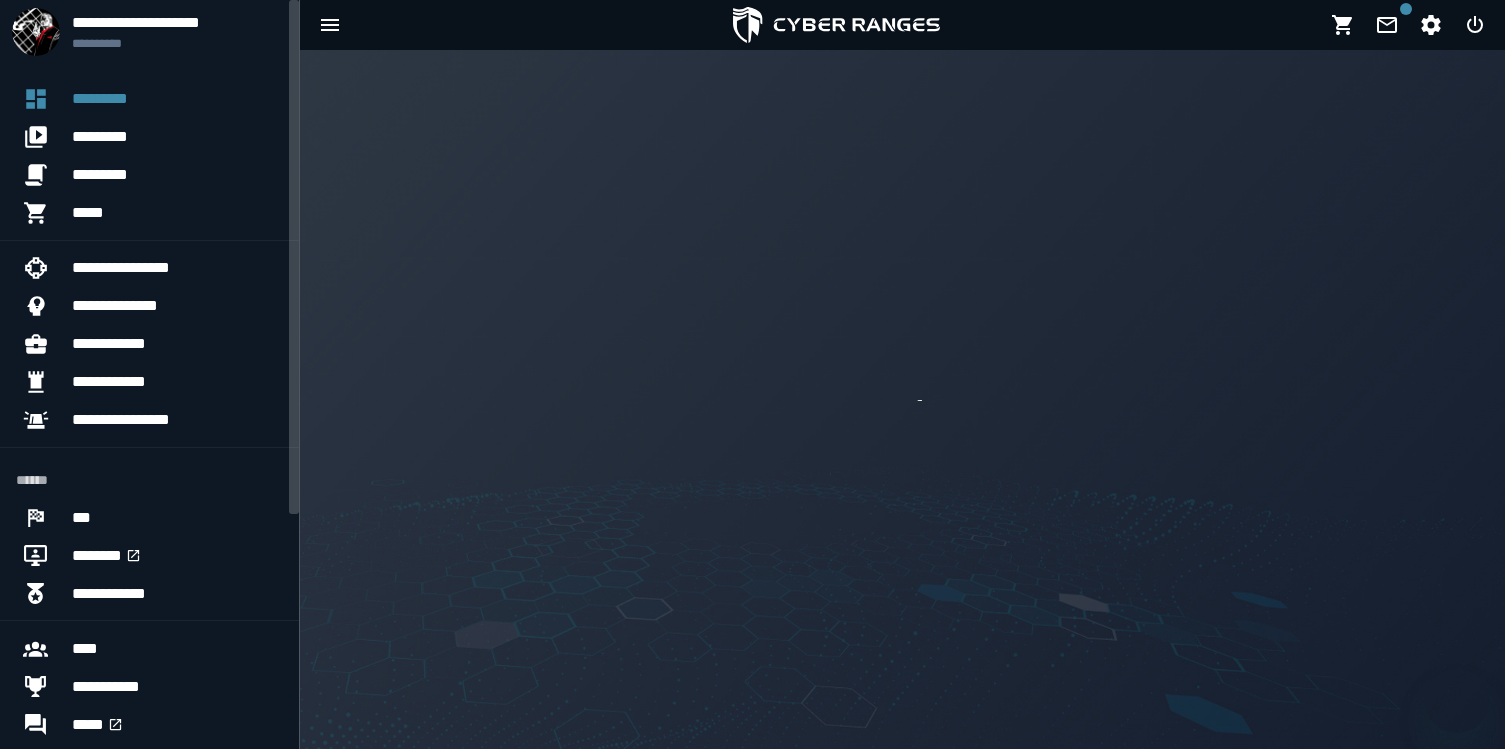 scroll, scrollTop: 0, scrollLeft: 0, axis: both 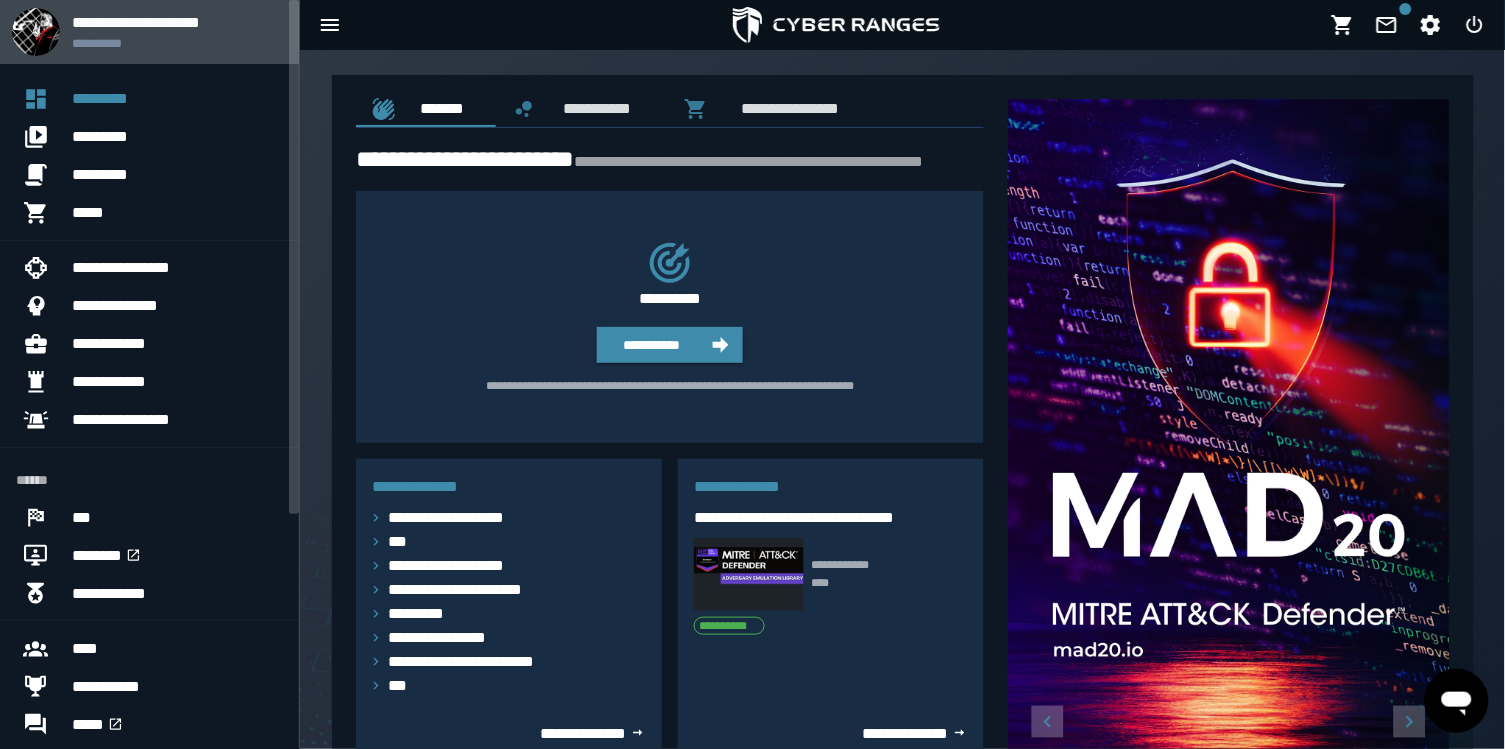 click at bounding box center [36, 32] 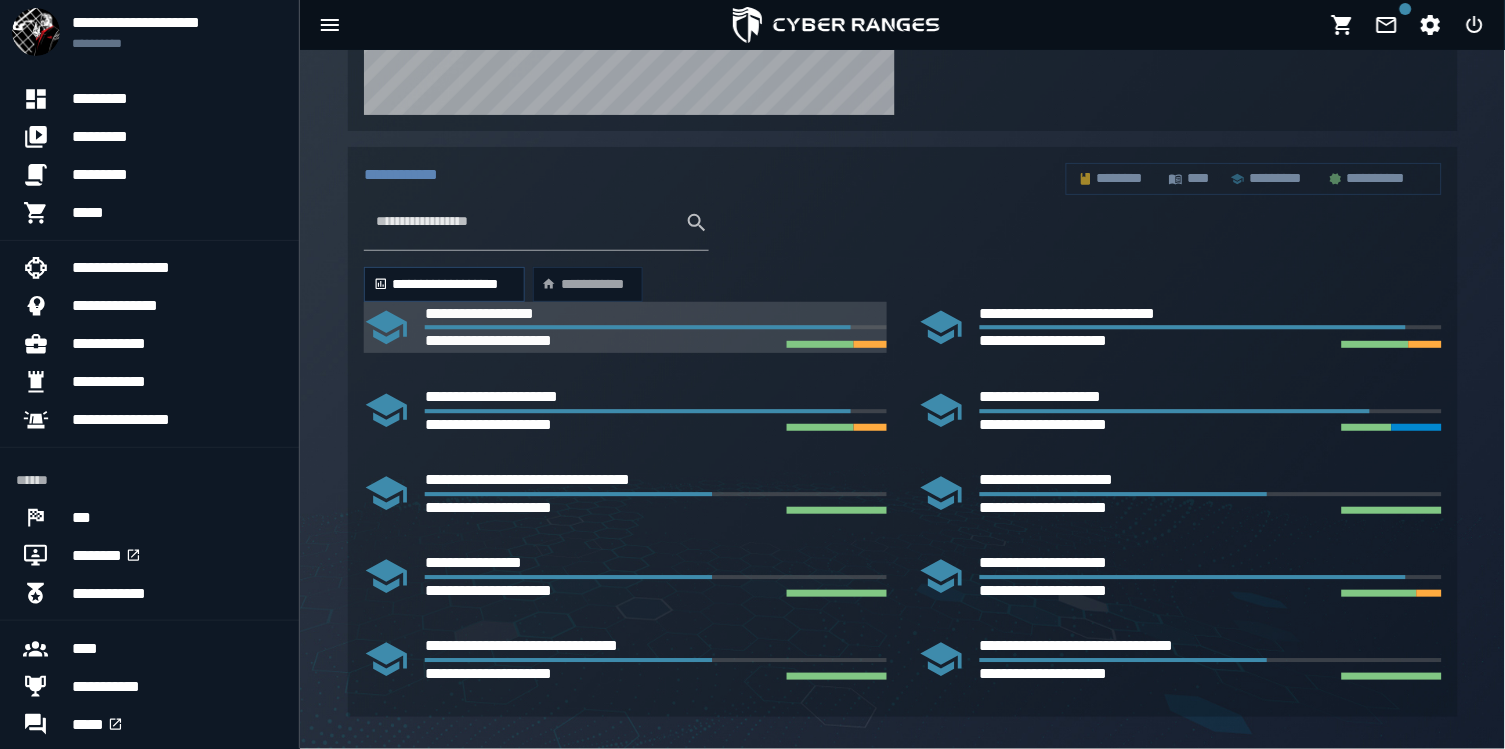 scroll, scrollTop: 998, scrollLeft: 0, axis: vertical 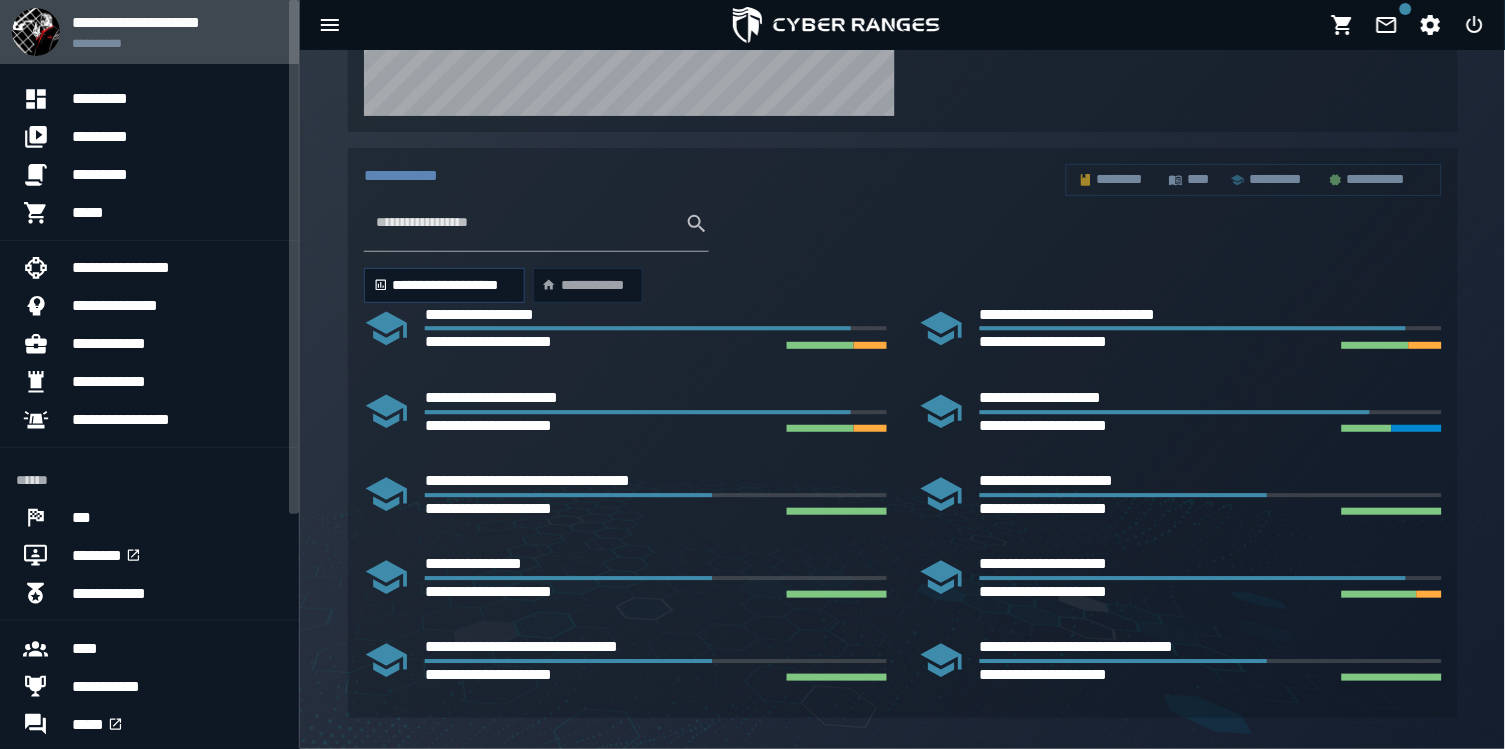 click on "**********" at bounding box center [149, 32] 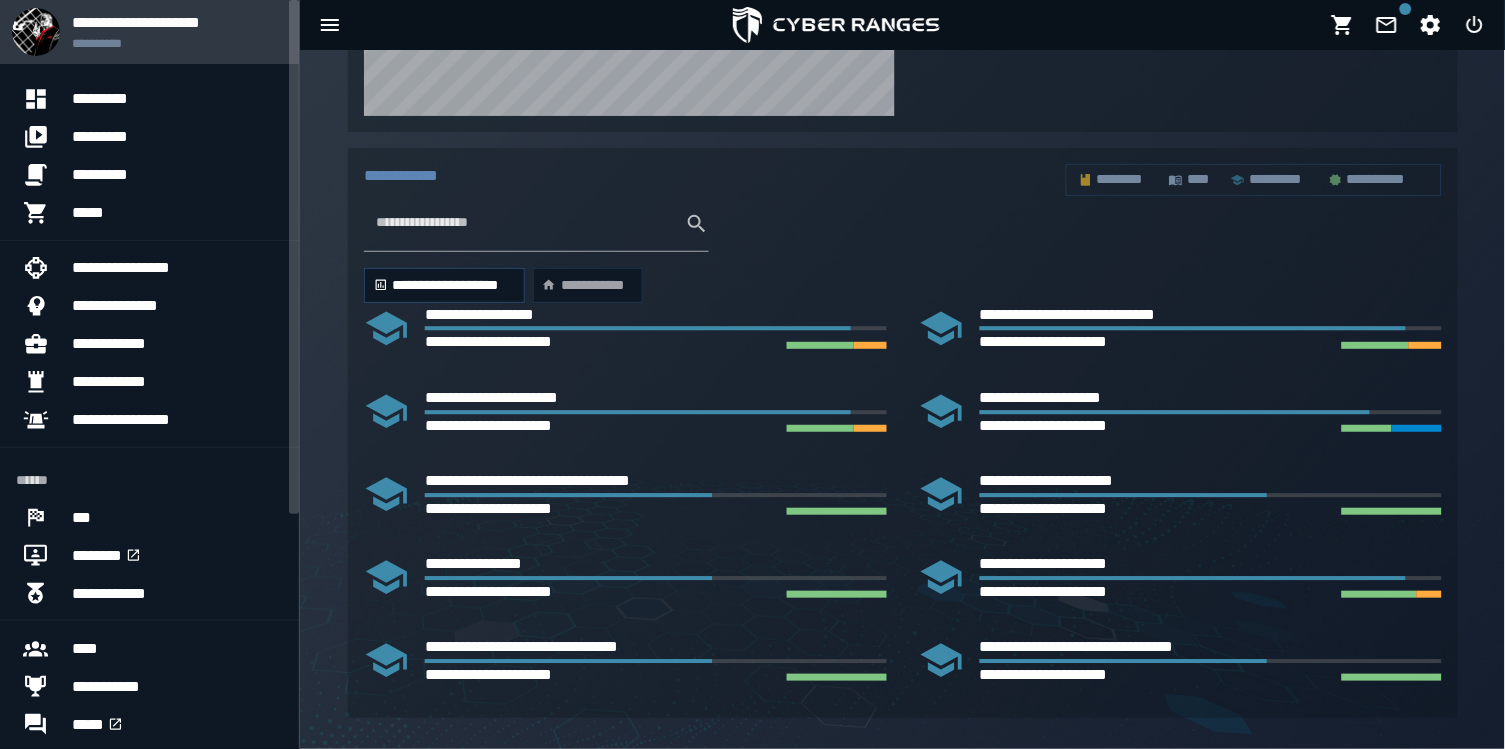 scroll, scrollTop: 0, scrollLeft: 0, axis: both 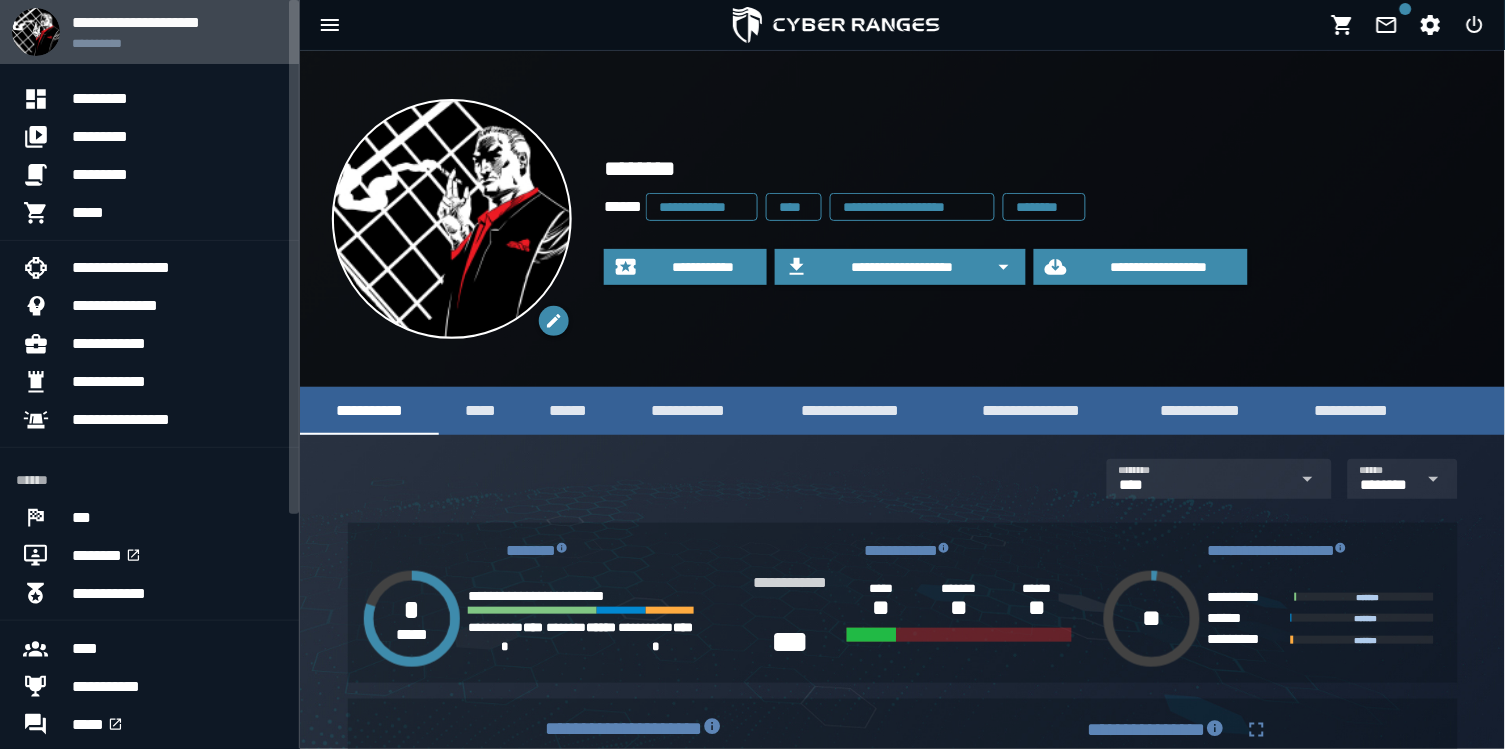 click on "**********" at bounding box center (149, 32) 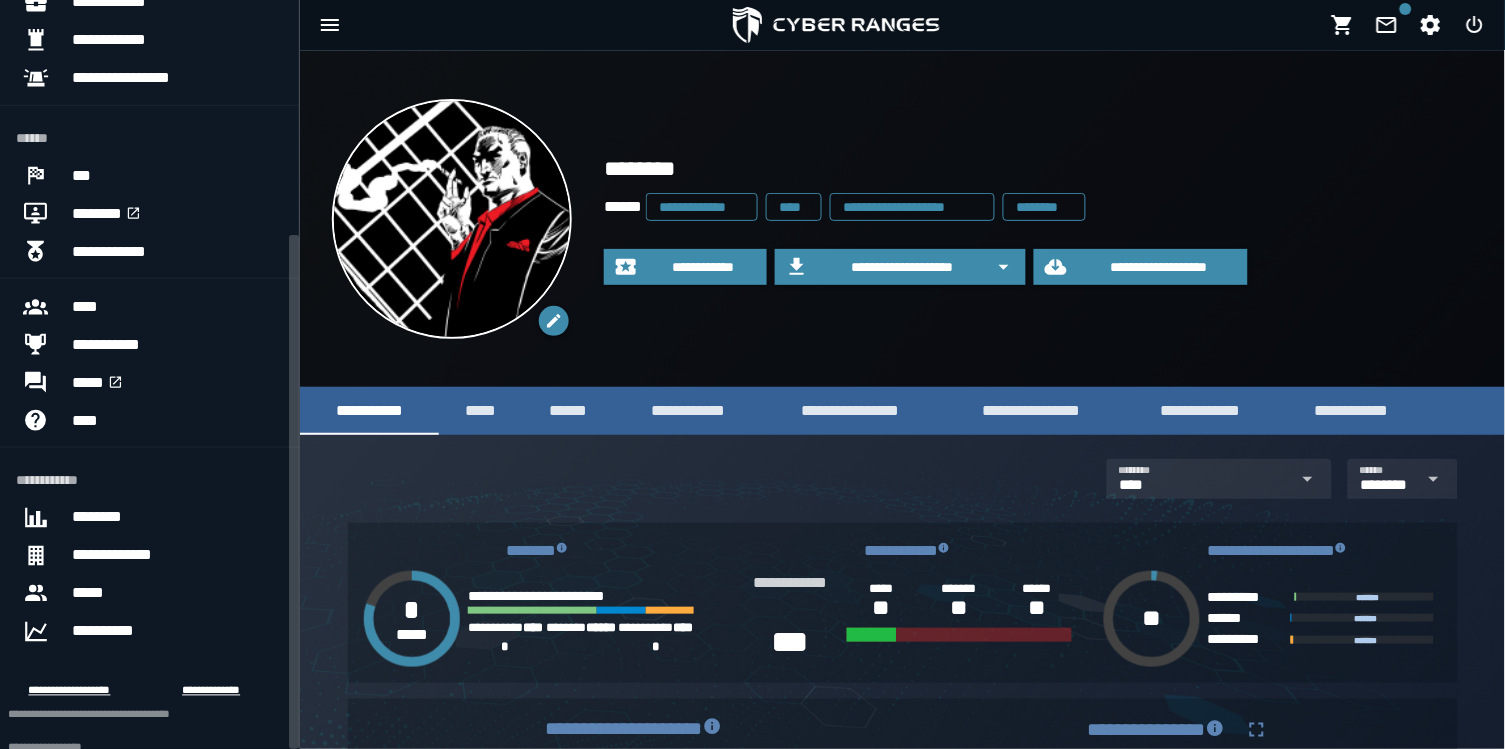 scroll, scrollTop: 341, scrollLeft: 0, axis: vertical 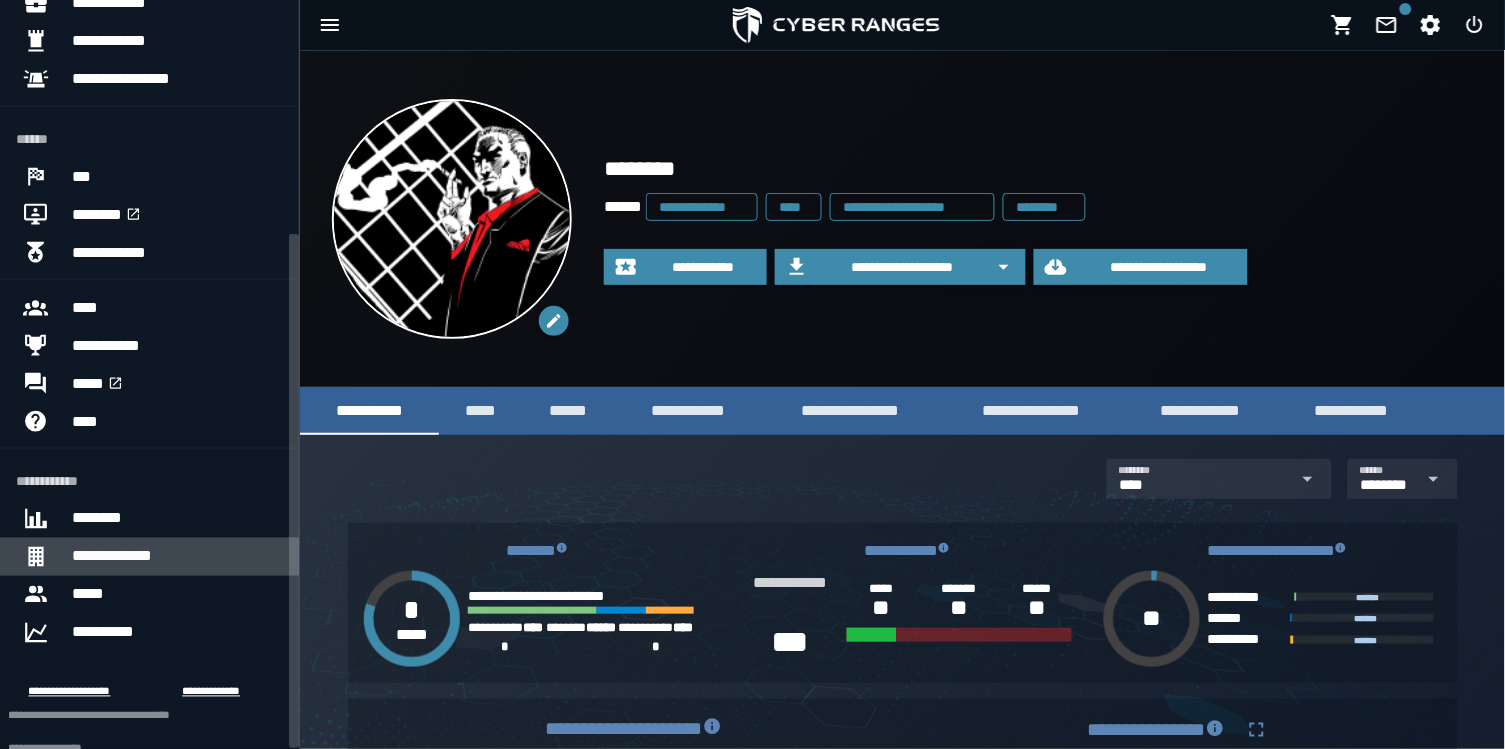click on "**********" at bounding box center [177, 557] 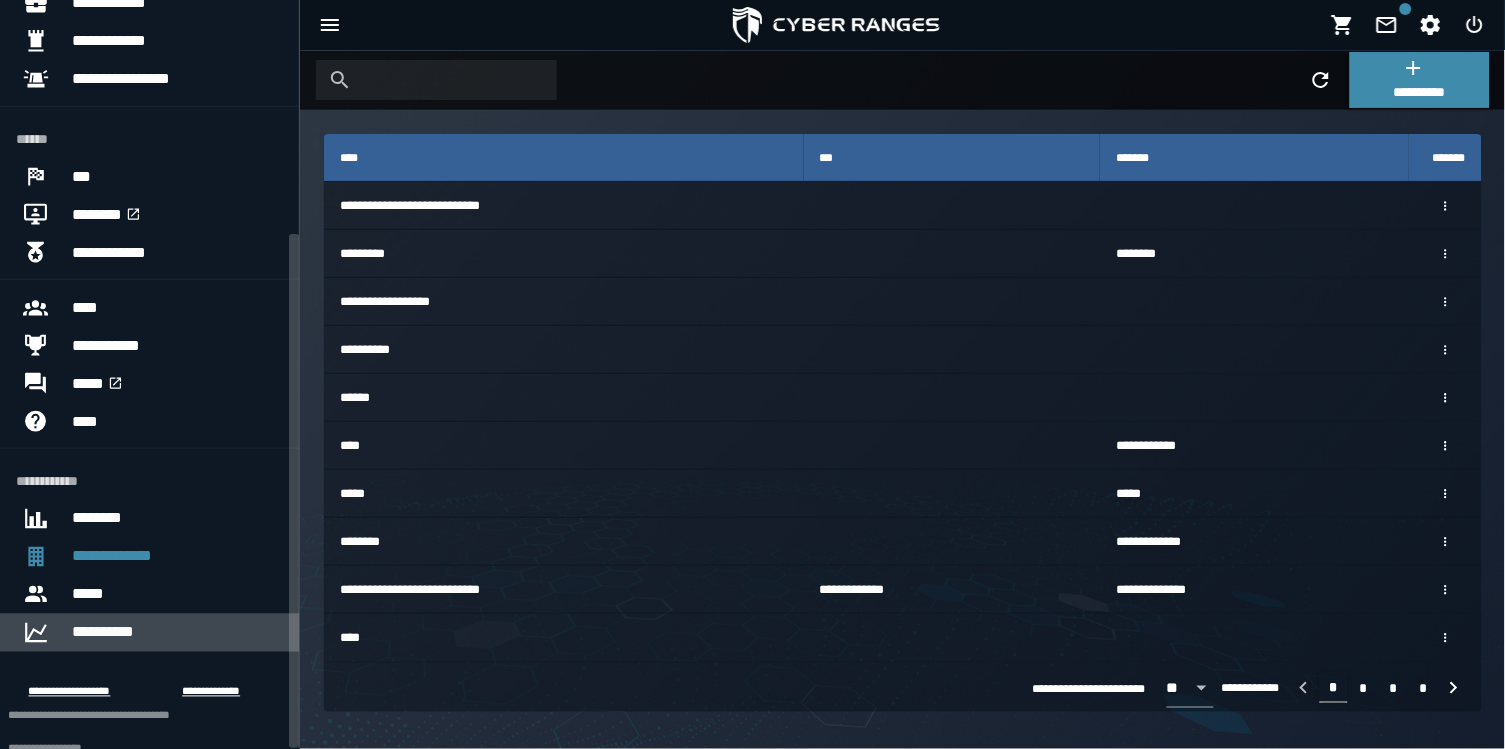 click on "**********" at bounding box center (177, 633) 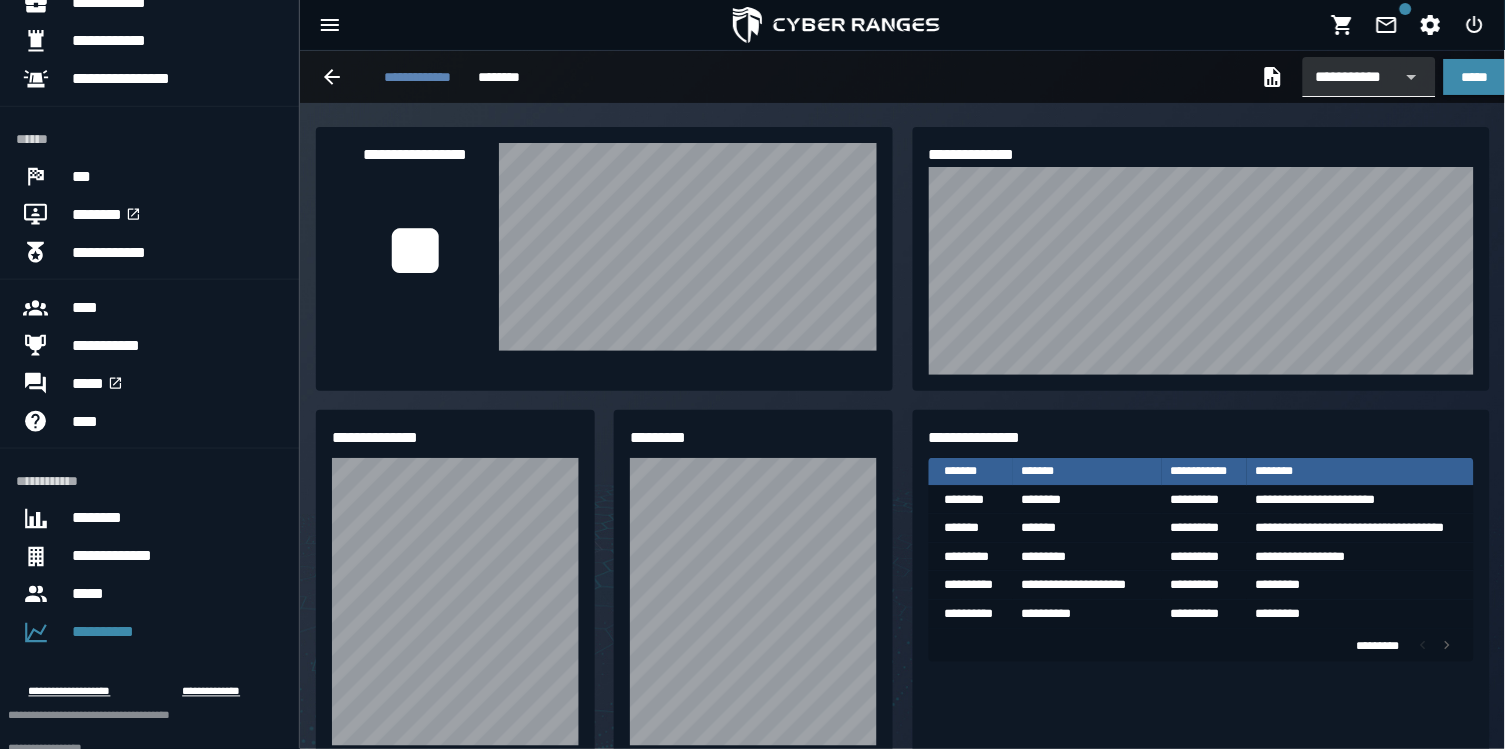 scroll, scrollTop: -1, scrollLeft: 0, axis: vertical 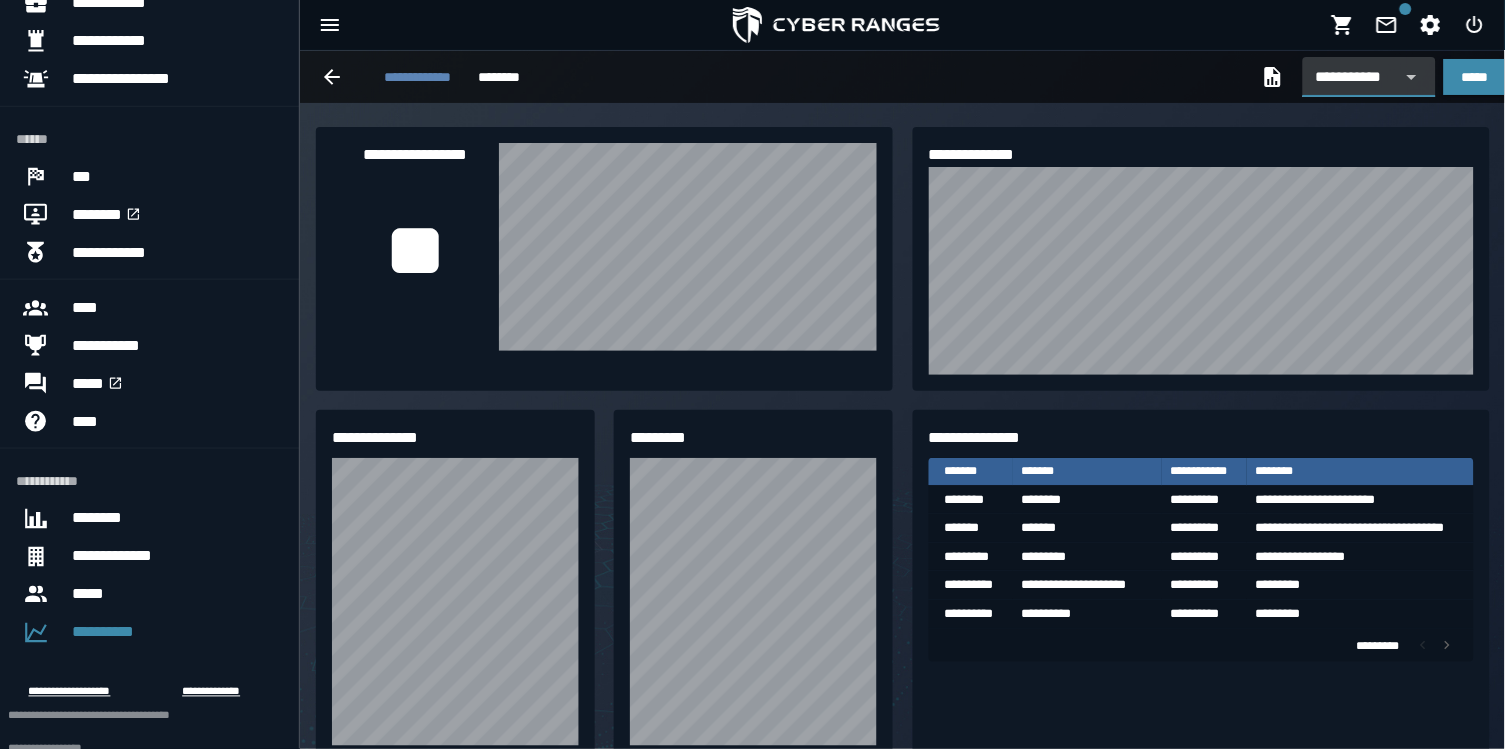 click on "**********" at bounding box center (1354, 77) 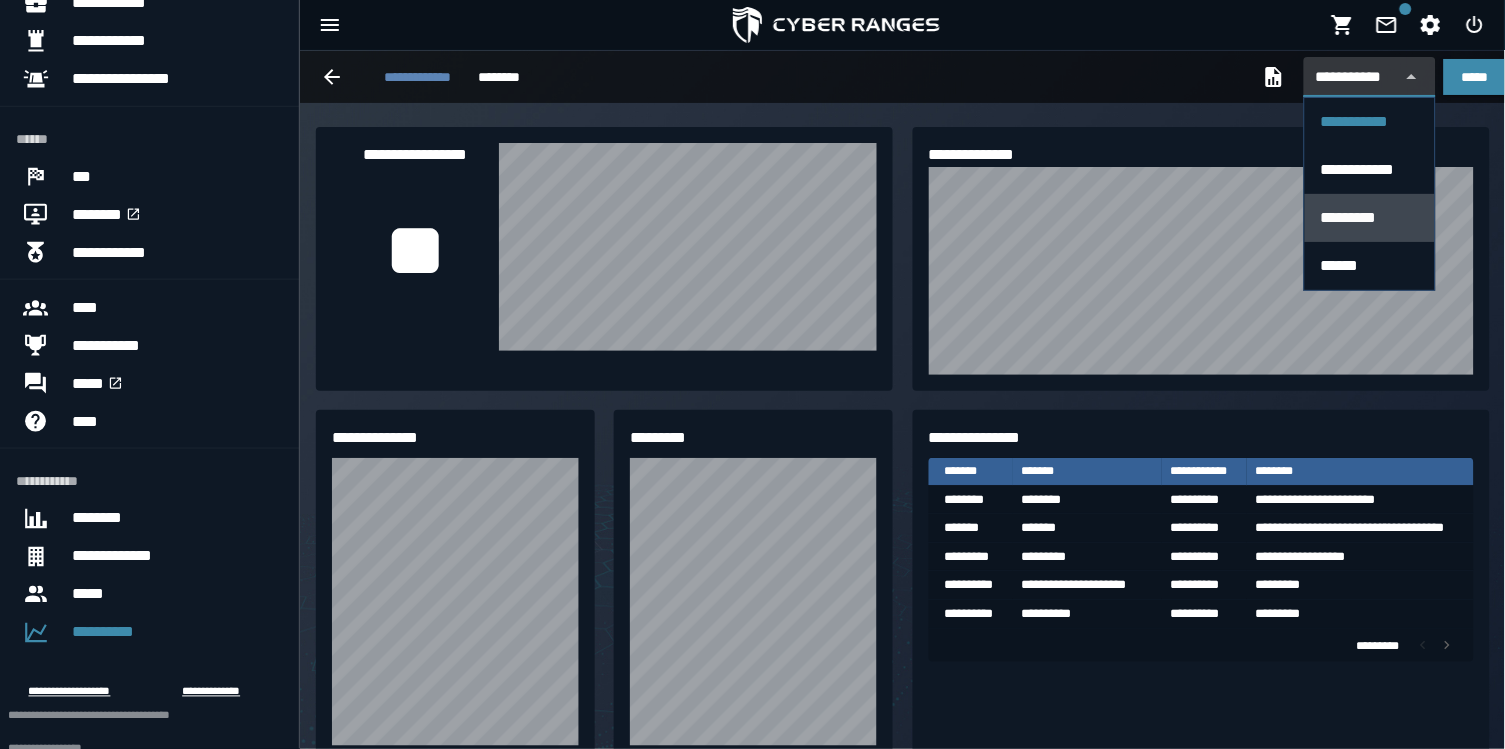 click on "*********" at bounding box center [1349, 217] 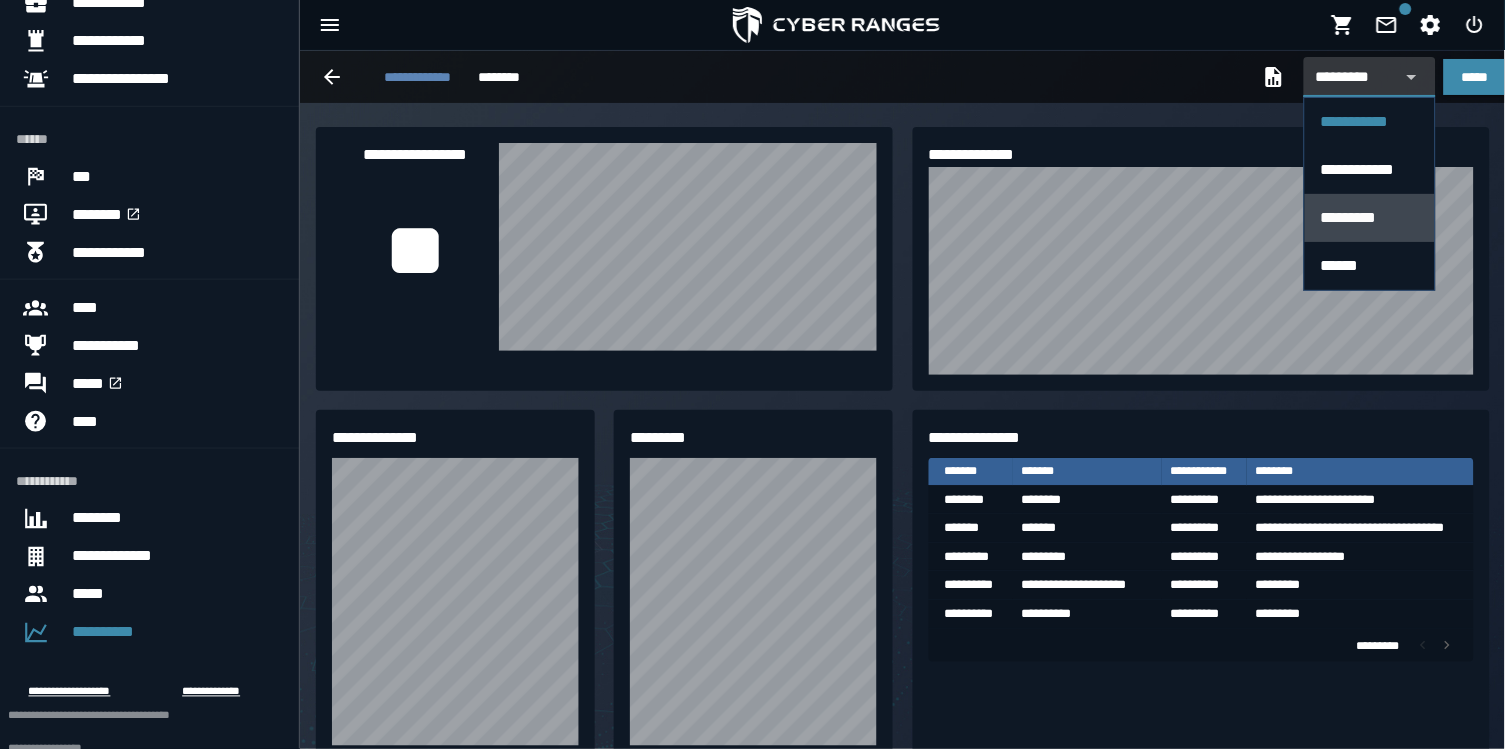 type on "*********" 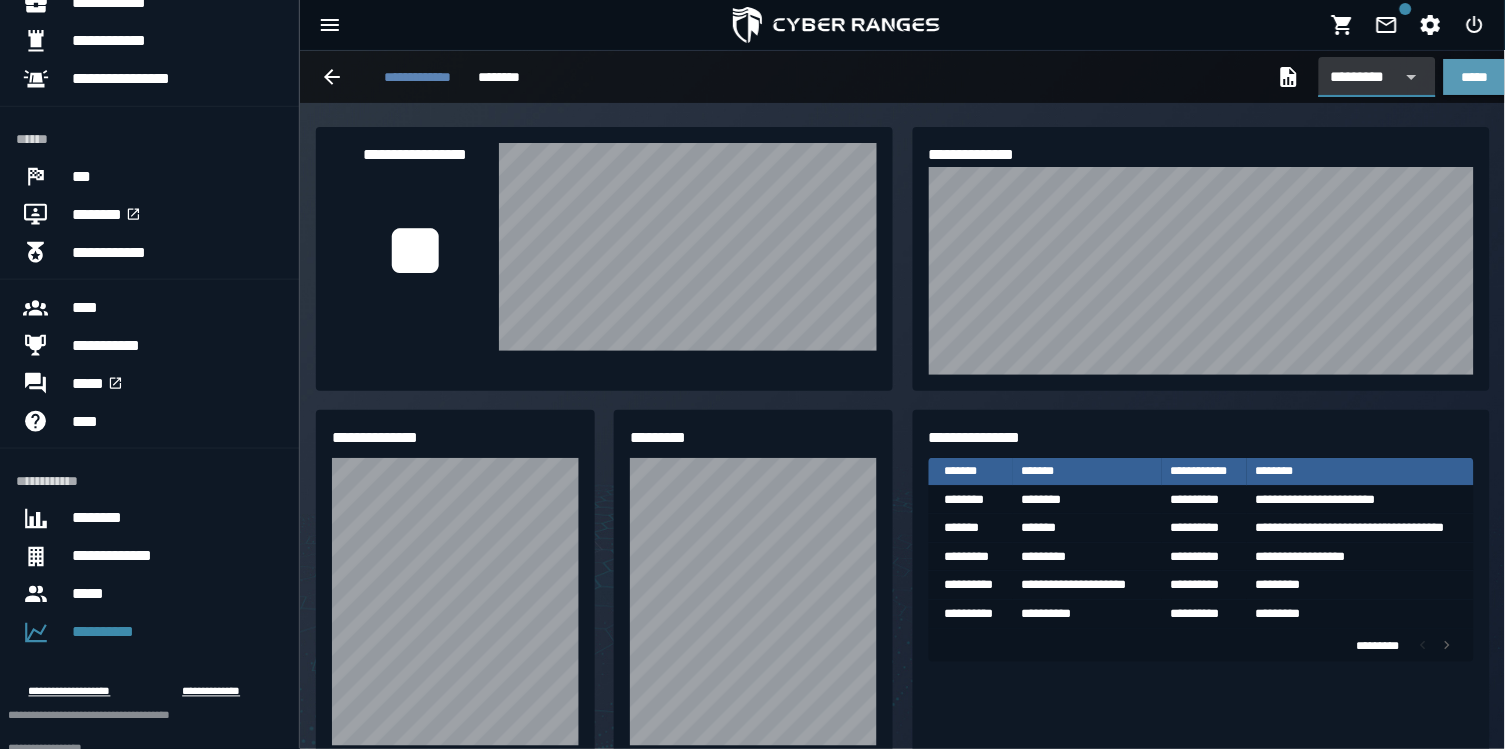 click on "*****" at bounding box center [1474, 77] 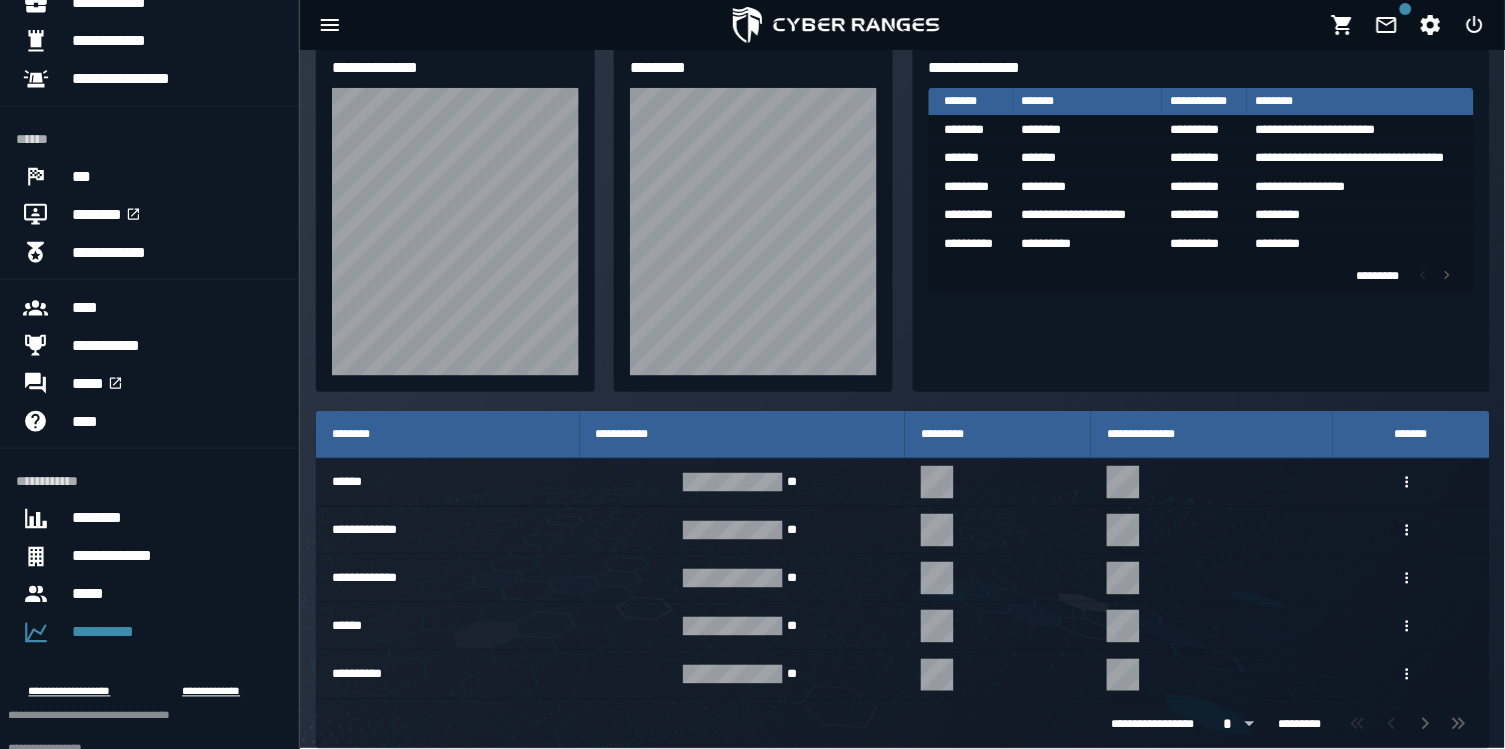 scroll, scrollTop: 369, scrollLeft: 0, axis: vertical 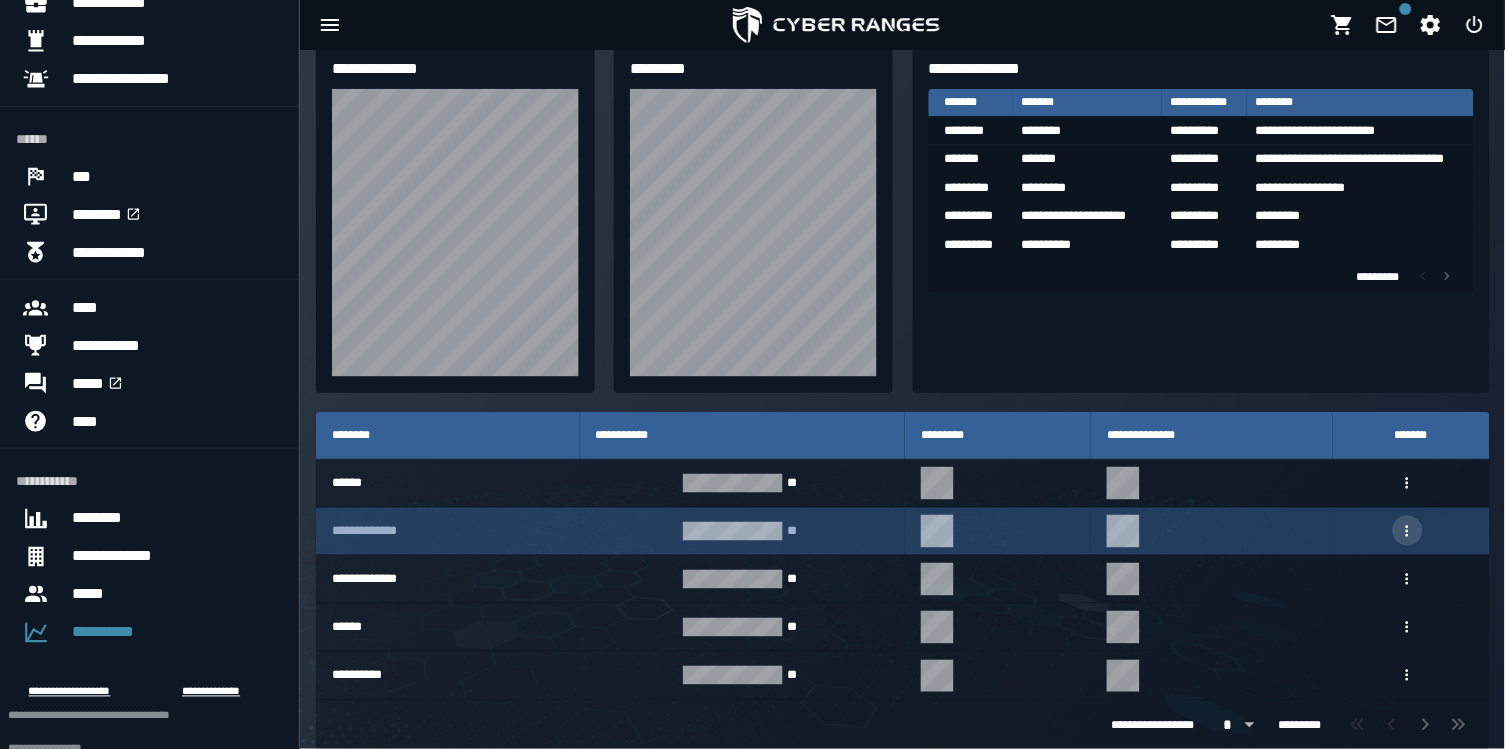 click 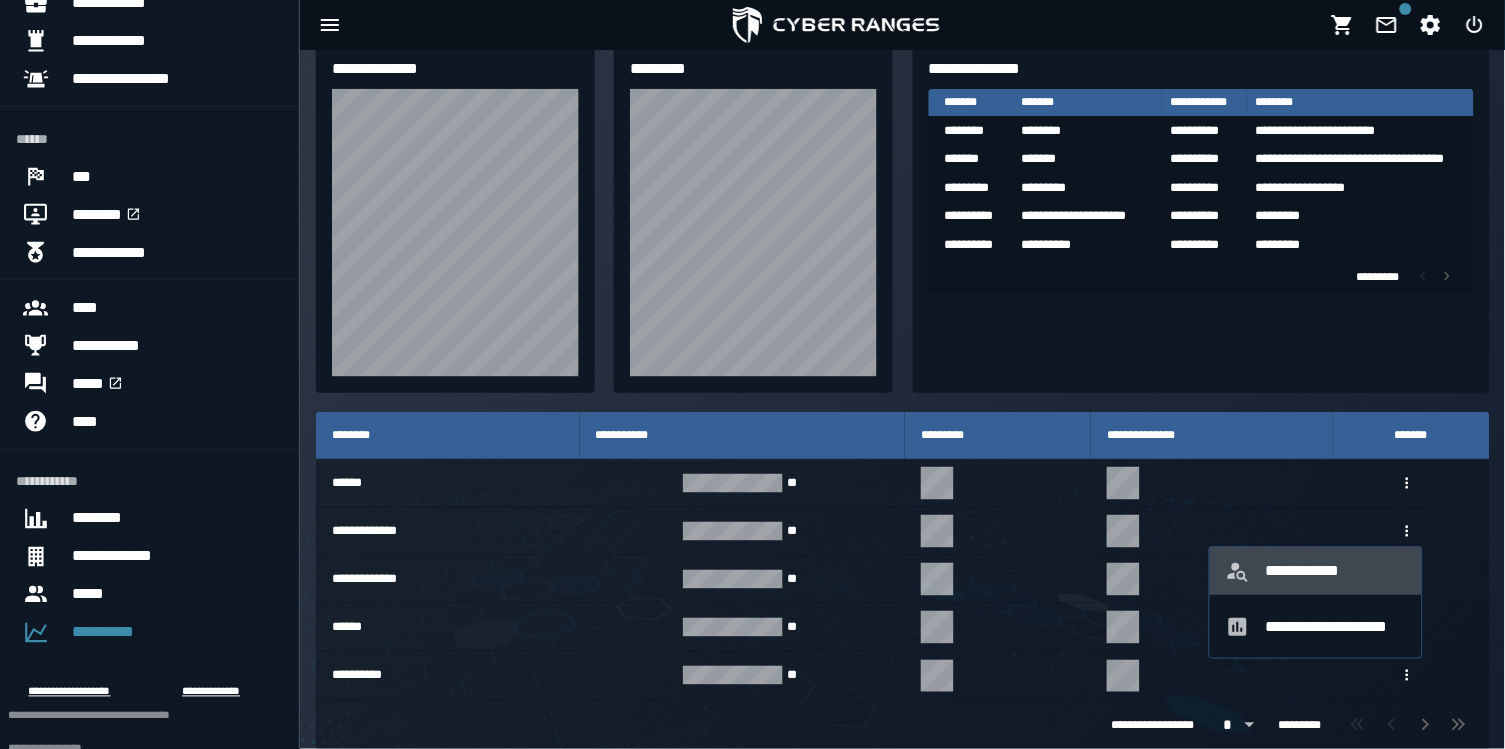 click on "**********" at bounding box center [1336, 571] 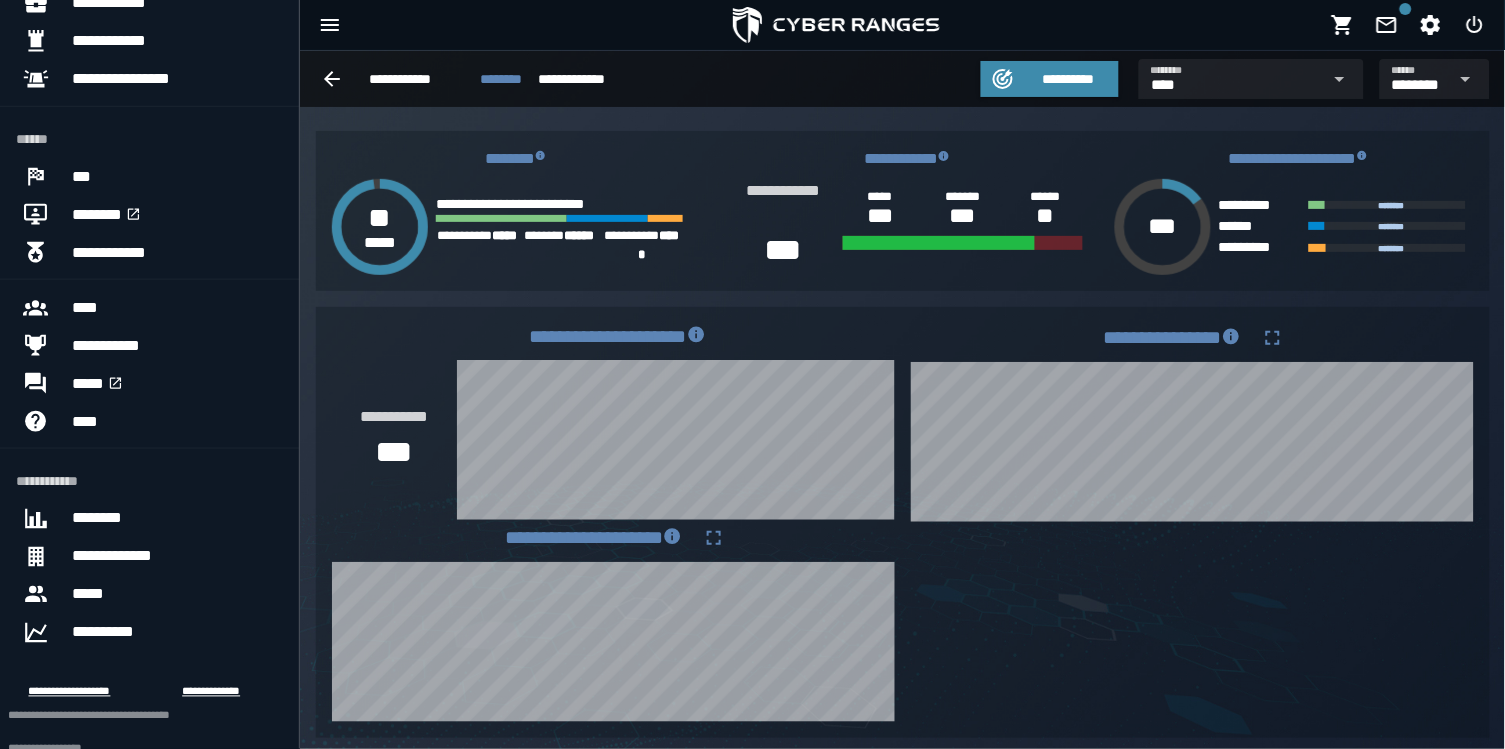 scroll, scrollTop: 0, scrollLeft: 0, axis: both 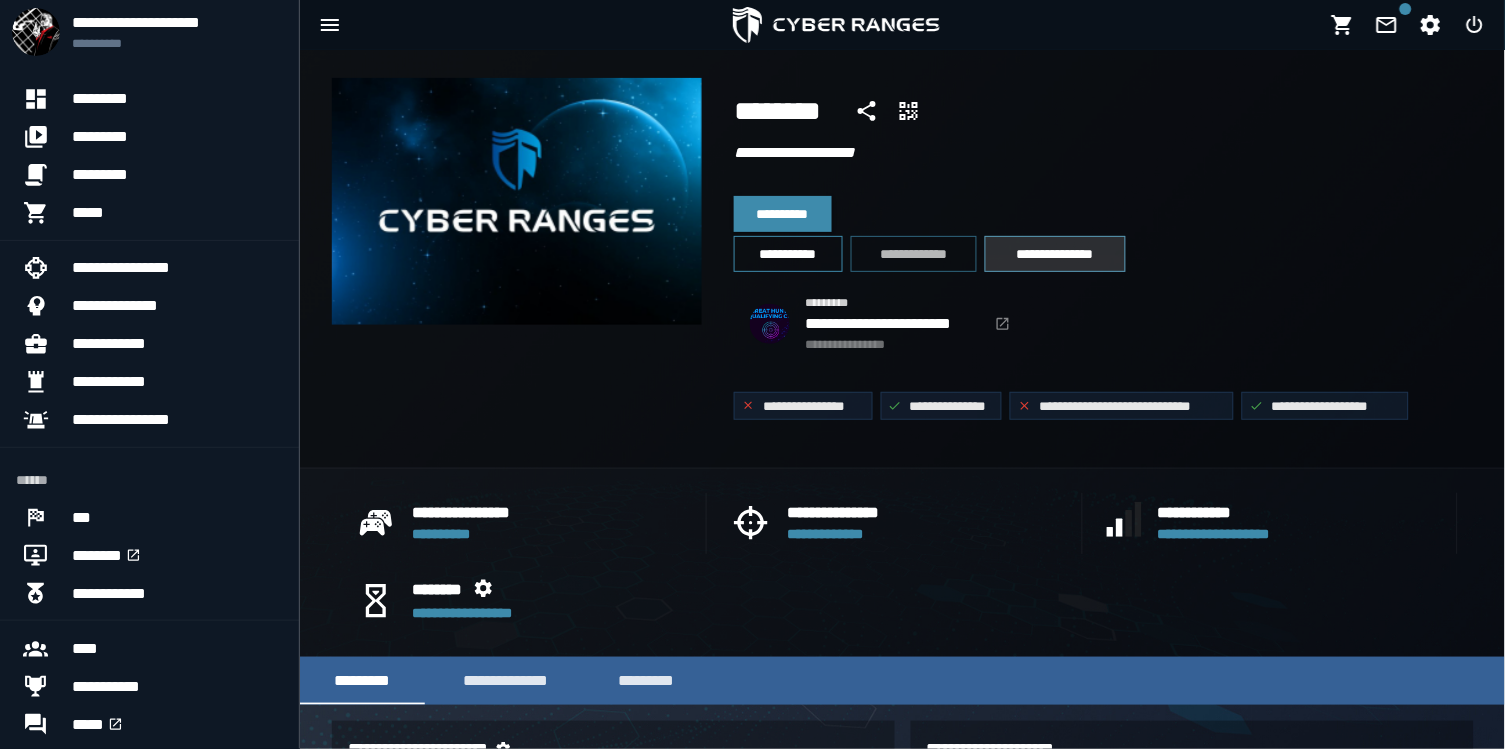 click on "**********" at bounding box center [1055, 254] 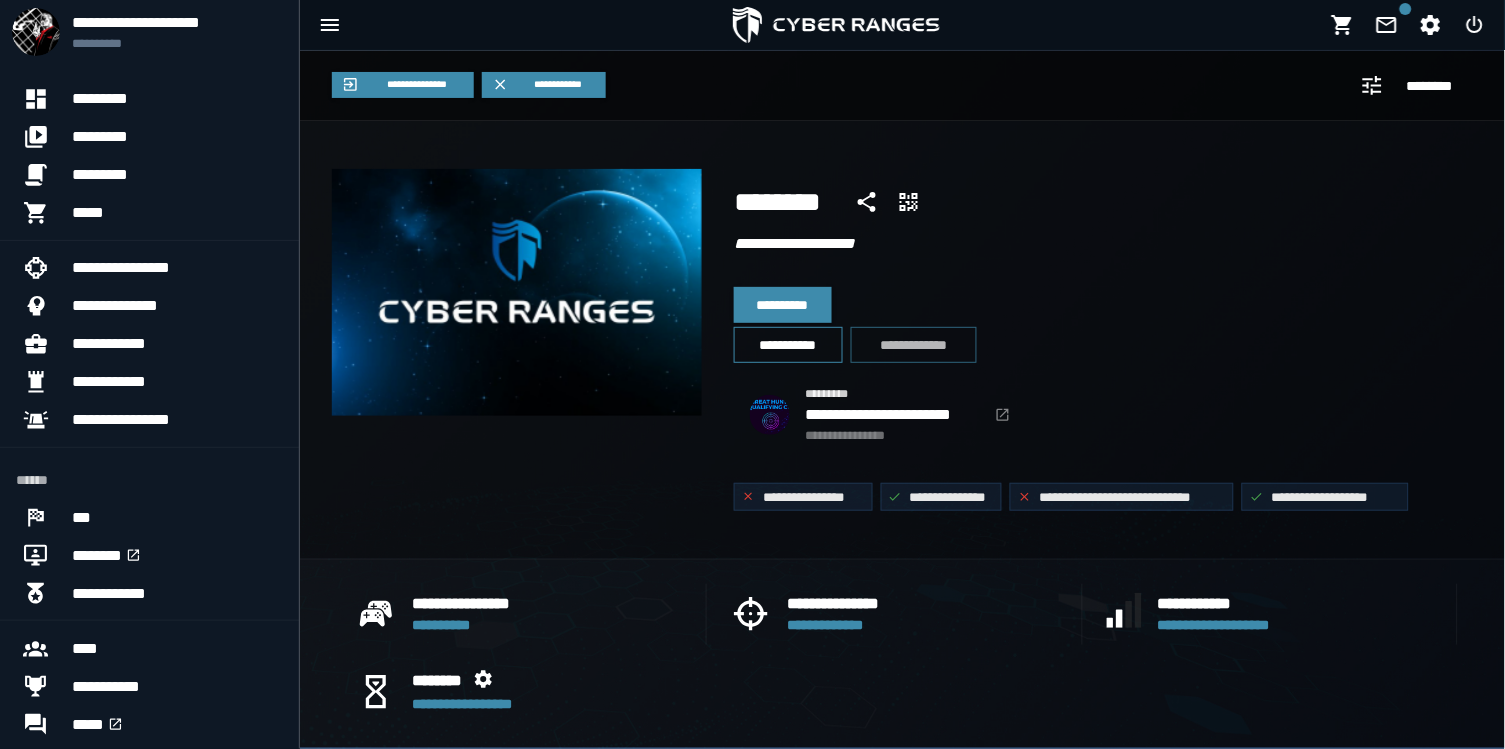 scroll, scrollTop: 3, scrollLeft: 0, axis: vertical 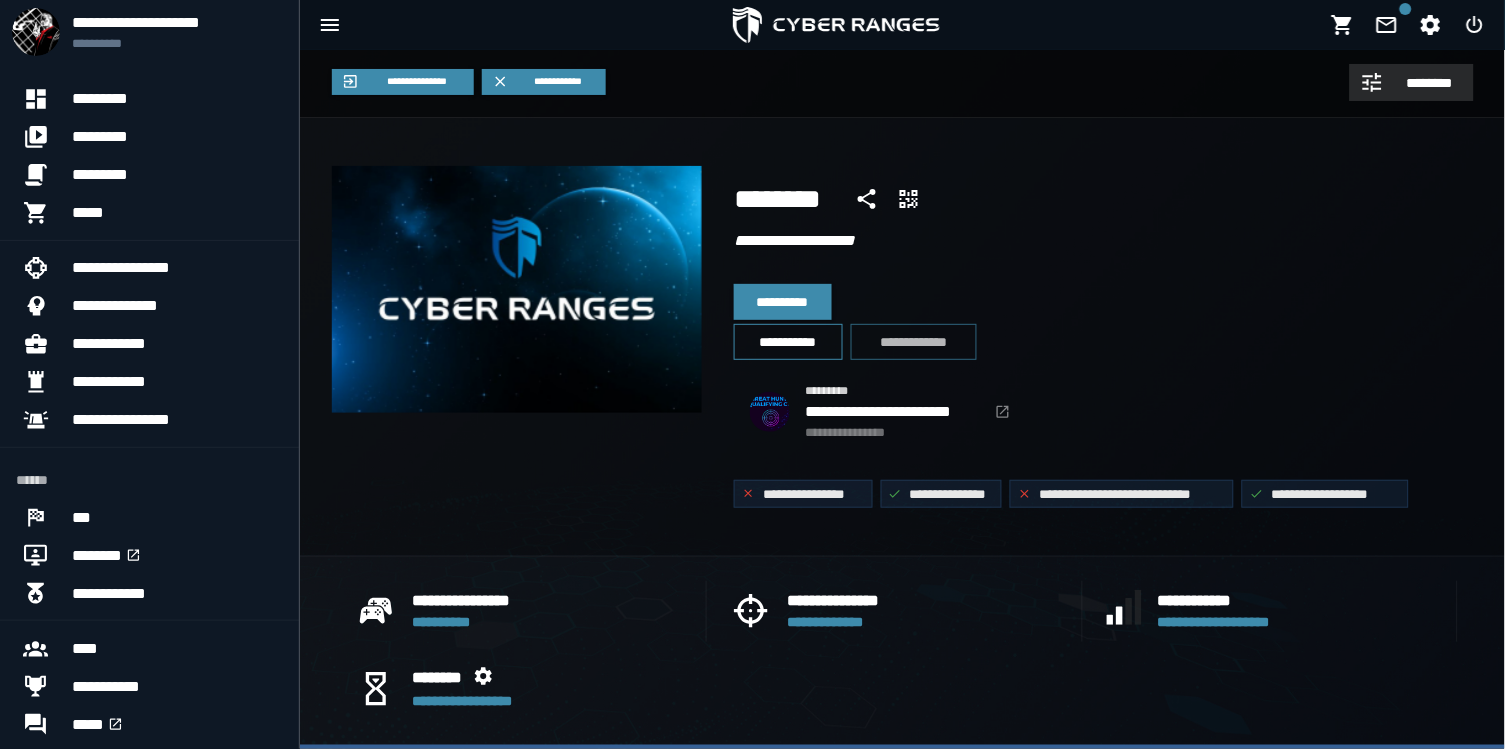 click 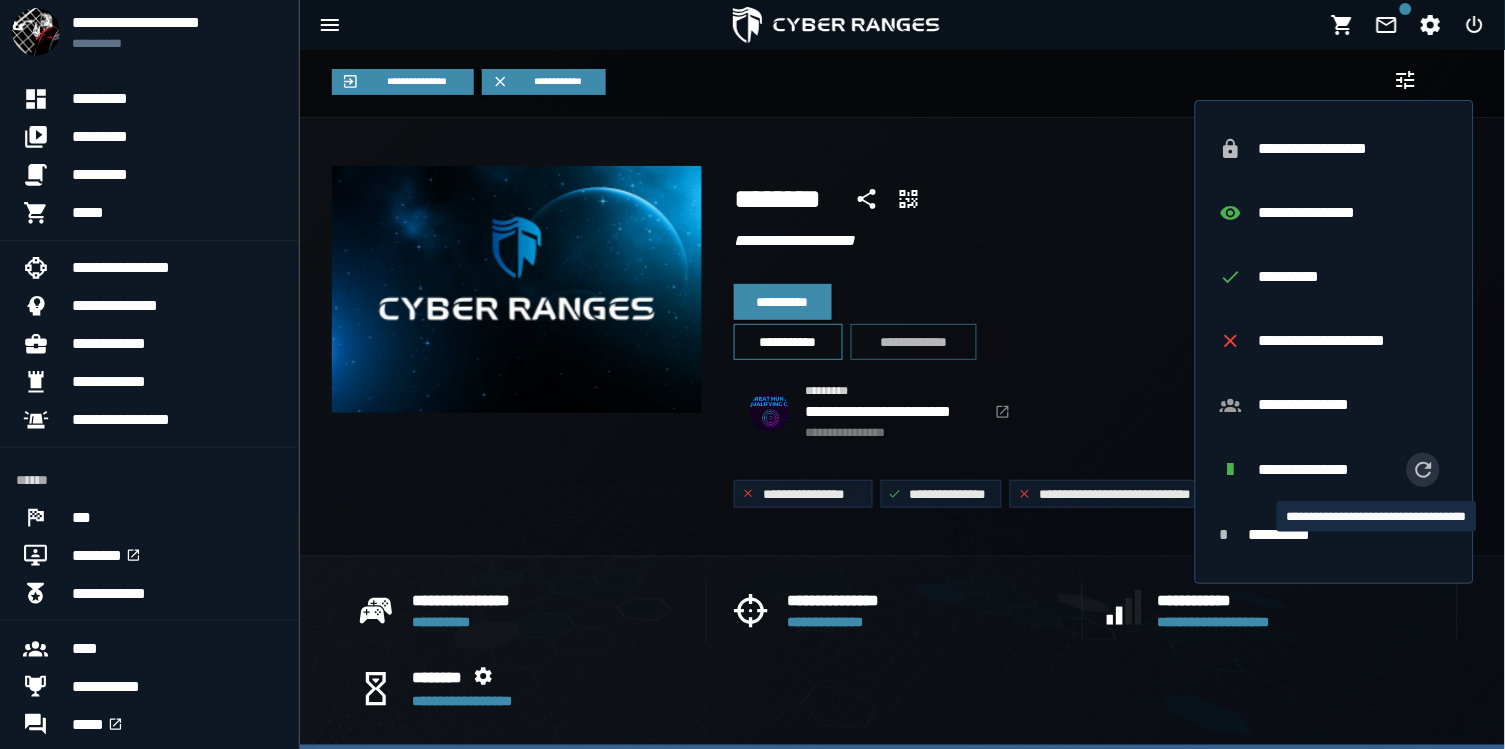 click 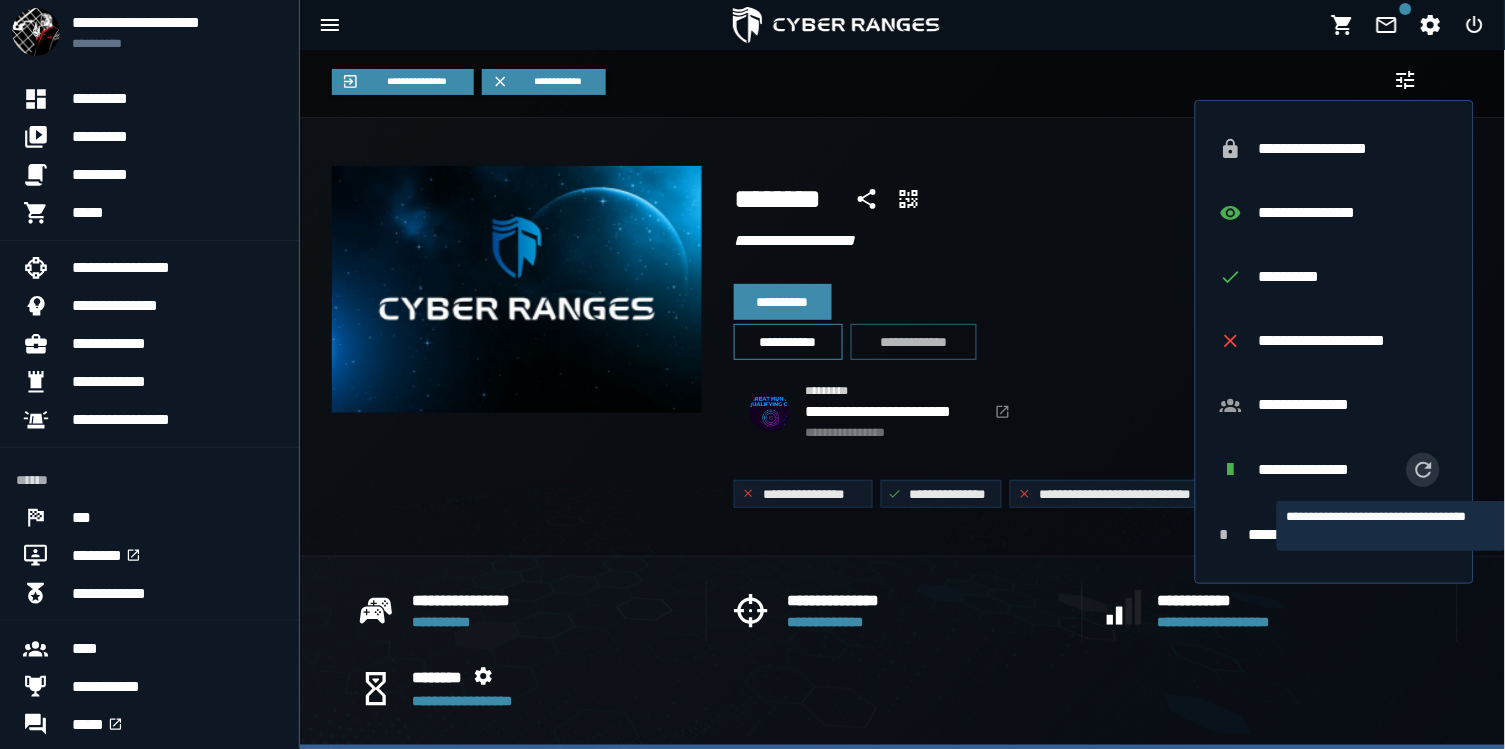 click 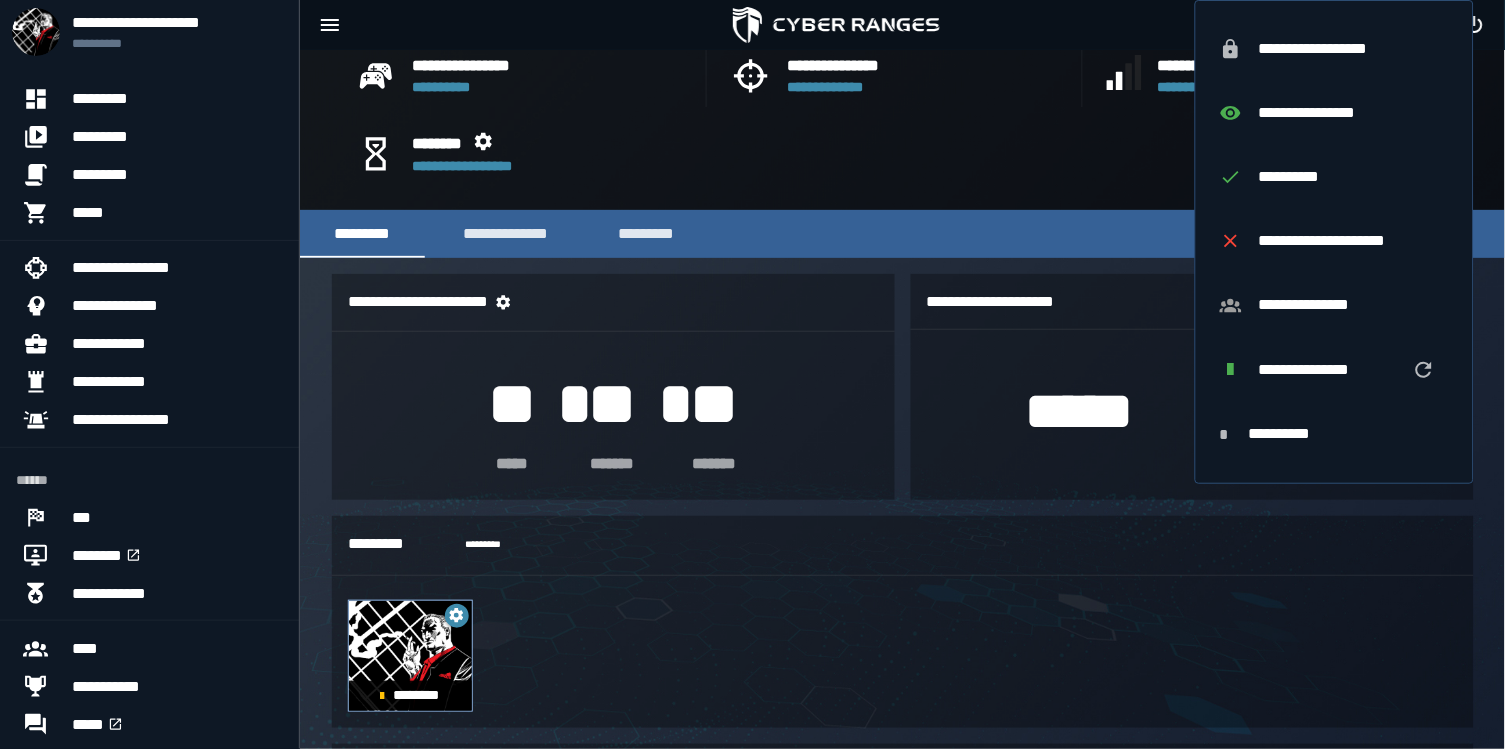 scroll, scrollTop: 531, scrollLeft: 0, axis: vertical 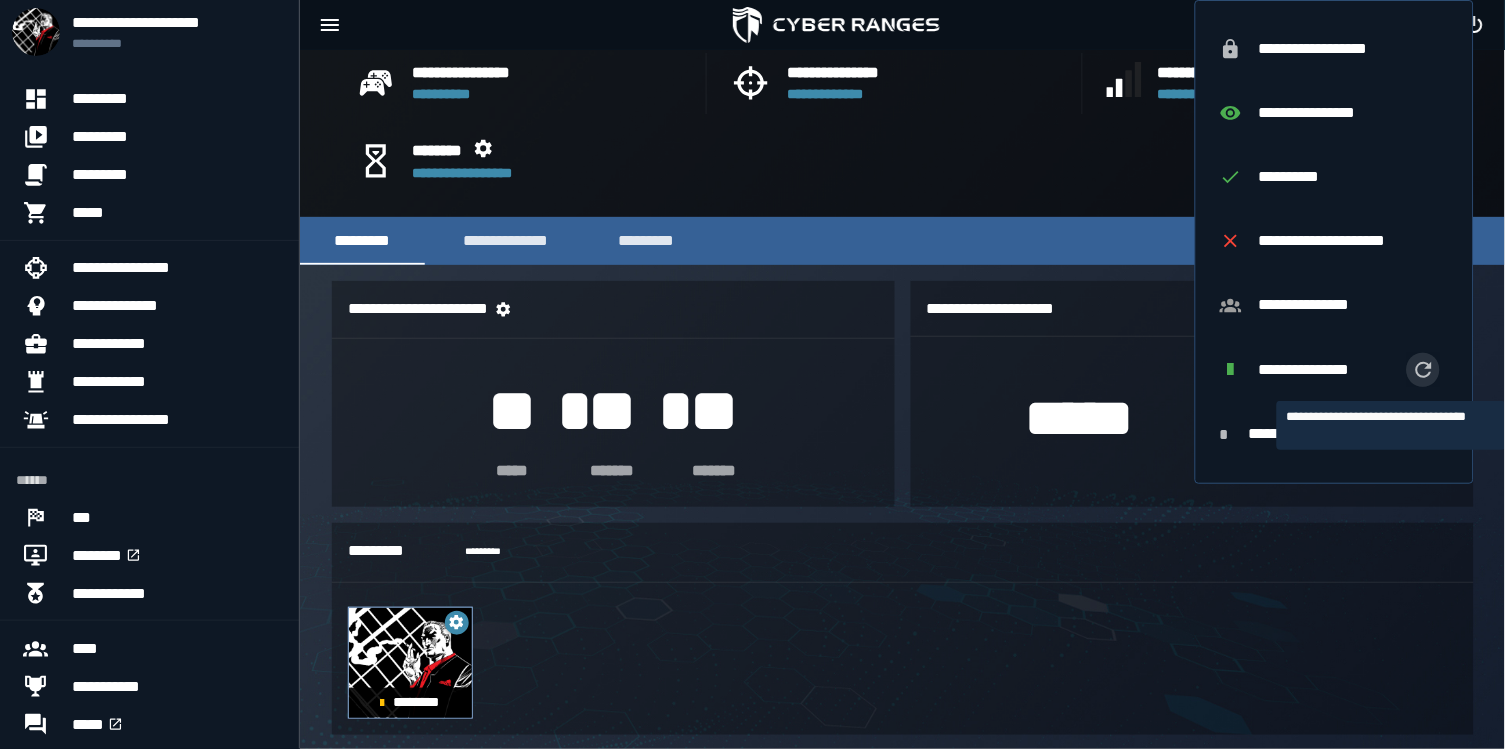click 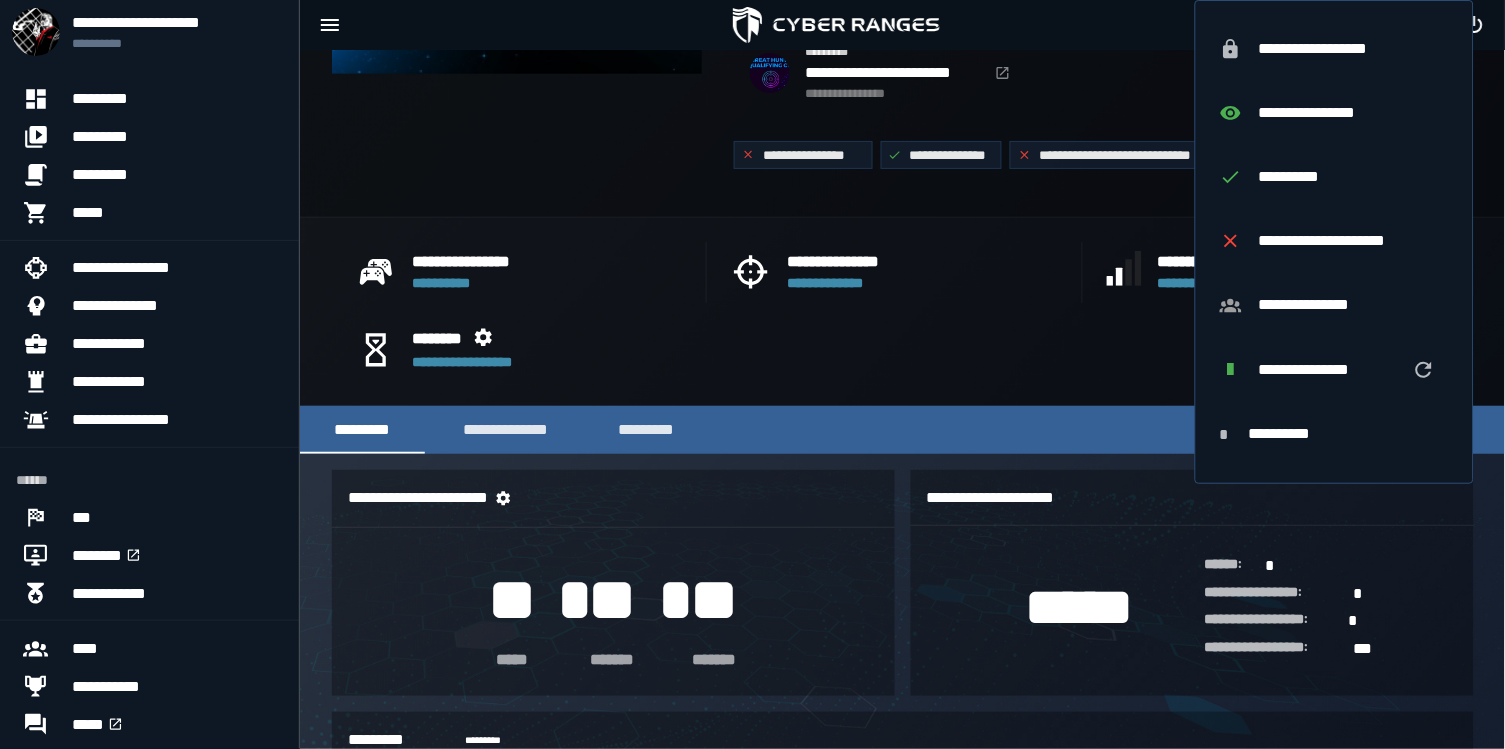 scroll, scrollTop: 338, scrollLeft: 0, axis: vertical 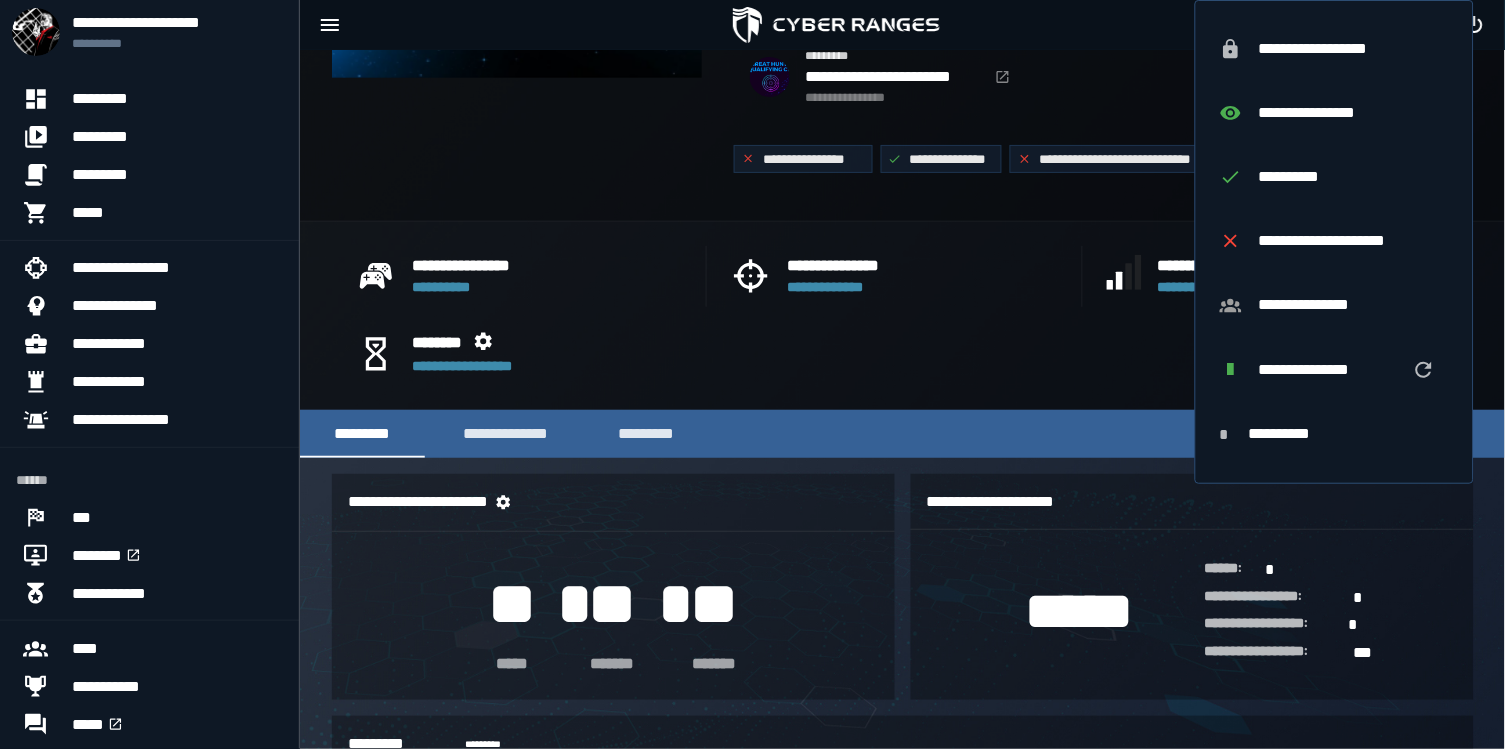 click on "**********" 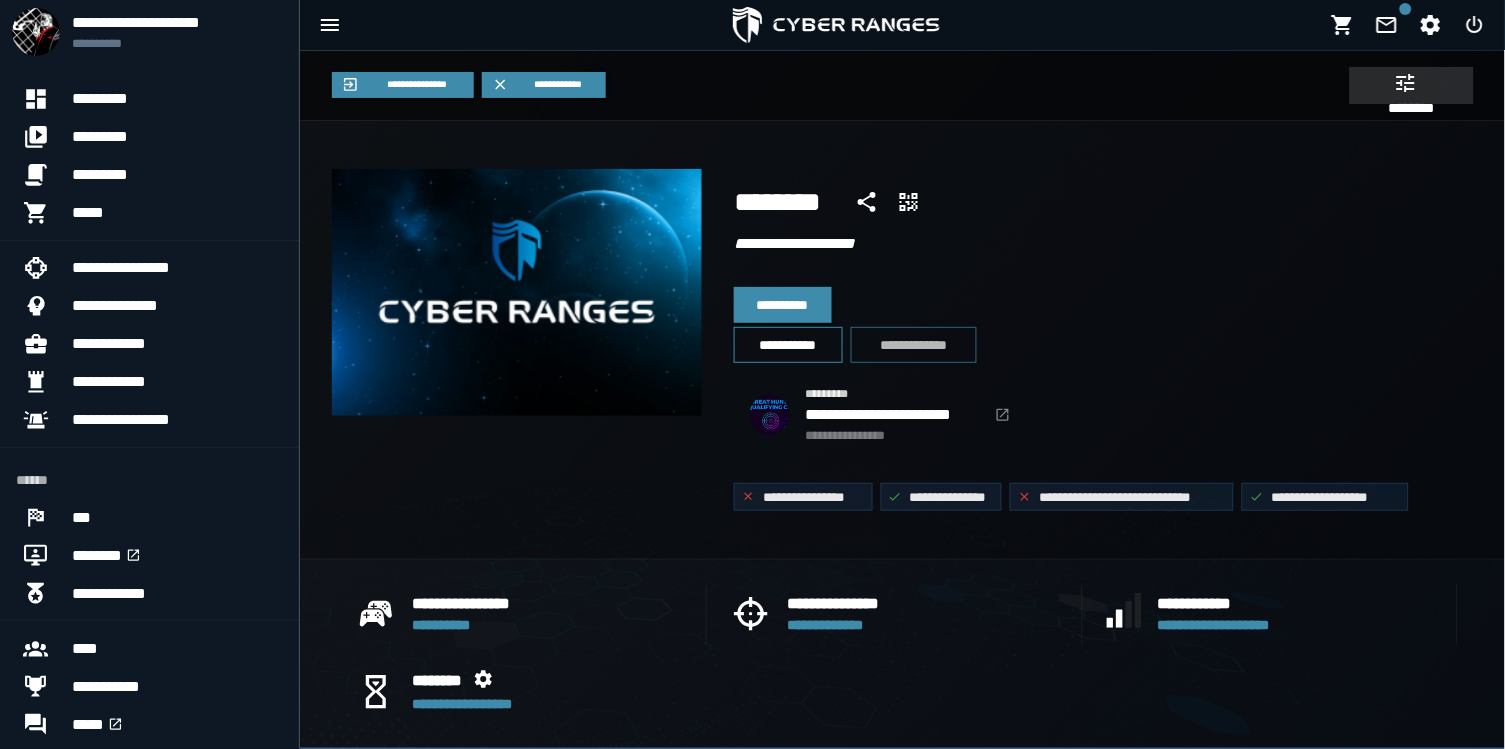 scroll, scrollTop: 0, scrollLeft: 0, axis: both 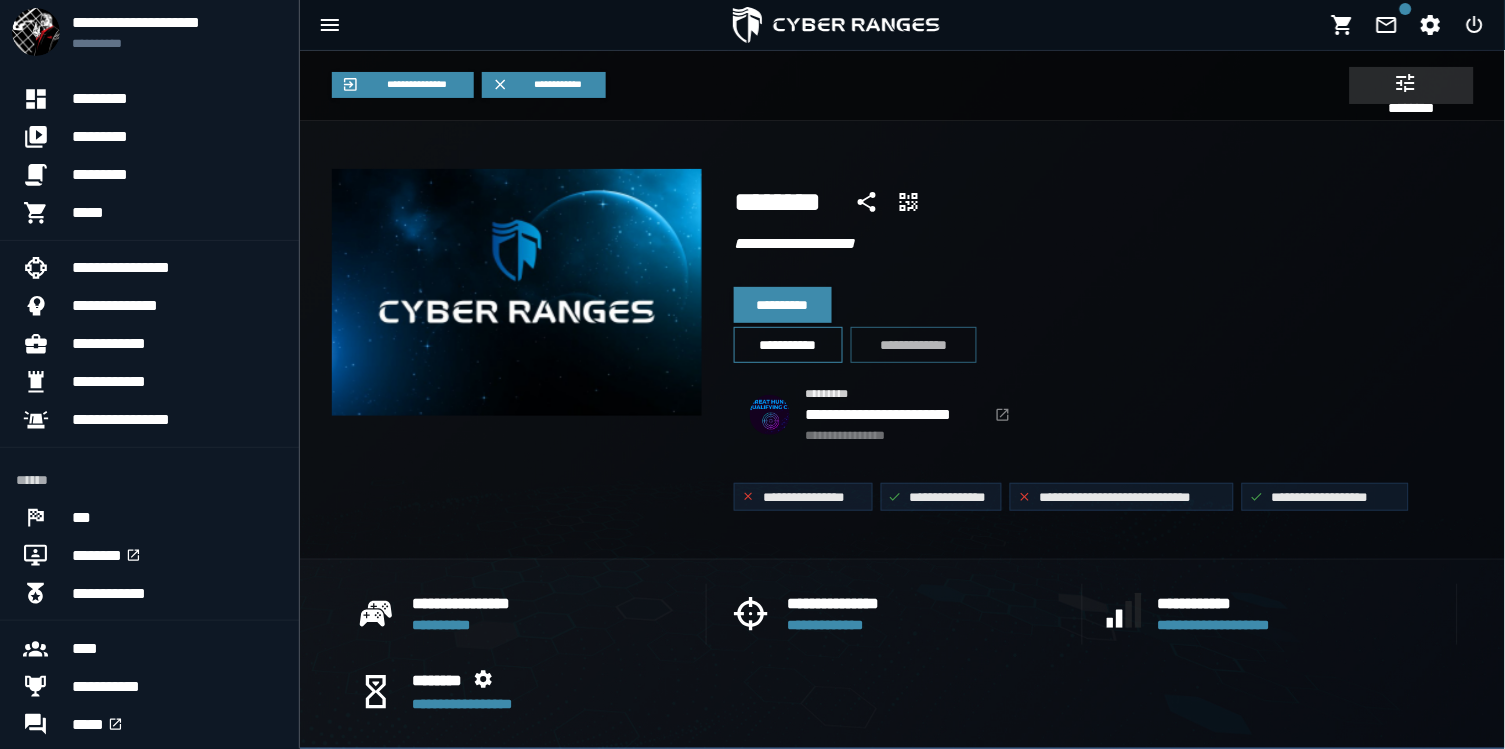 click 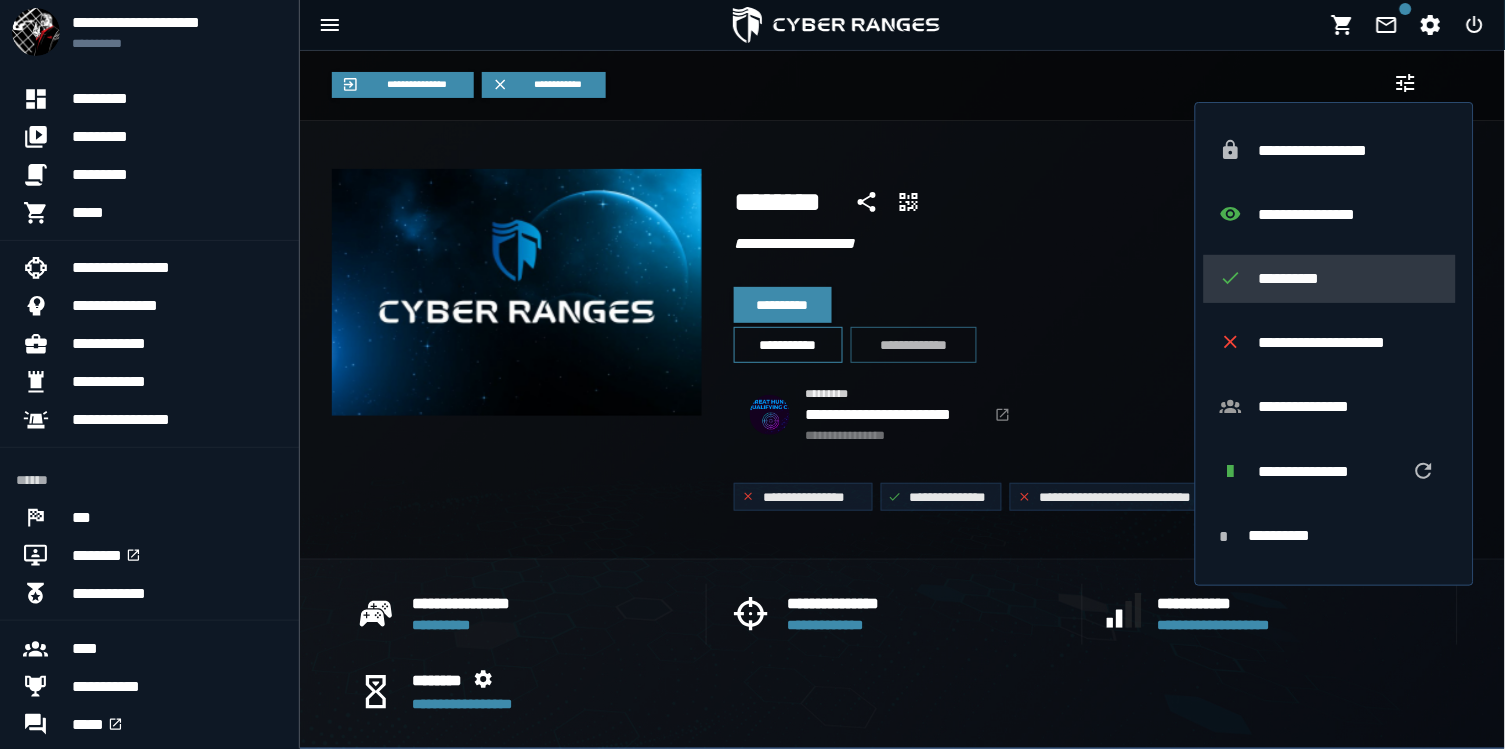 scroll, scrollTop: 4, scrollLeft: 0, axis: vertical 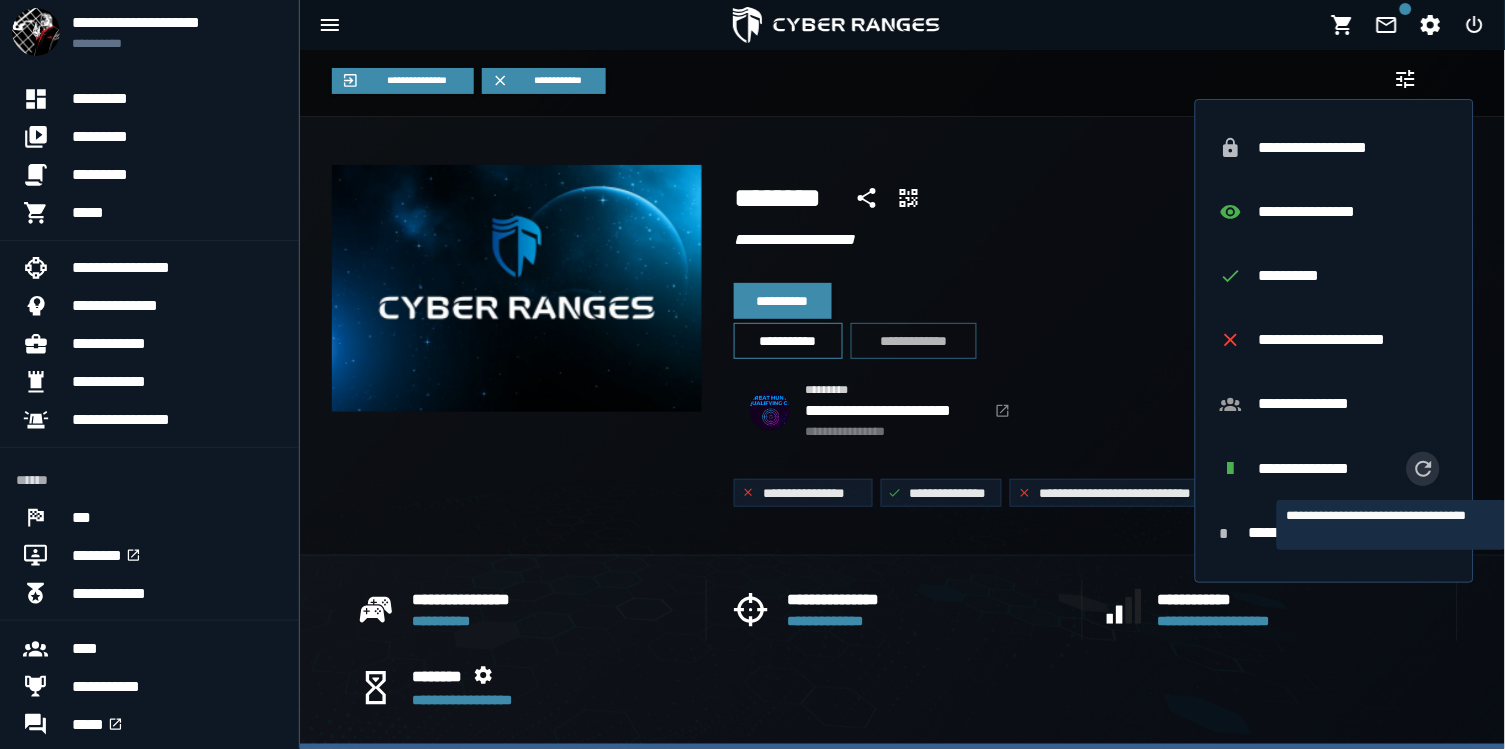 click 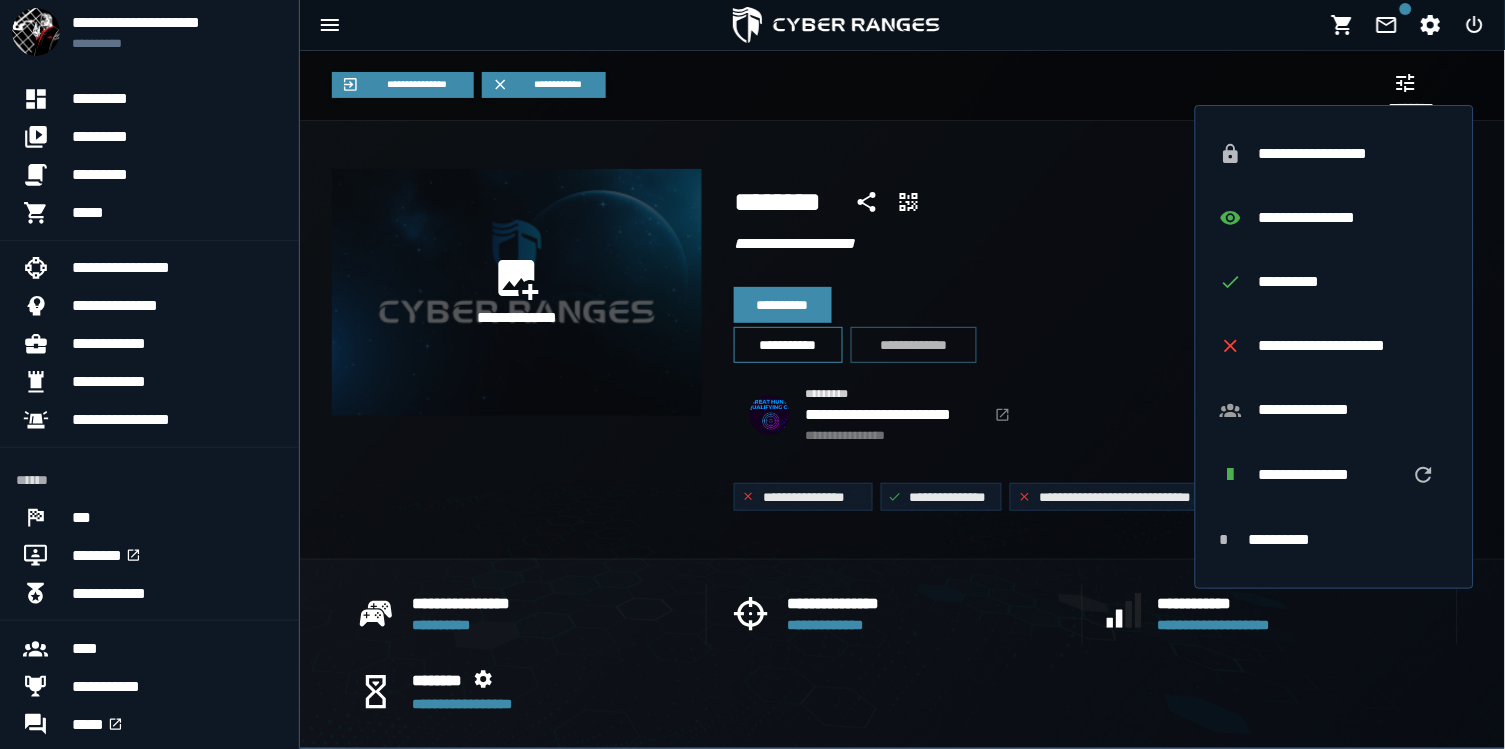 scroll, scrollTop: 0, scrollLeft: 0, axis: both 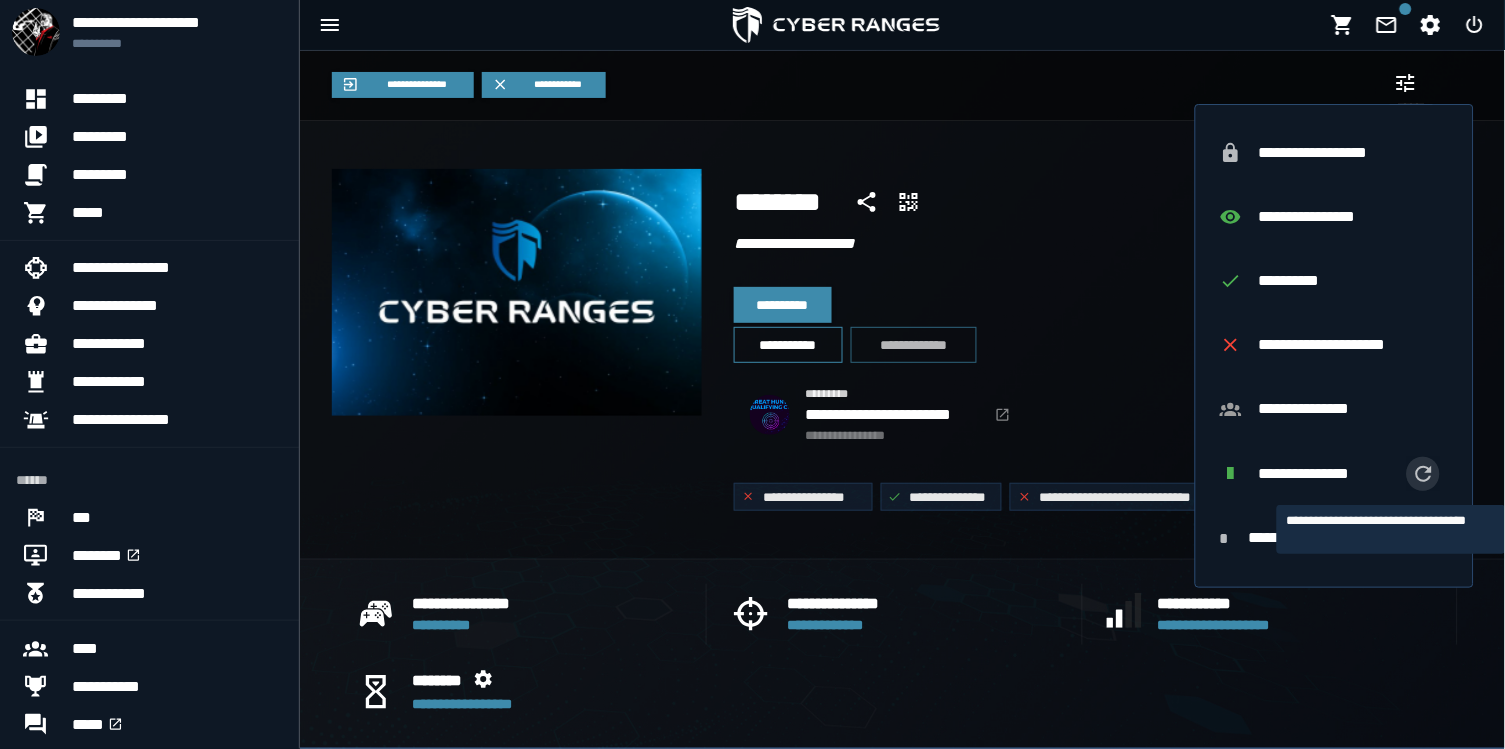 click 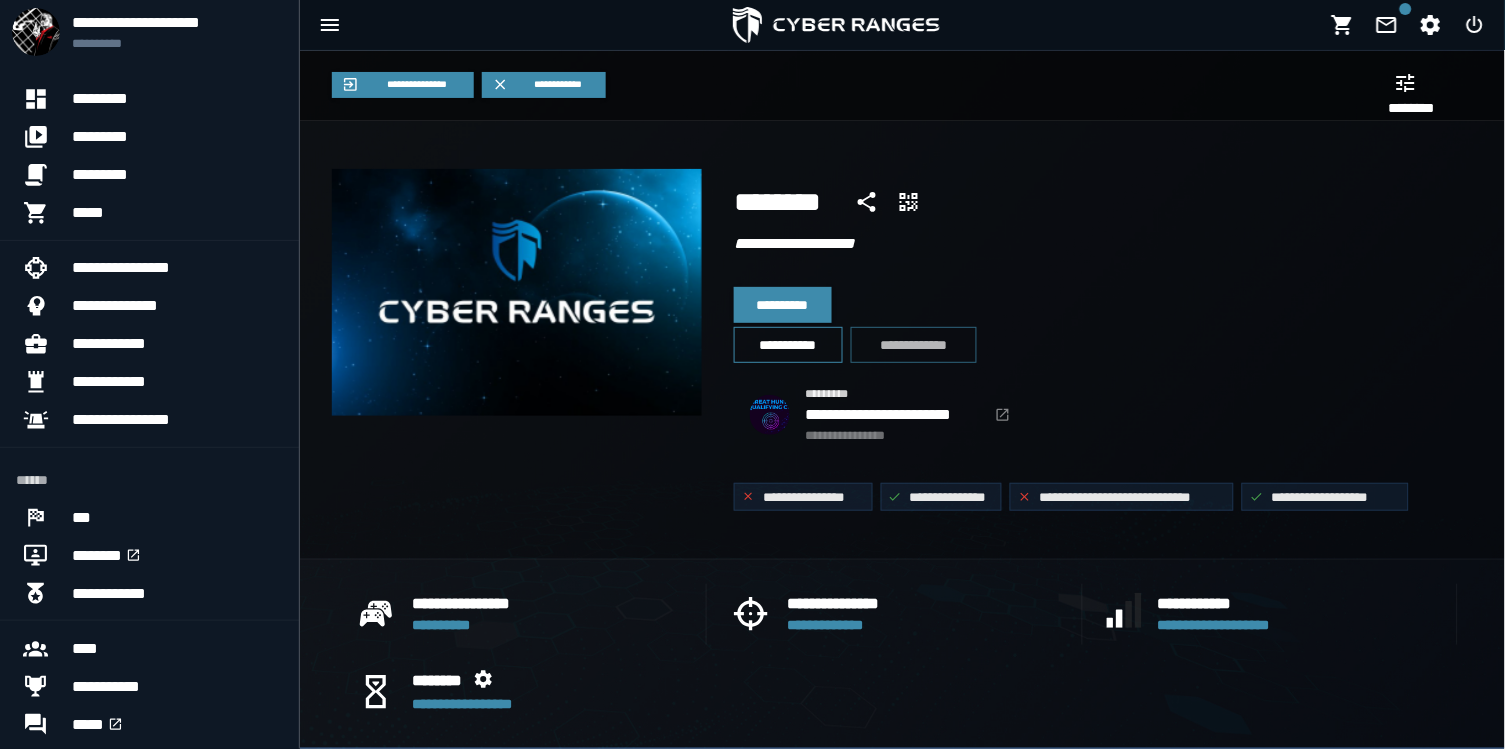 click on "**********" at bounding box center (1092, 411) 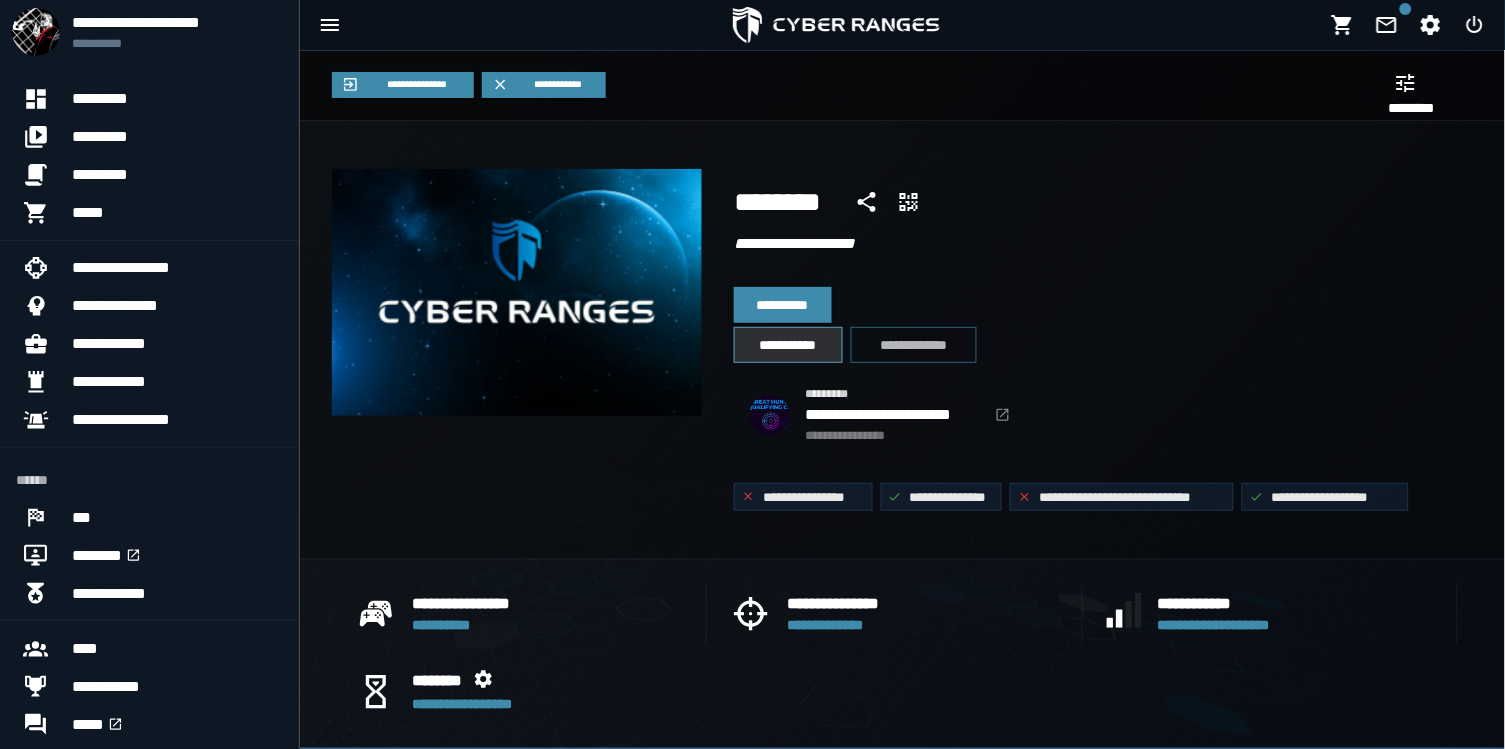 click on "**********" at bounding box center (788, 345) 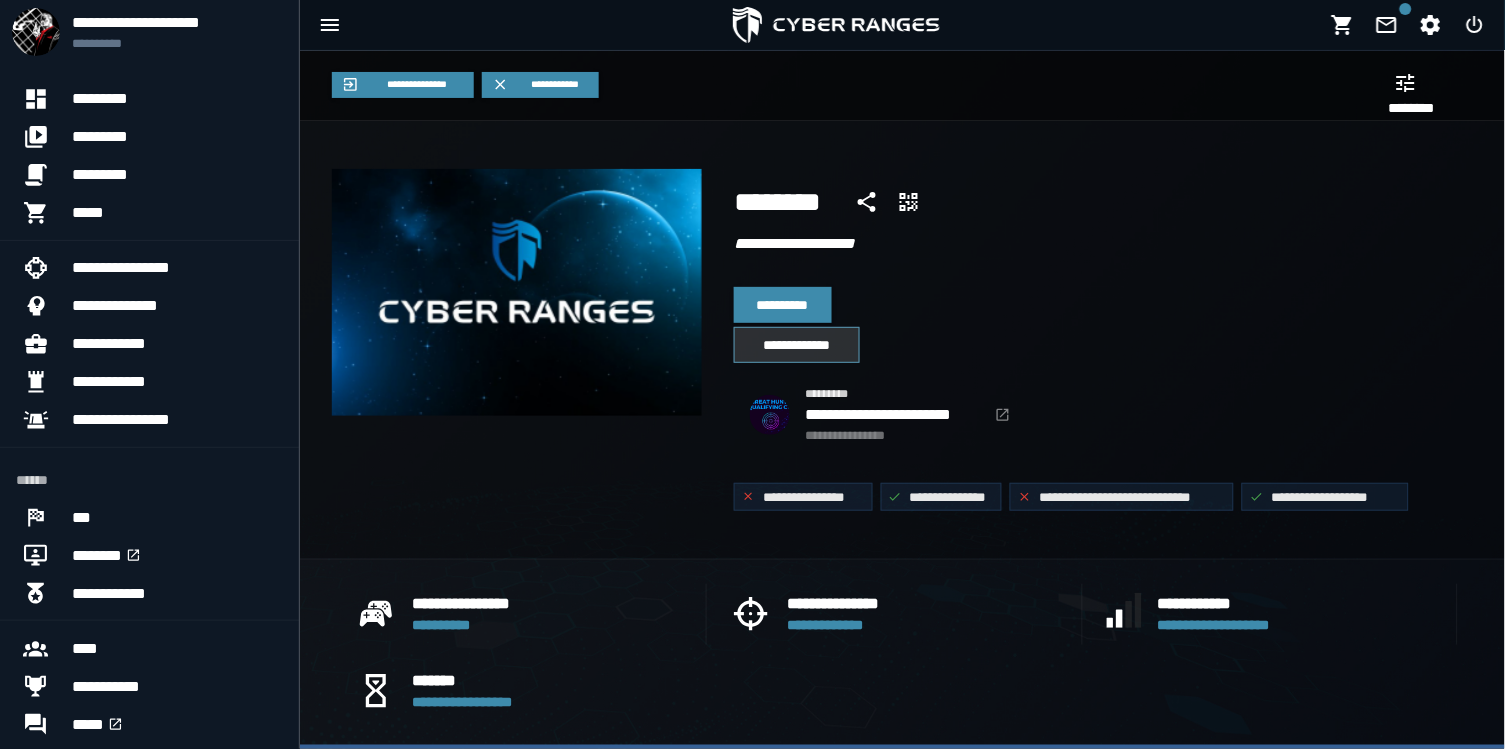 click on "**********" at bounding box center [797, 345] 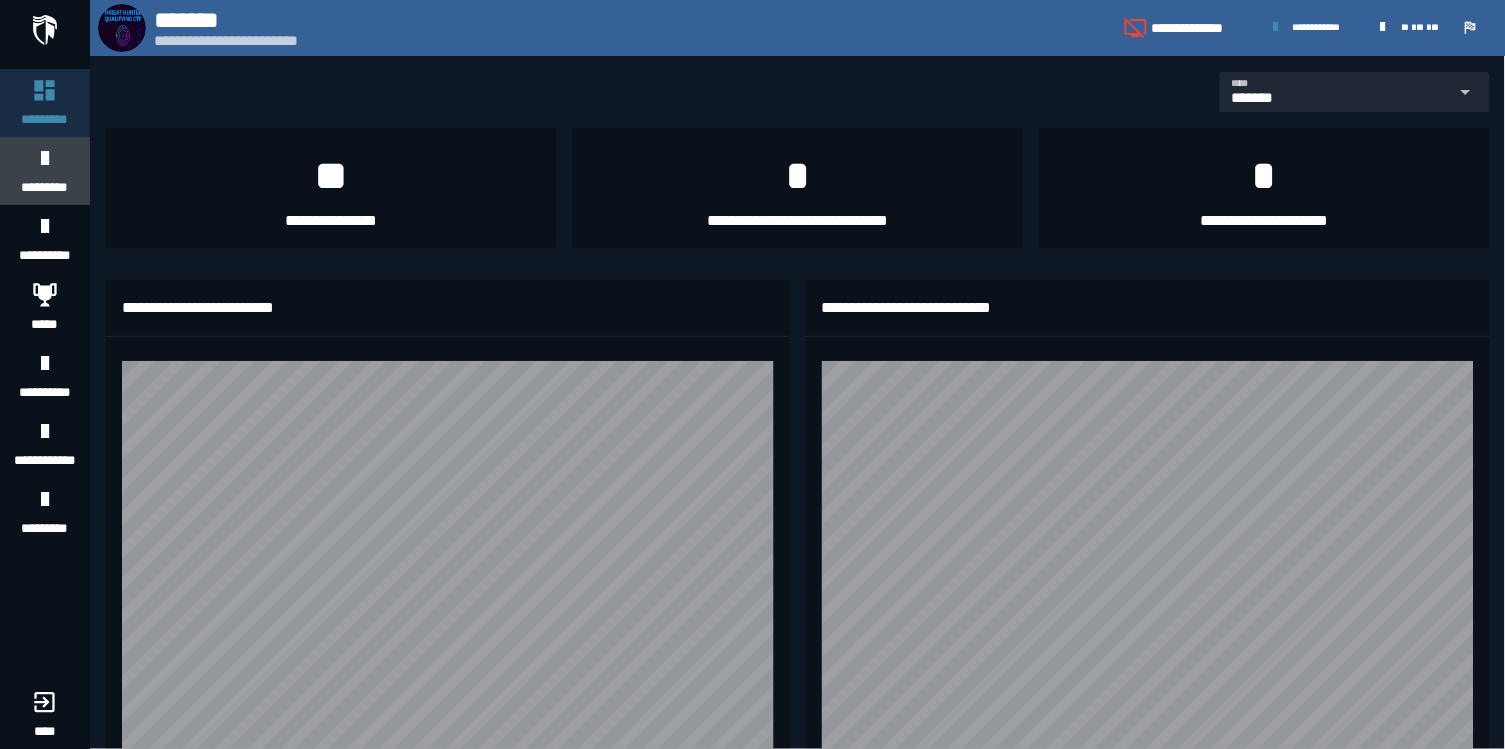 click at bounding box center (44, 158) 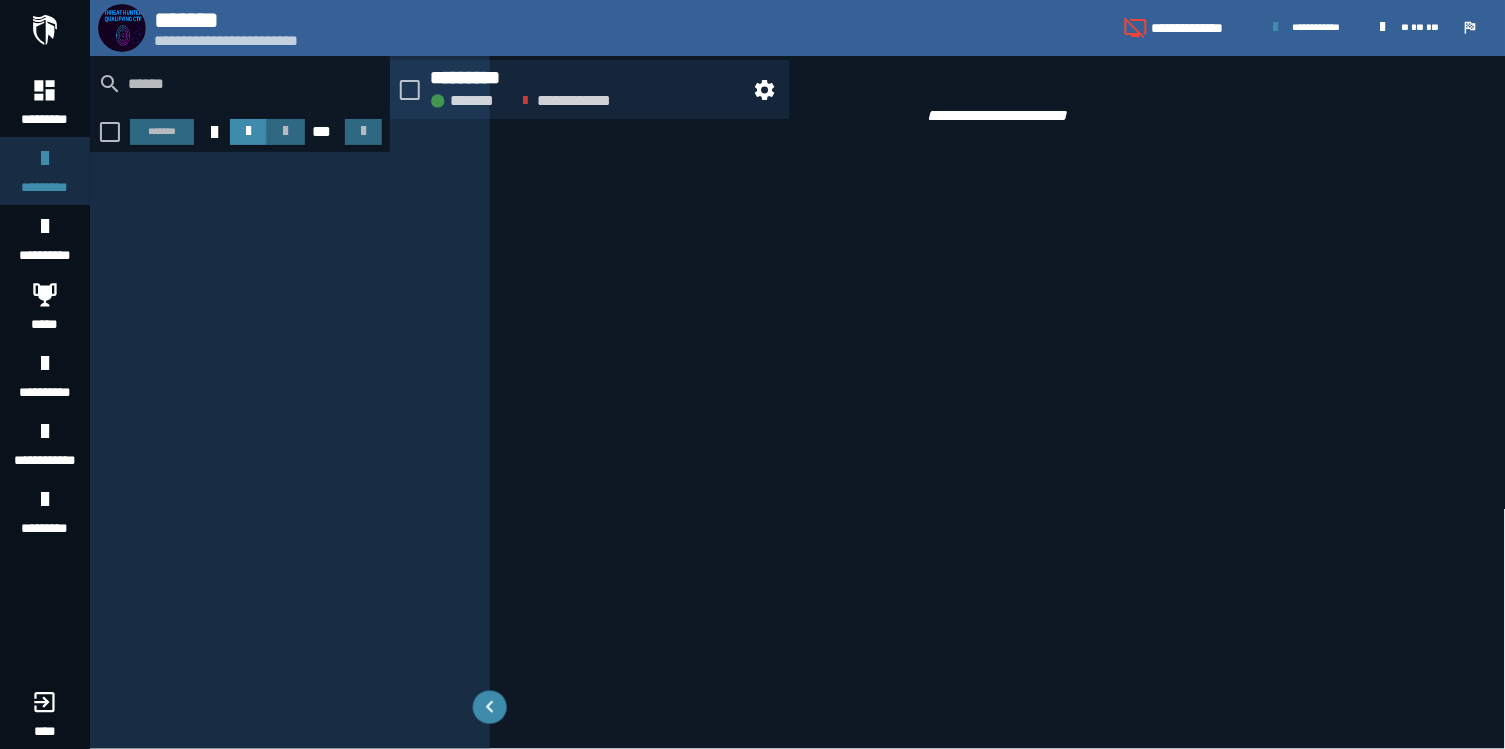 click on "*********" at bounding box center (465, 77) 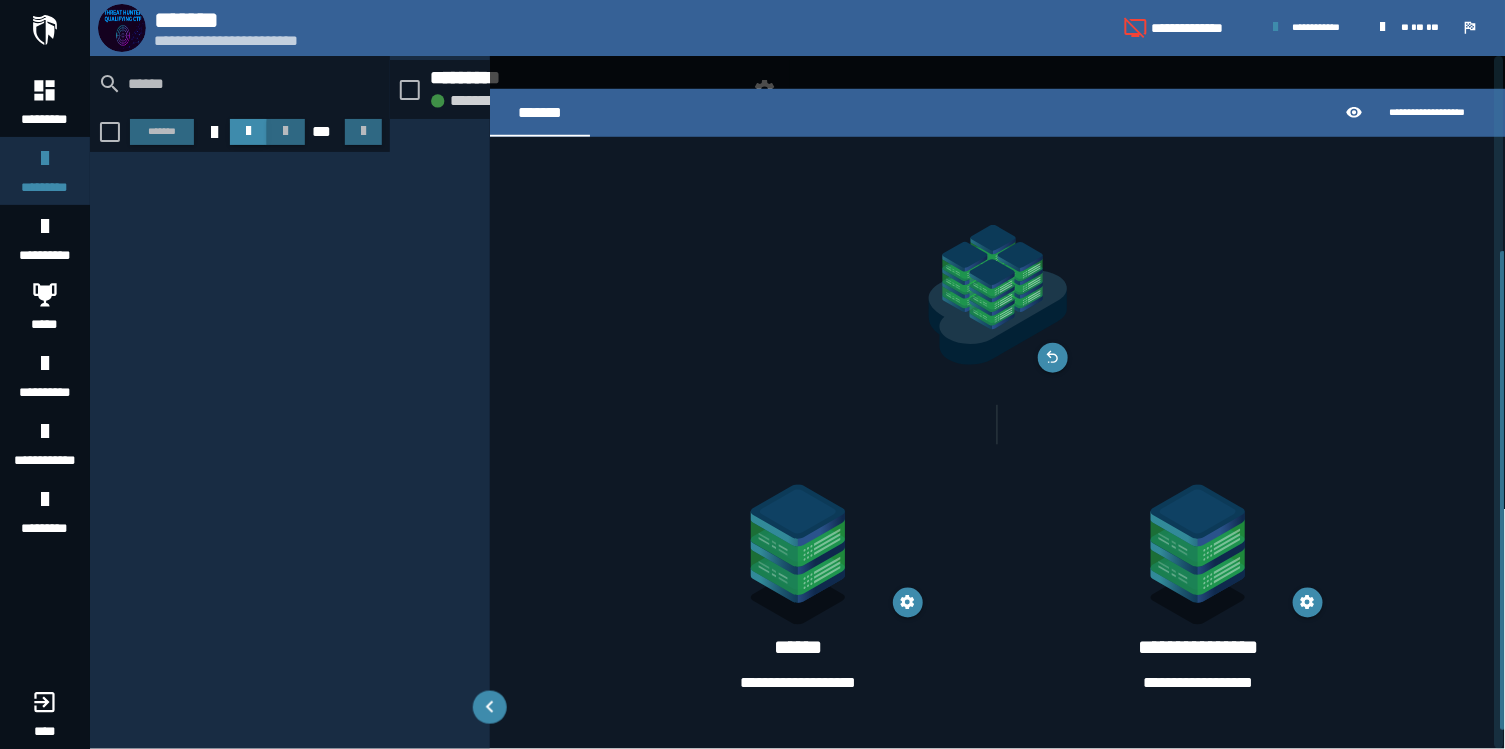 scroll, scrollTop: 309, scrollLeft: 0, axis: vertical 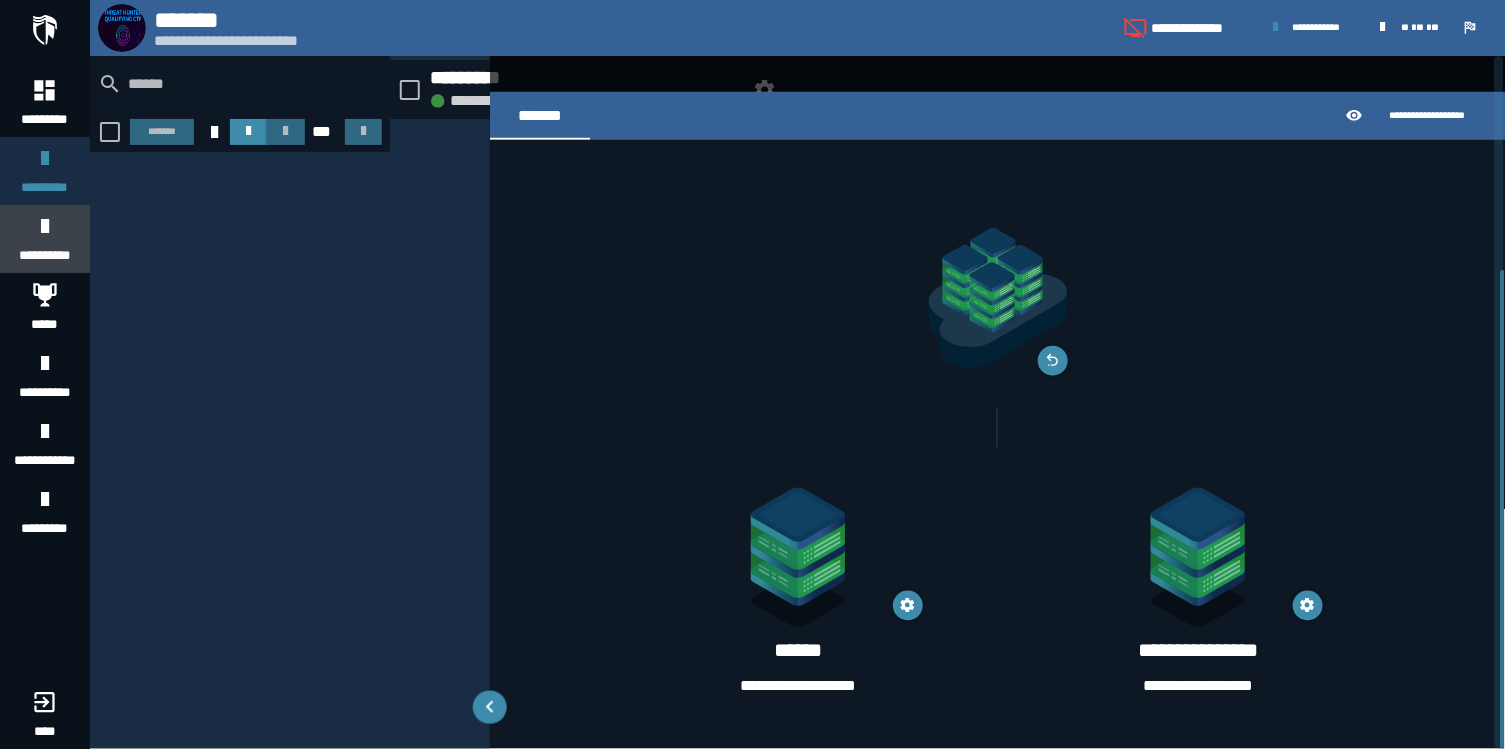 click on "**********" at bounding box center (44, 255) 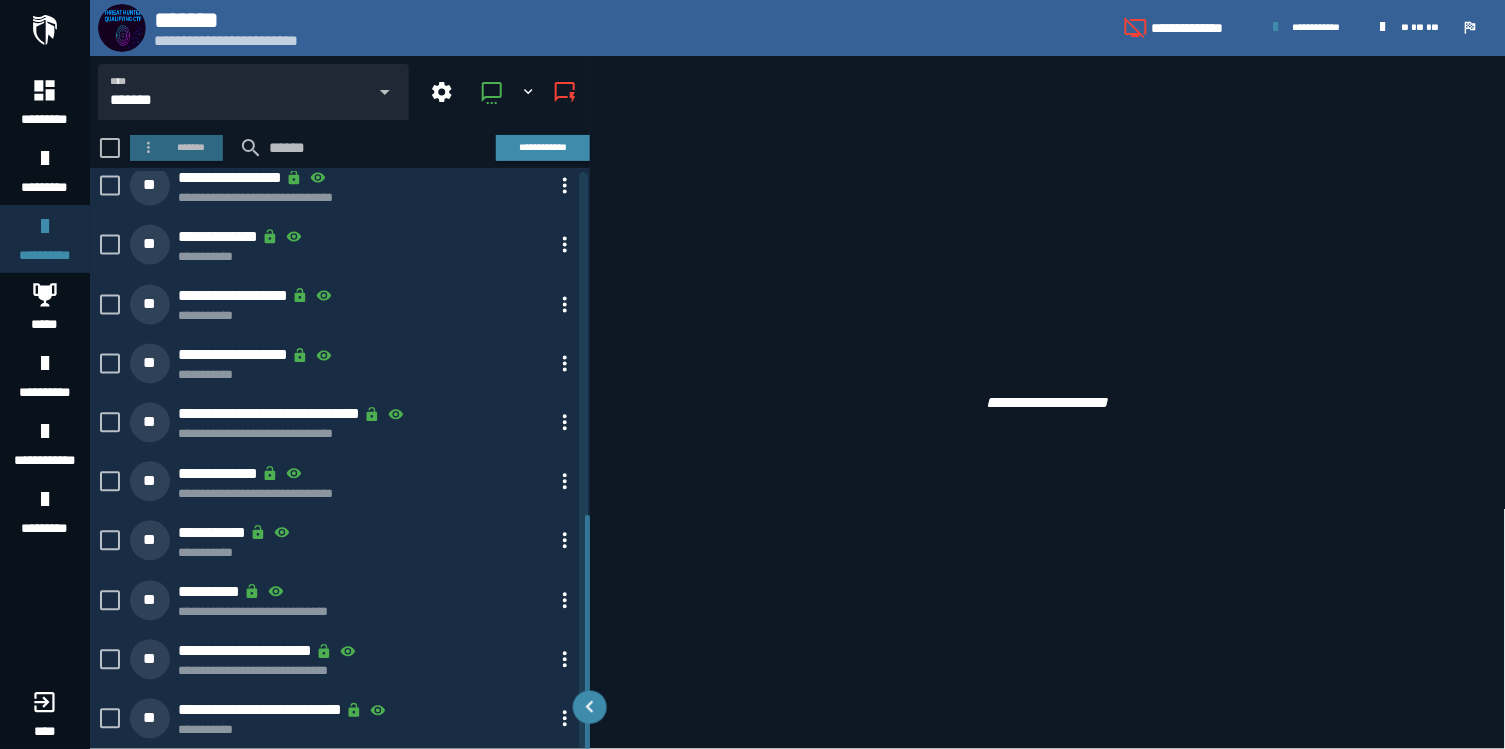scroll, scrollTop: 843, scrollLeft: 0, axis: vertical 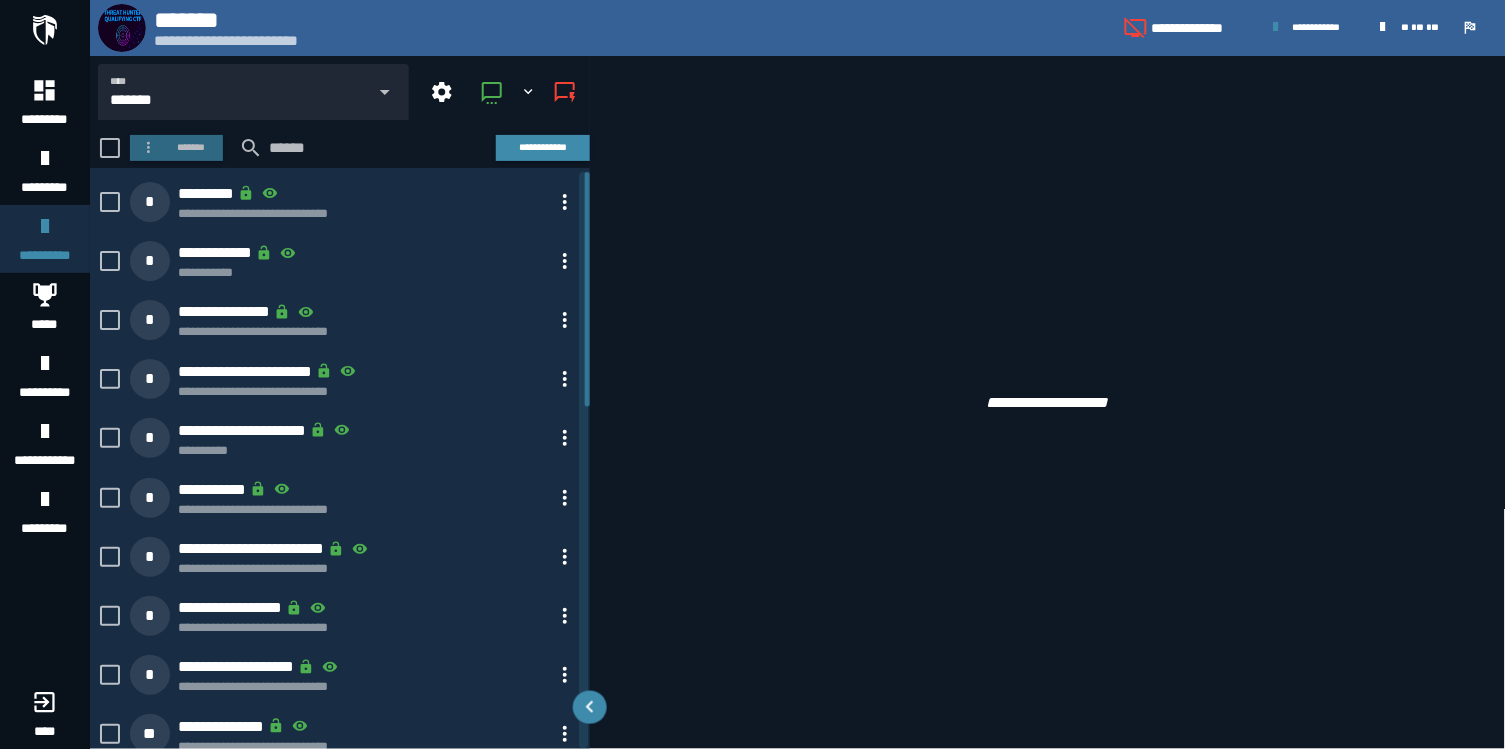 click on "**********" at bounding box center (271, 391) 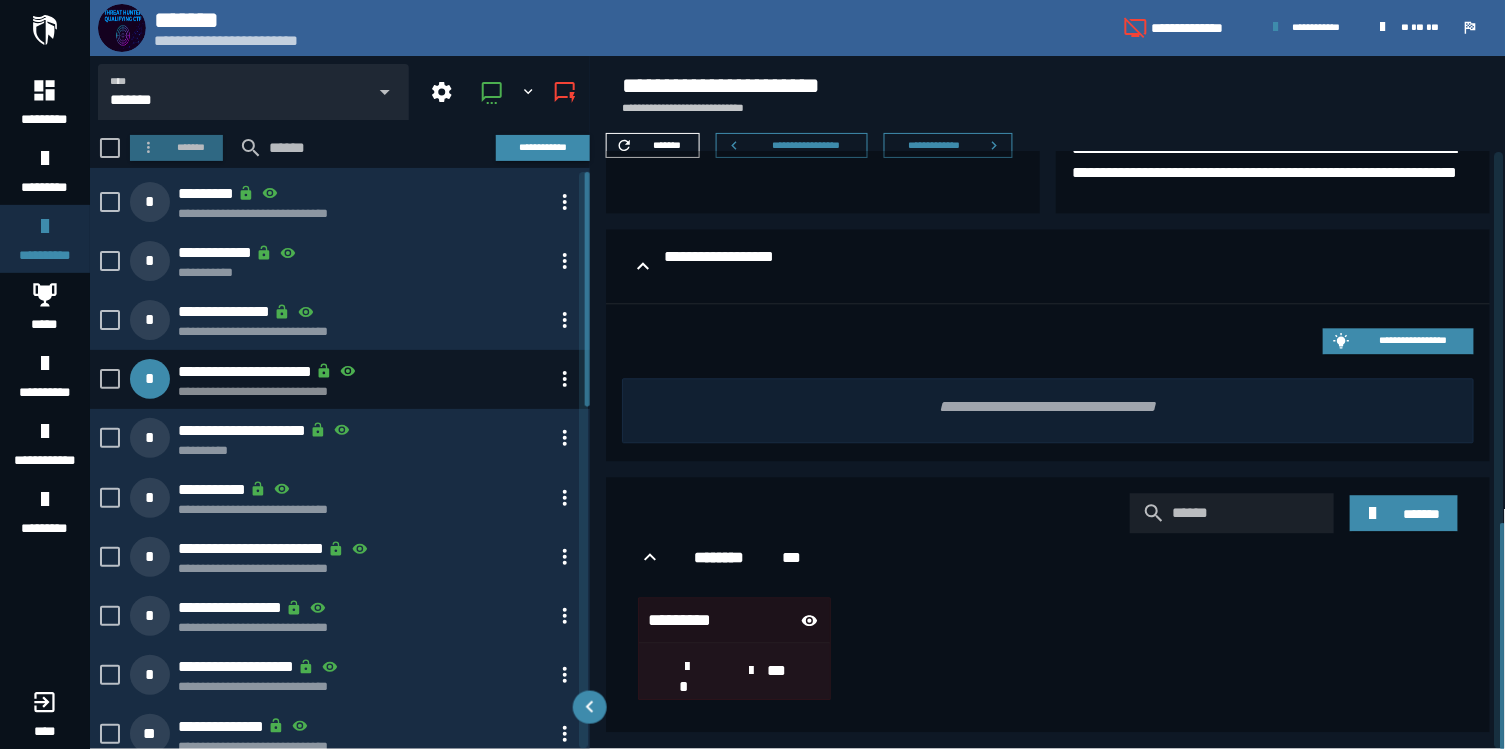 scroll, scrollTop: 975, scrollLeft: 0, axis: vertical 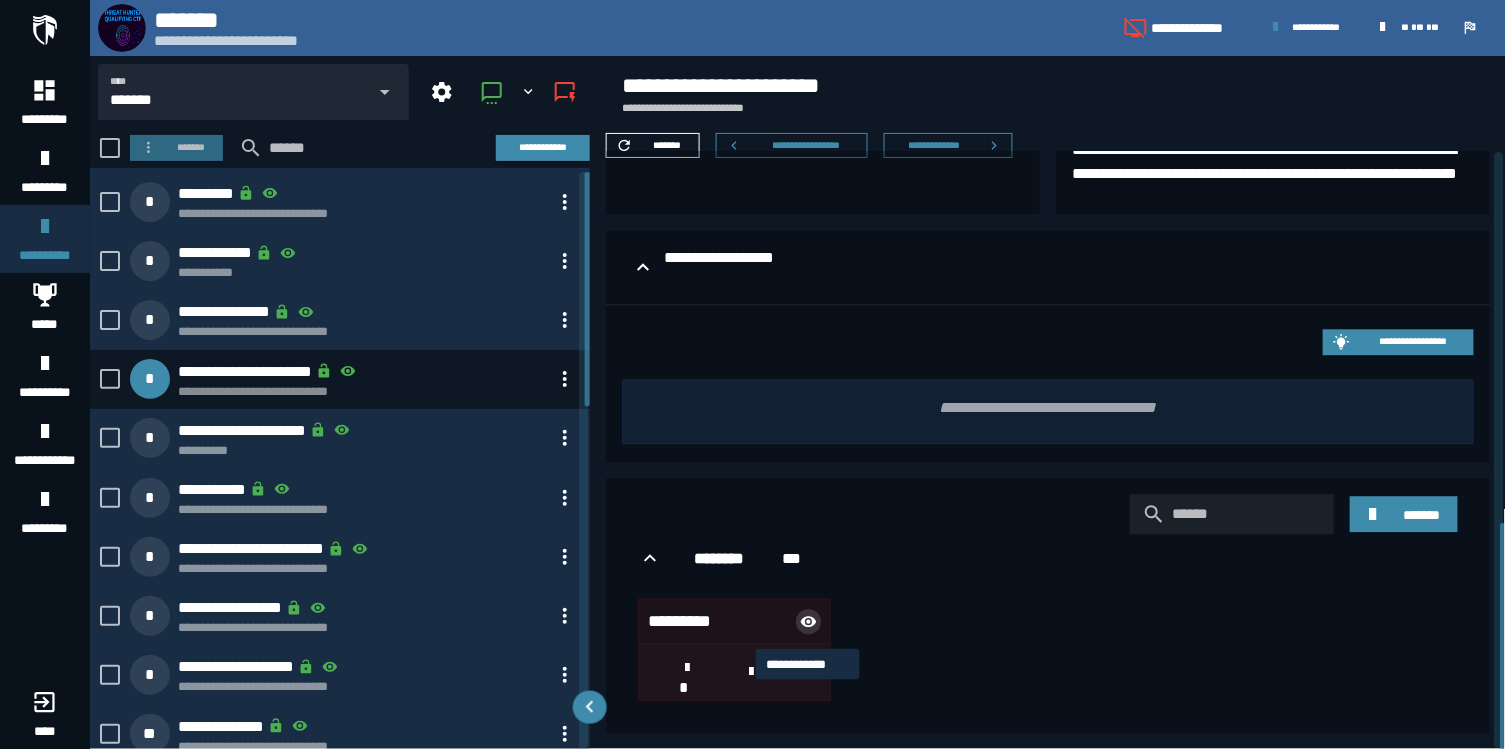 click at bounding box center [808, 622] 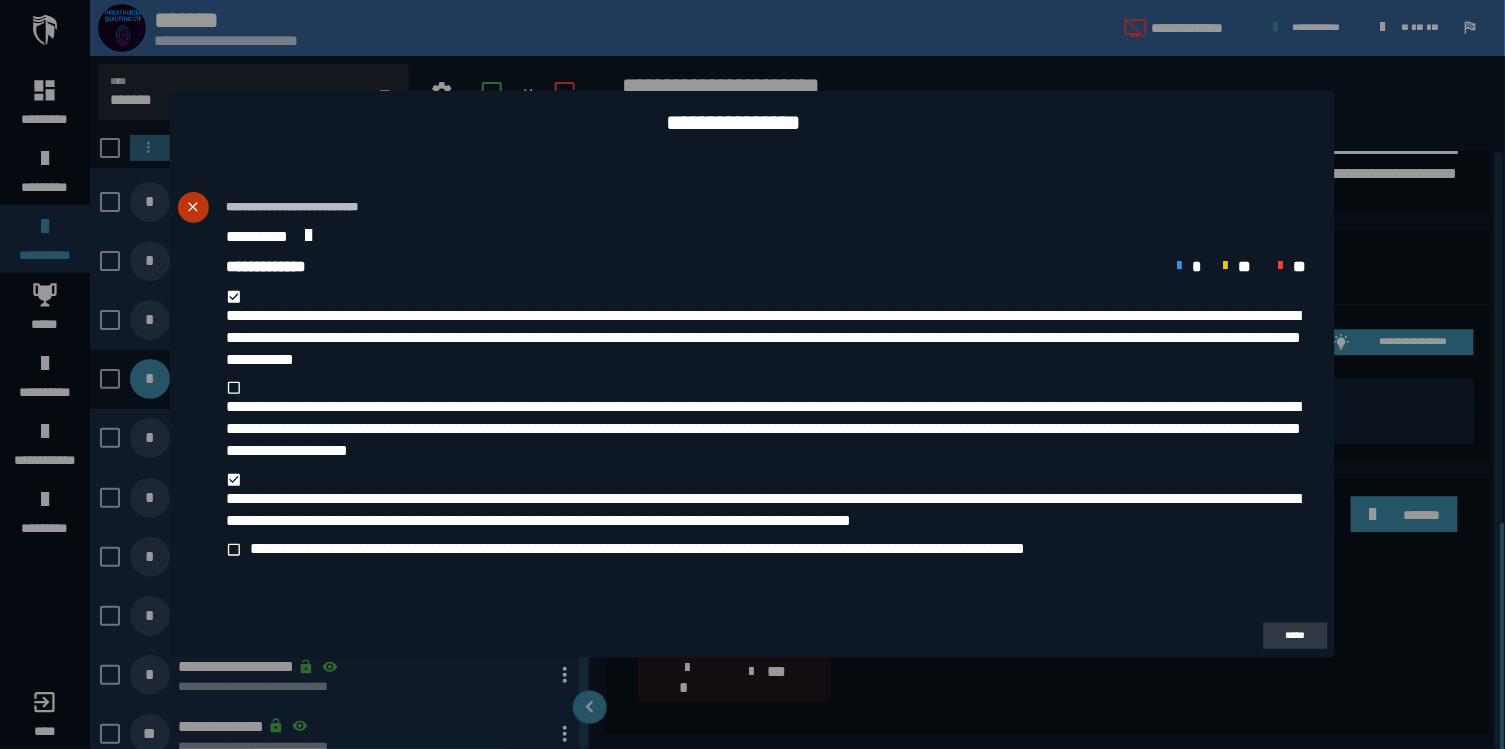 click on "*****" at bounding box center [1296, 636] 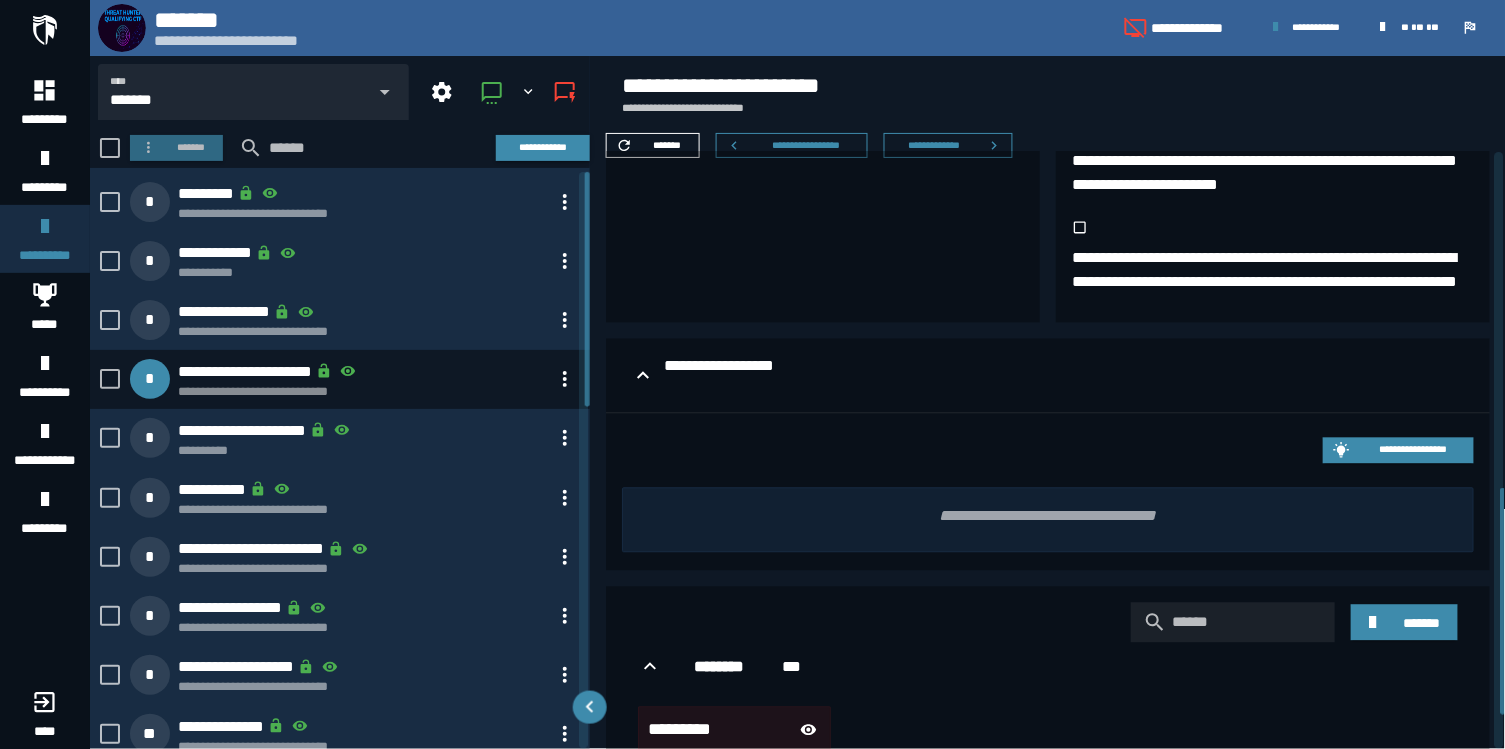 scroll, scrollTop: 858, scrollLeft: 0, axis: vertical 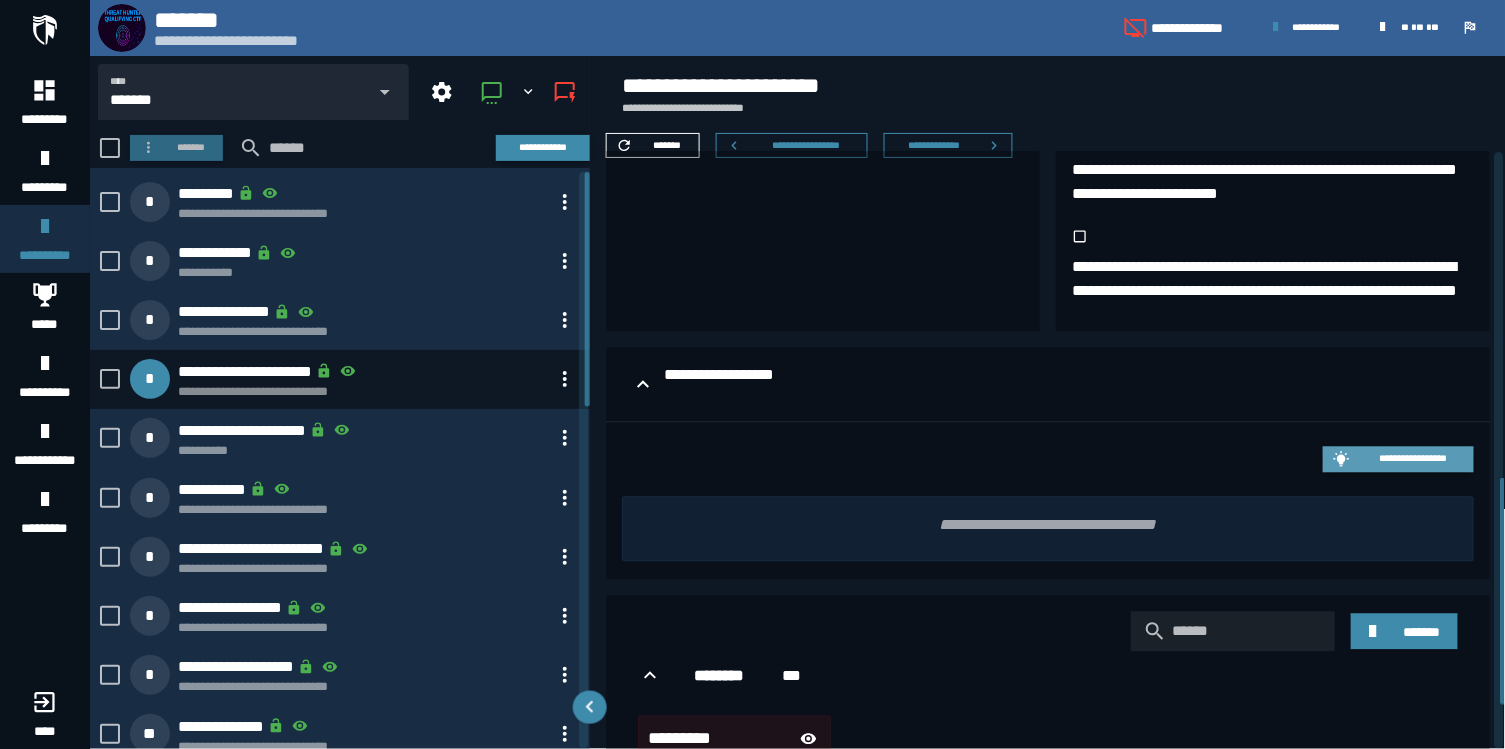 click on "**********" at bounding box center [1413, 460] 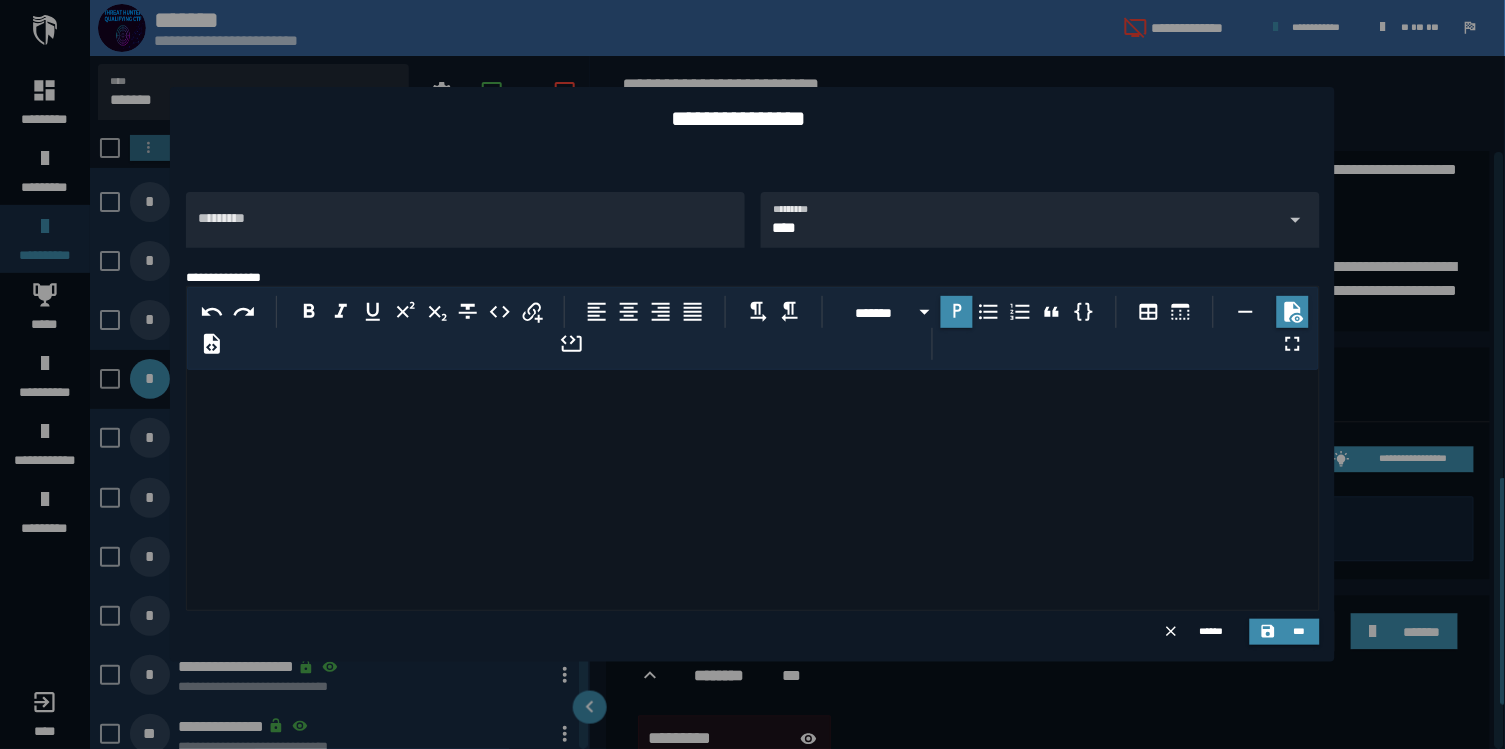 click at bounding box center [752, 374] 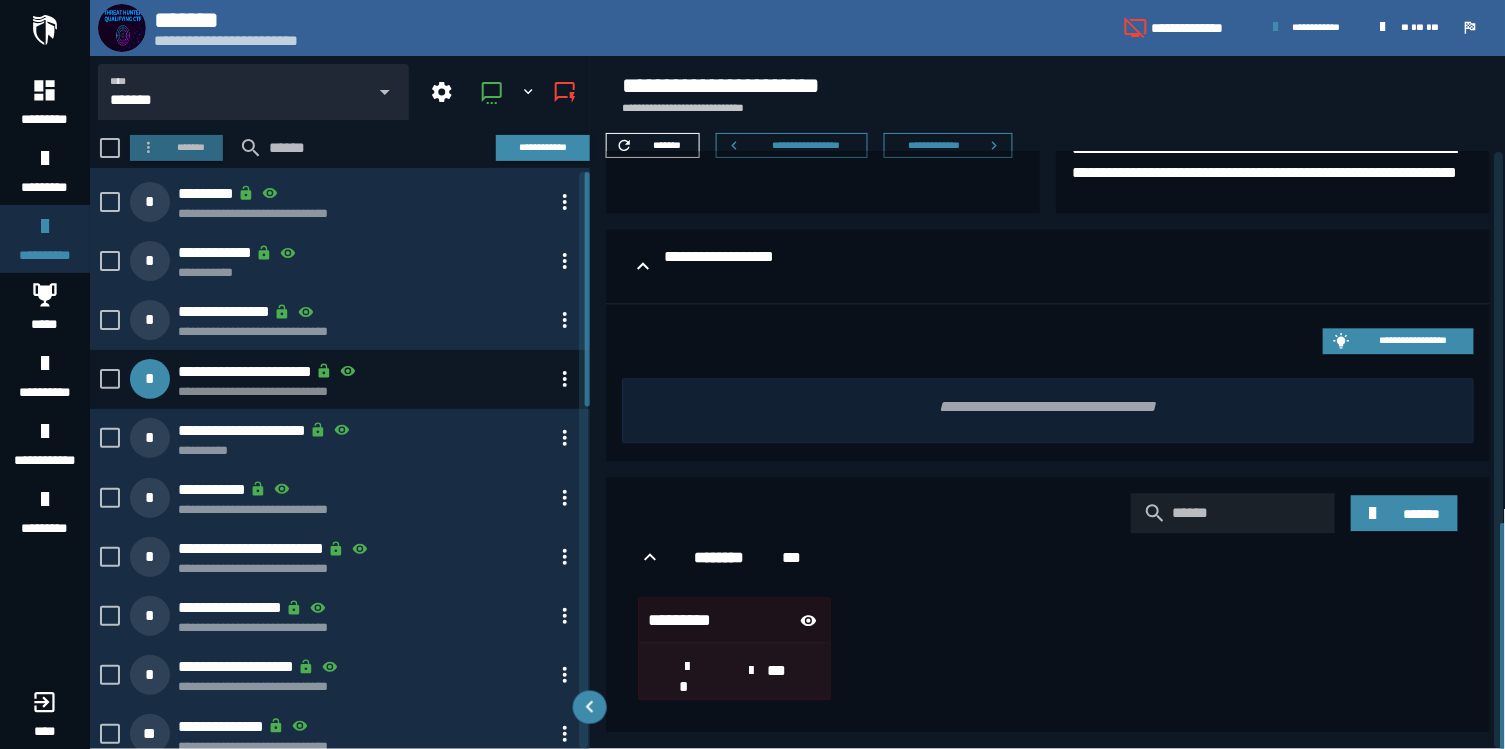 scroll, scrollTop: 975, scrollLeft: 0, axis: vertical 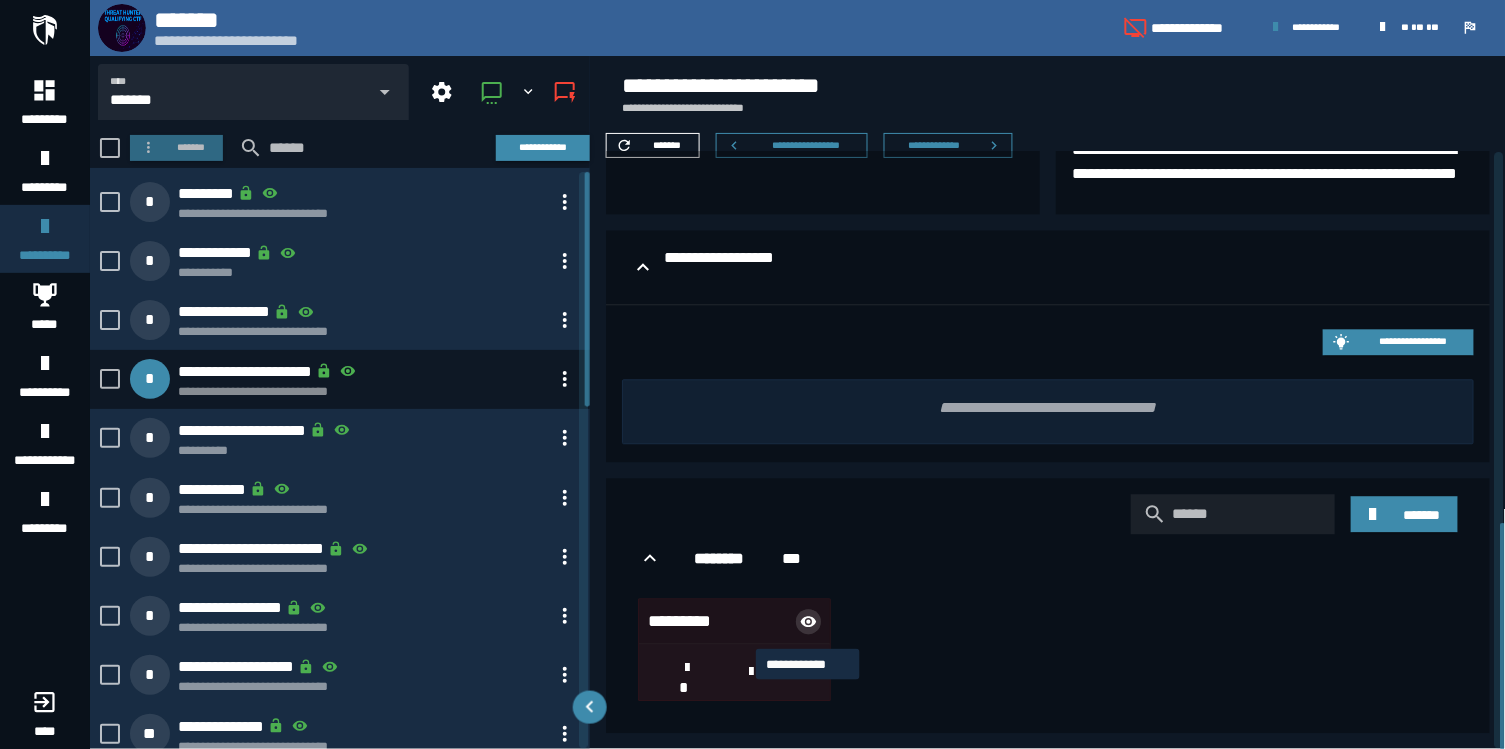 click 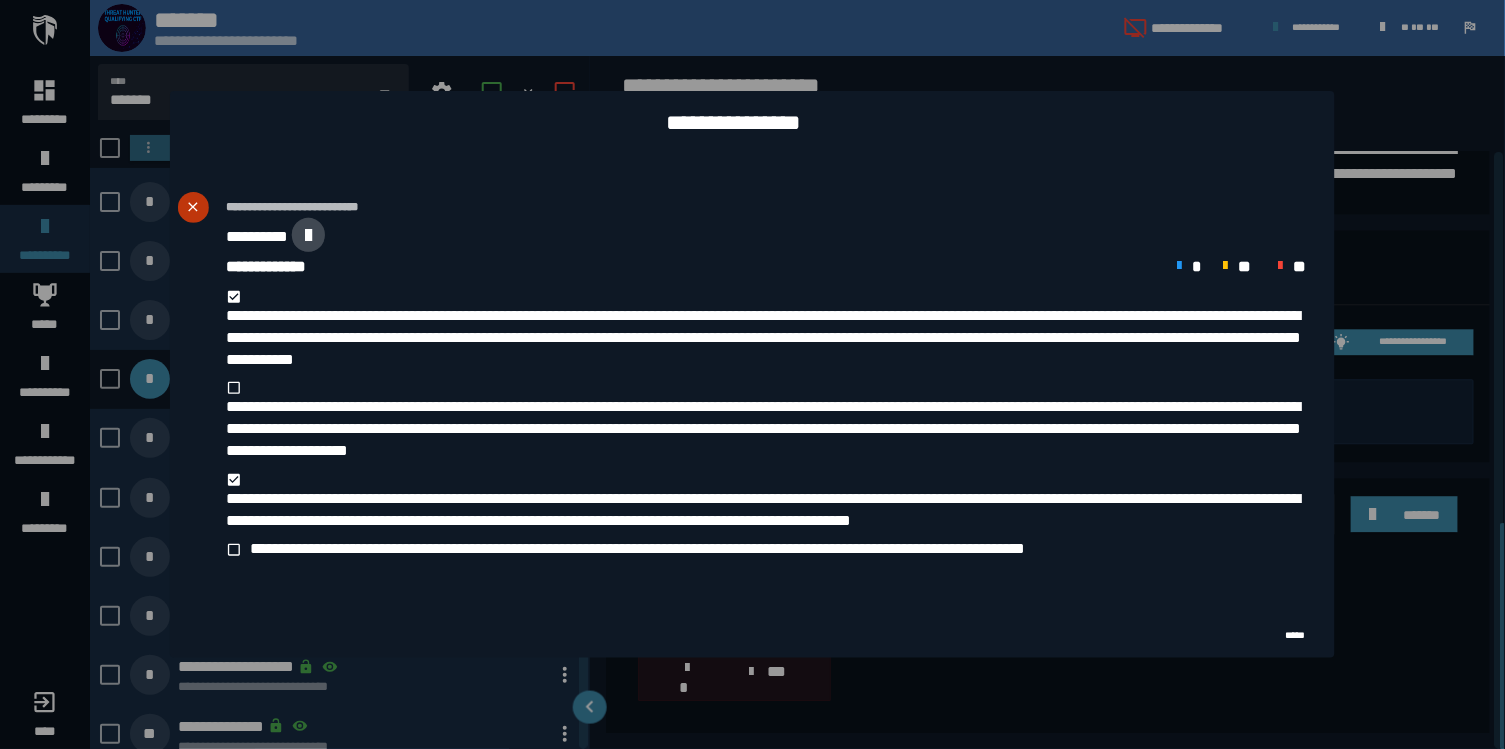click at bounding box center (752, 374) 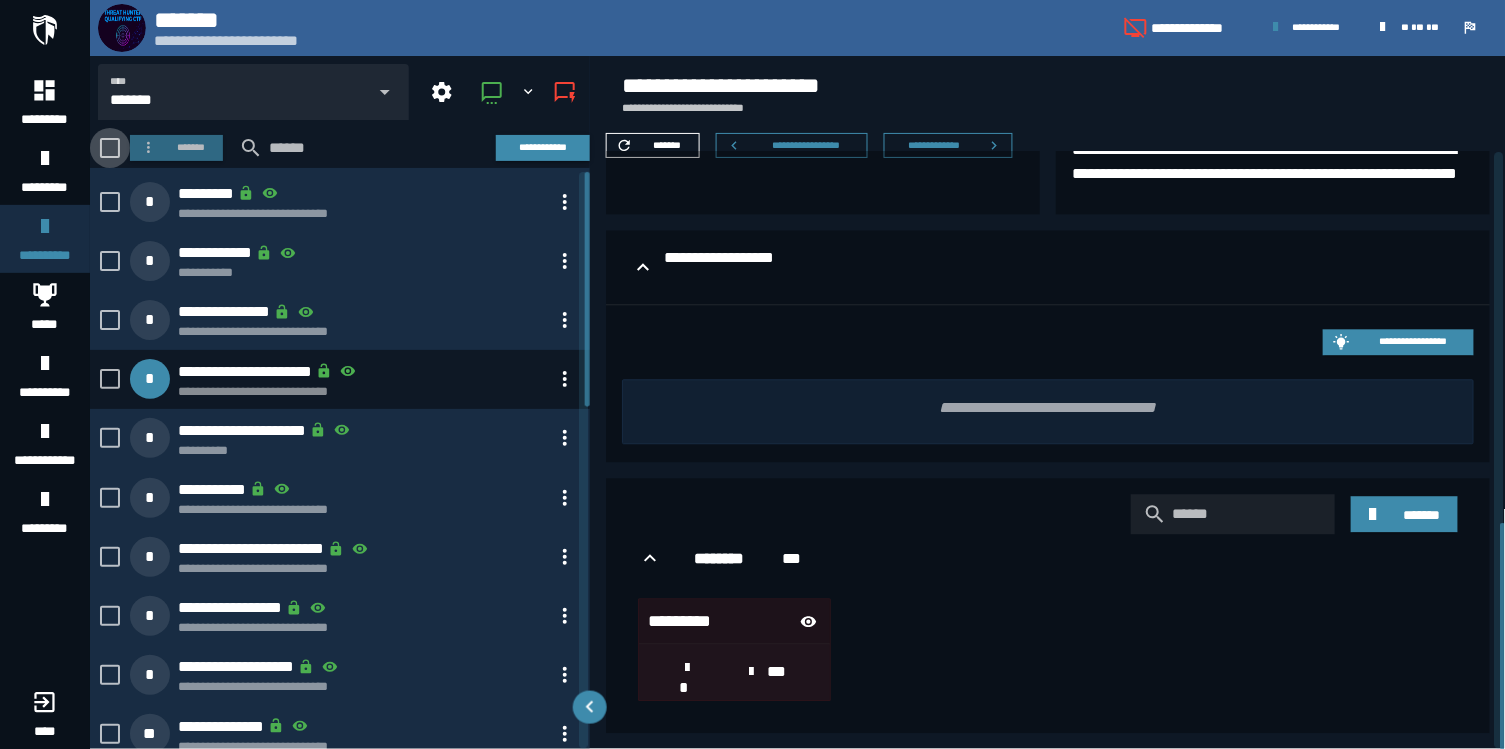 click 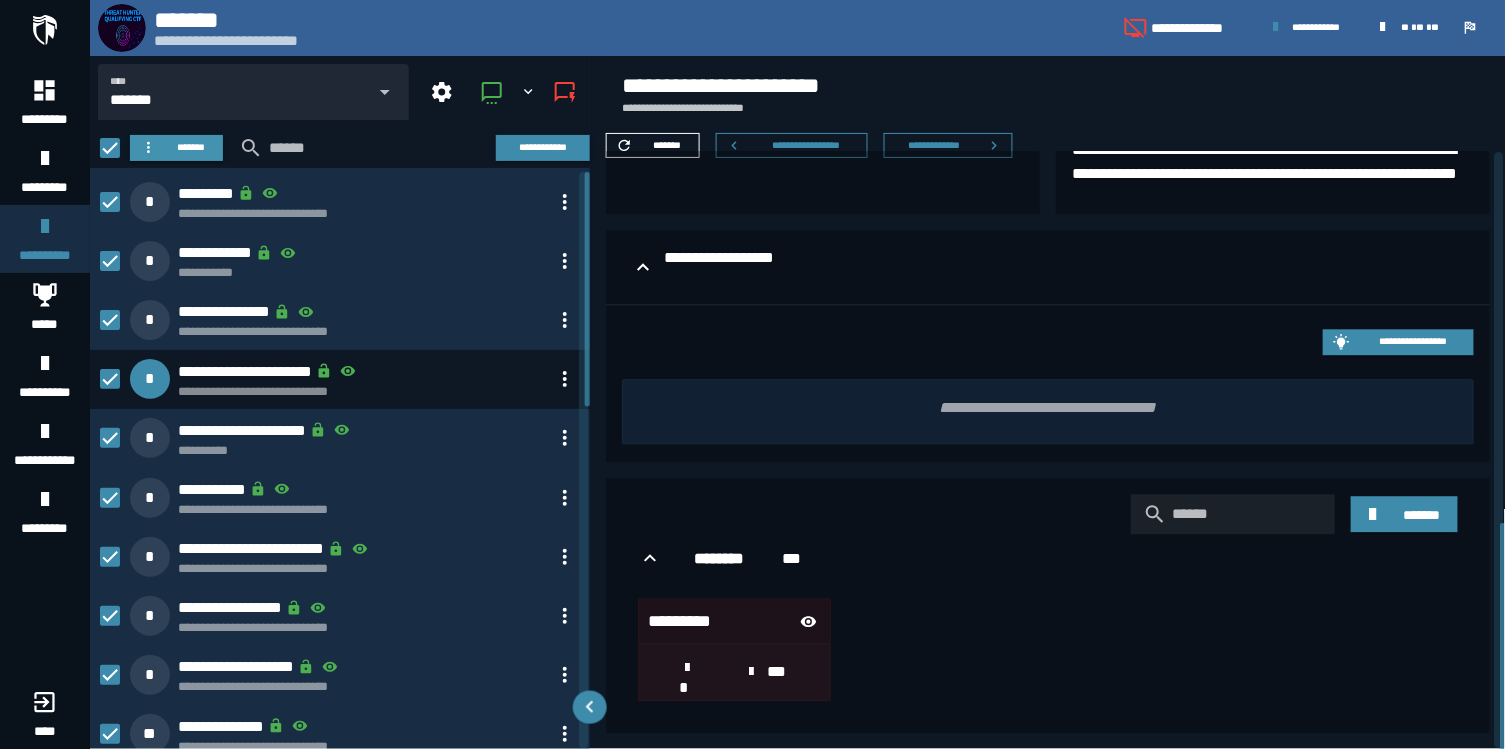 click on "*******" at bounding box center (191, 148) 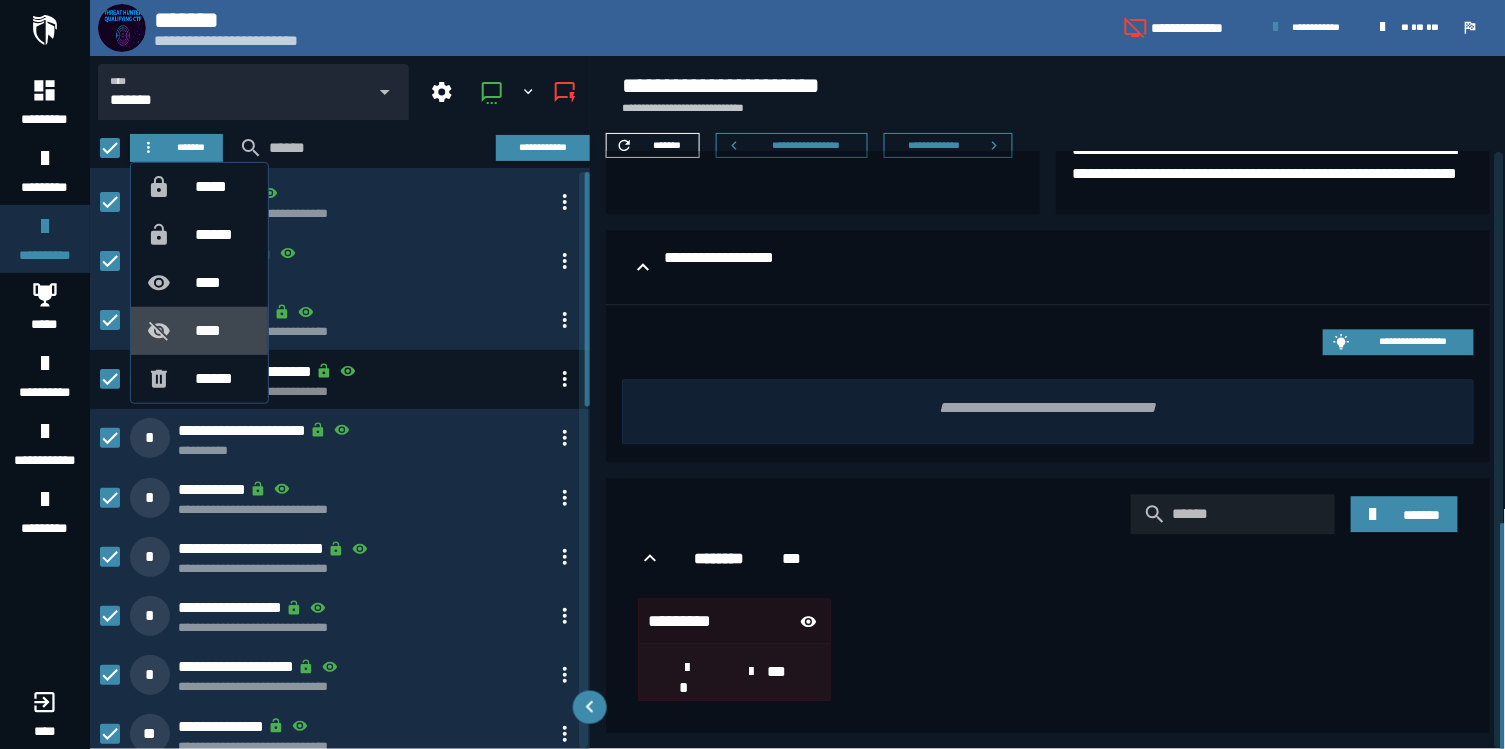 click on "****" at bounding box center (224, 331) 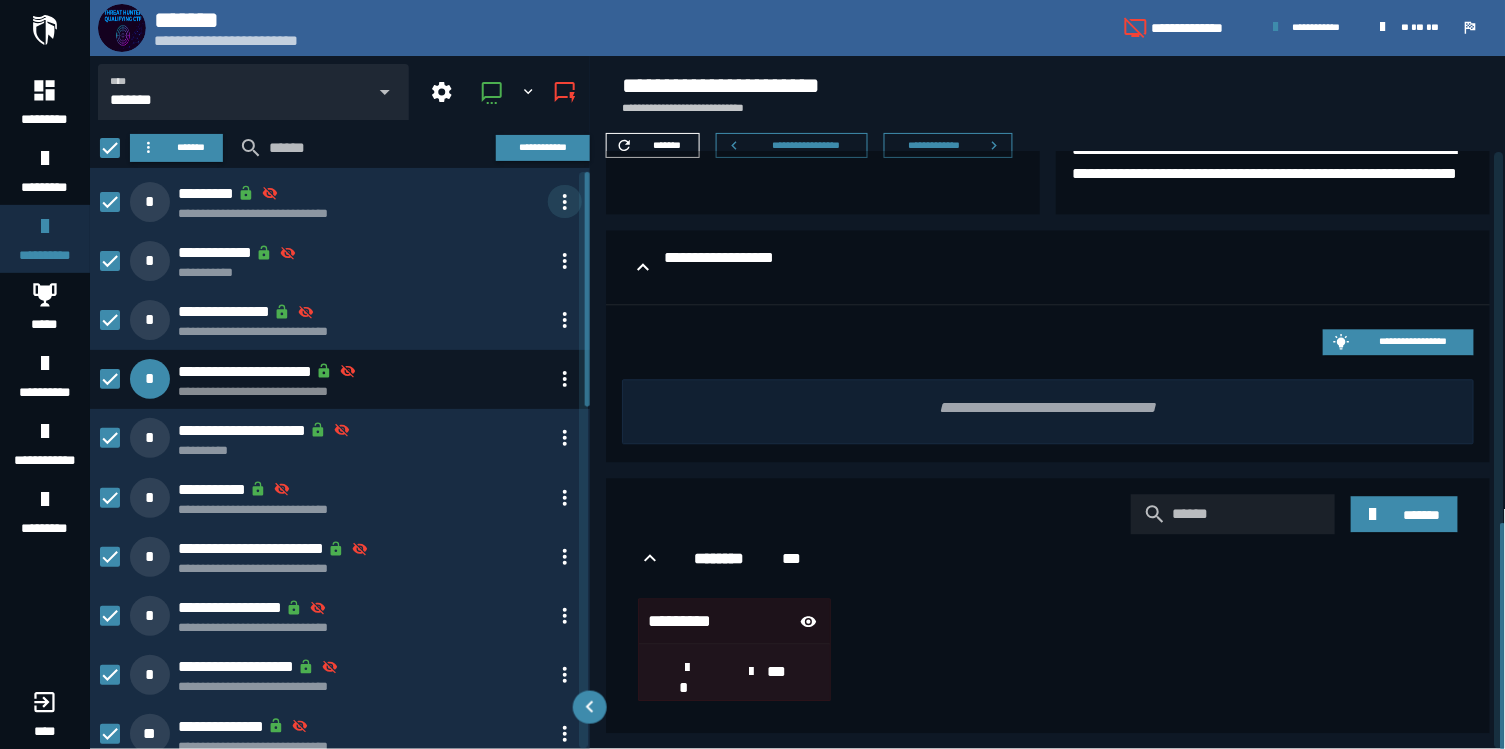 click 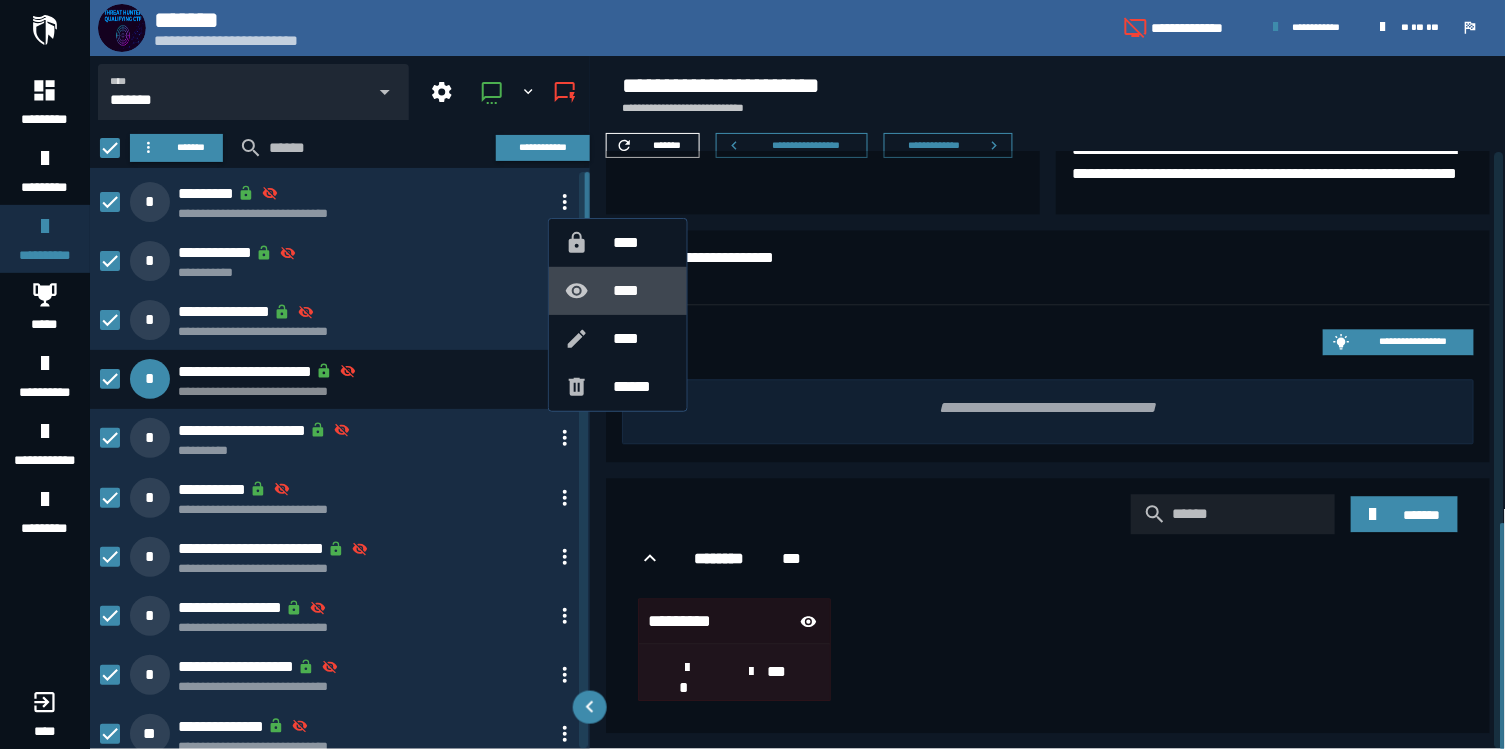 click on "****" at bounding box center [642, 291] 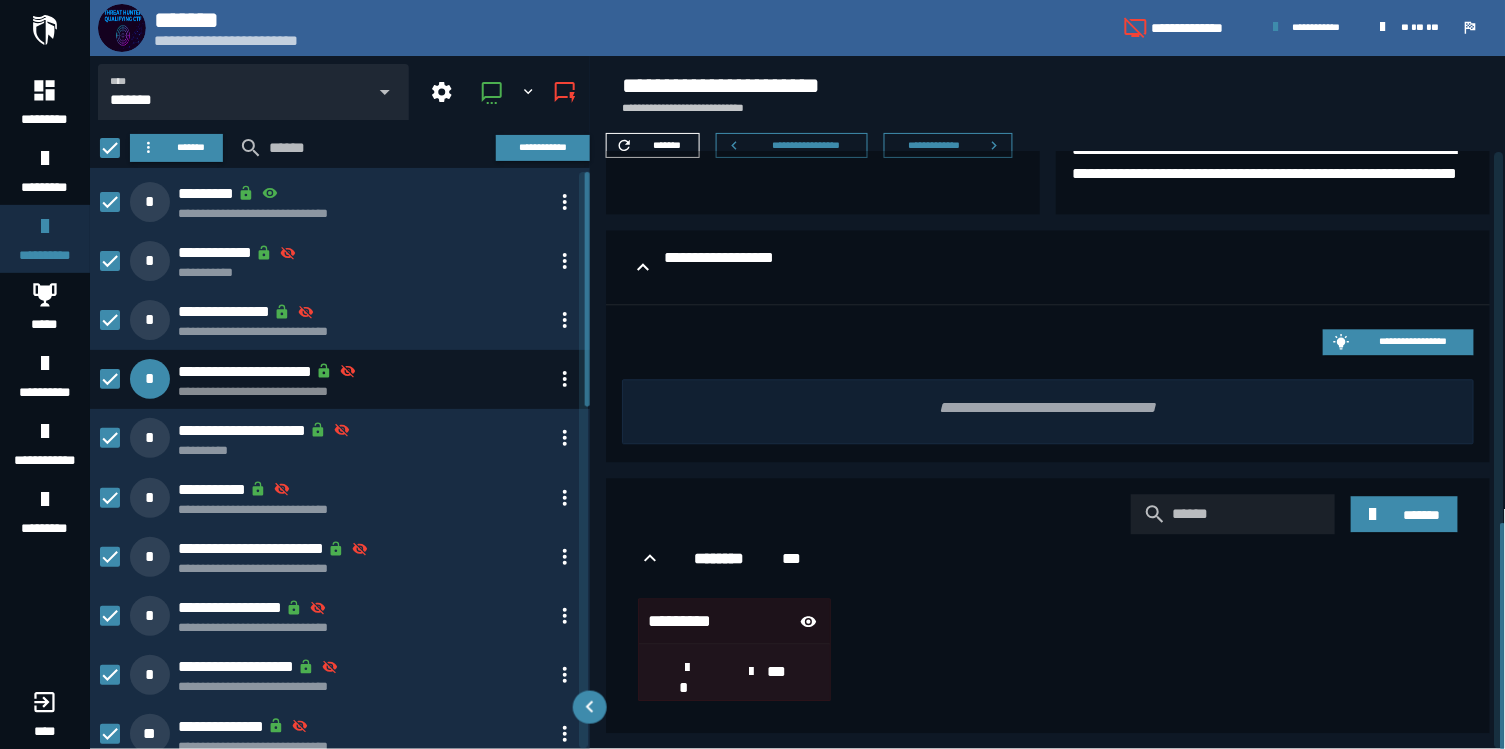 click at bounding box center [45, 30] 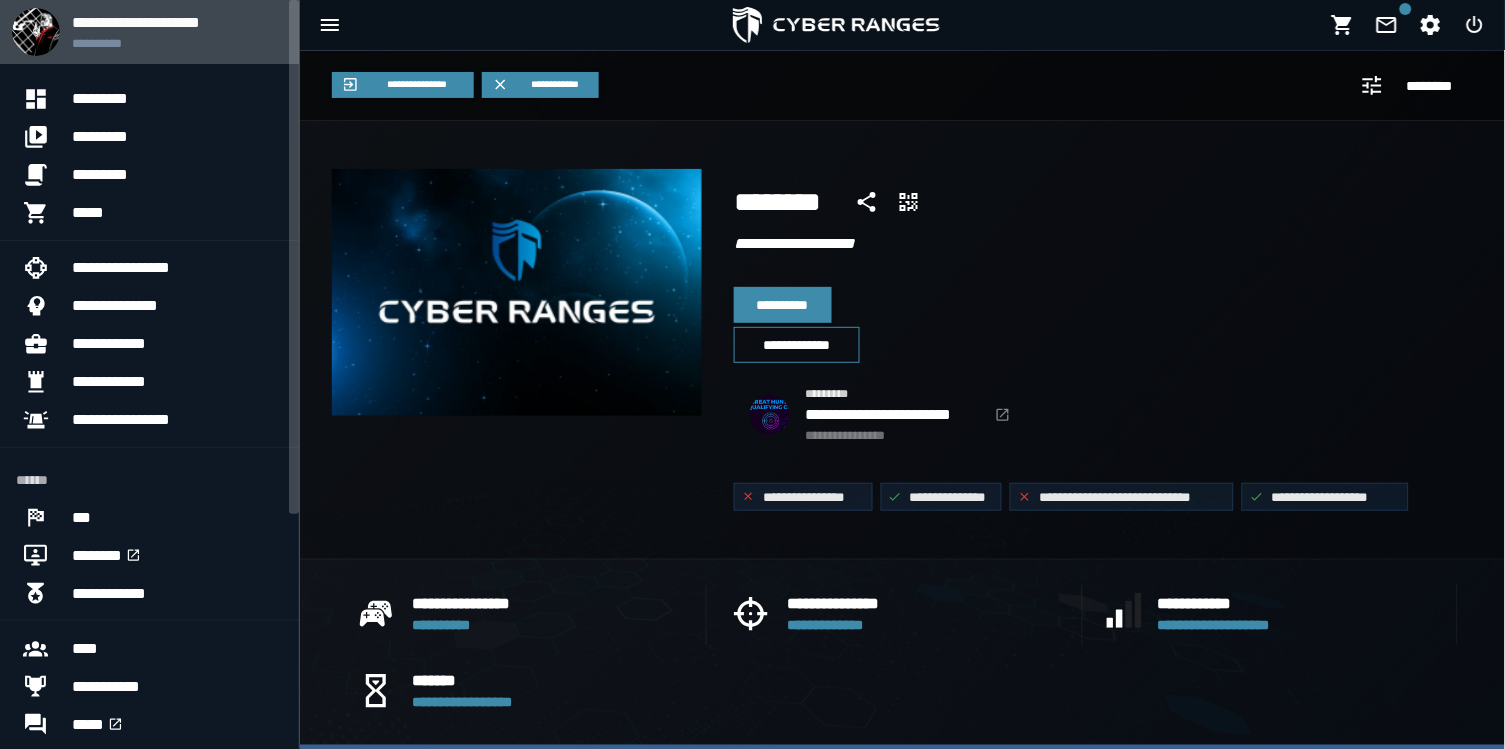 click at bounding box center (36, 32) 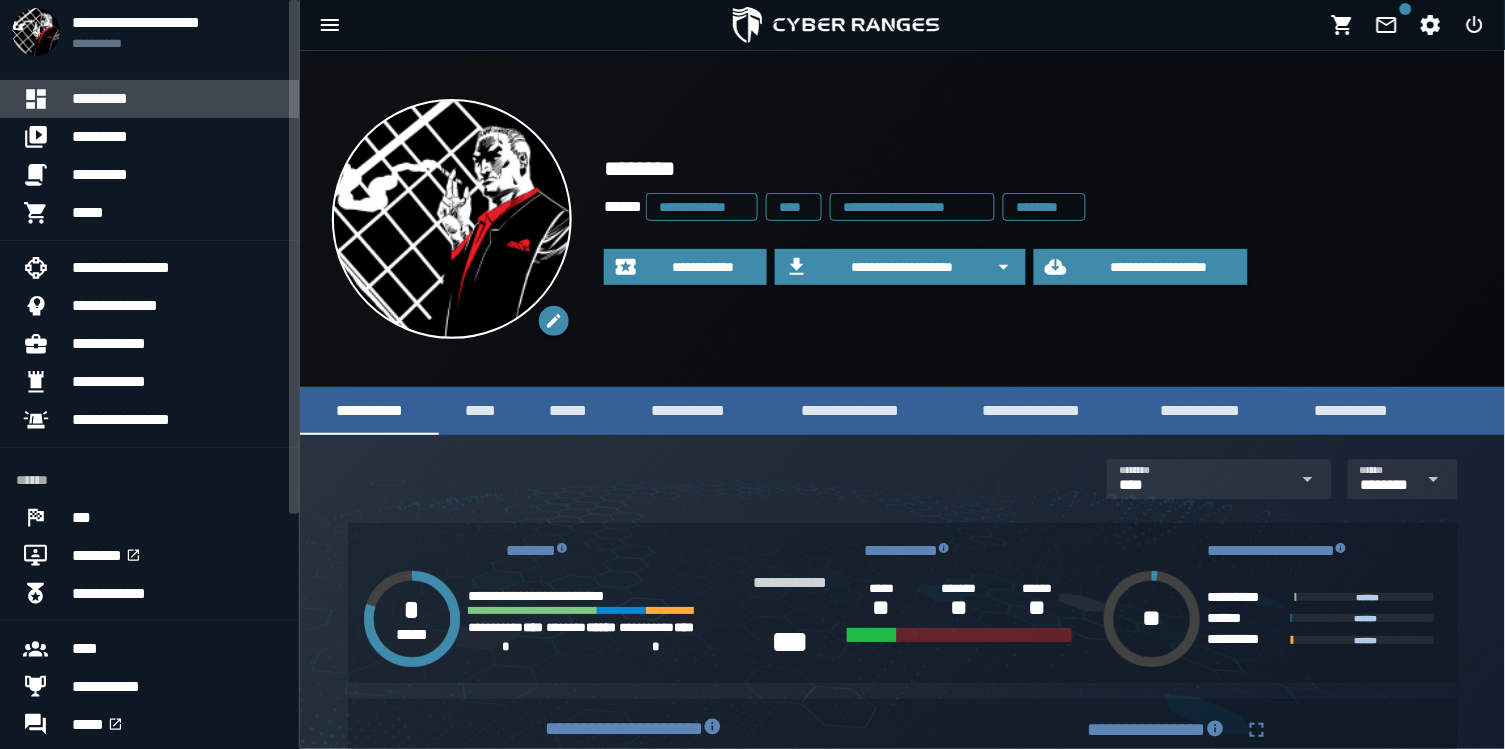 click on "*********" at bounding box center (177, 99) 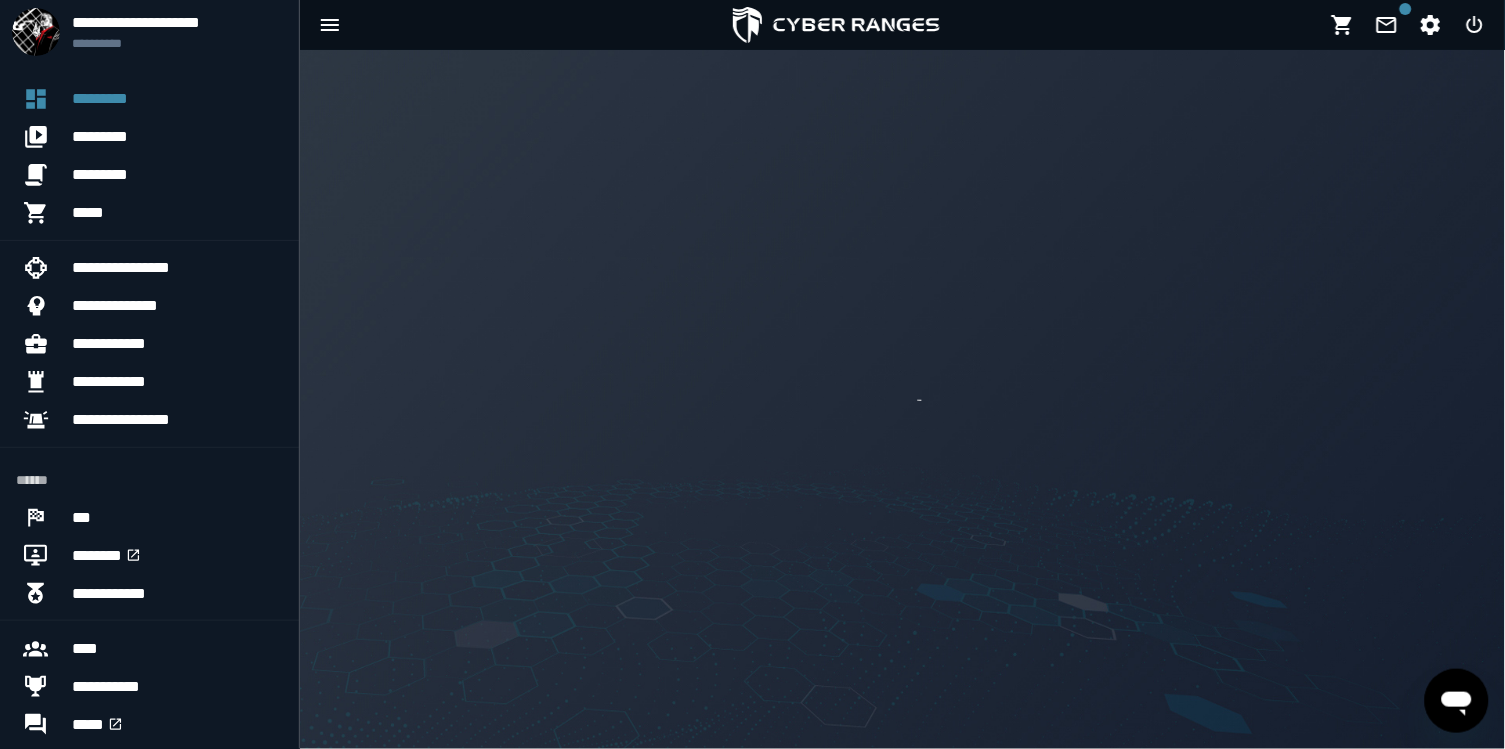 scroll, scrollTop: 0, scrollLeft: 0, axis: both 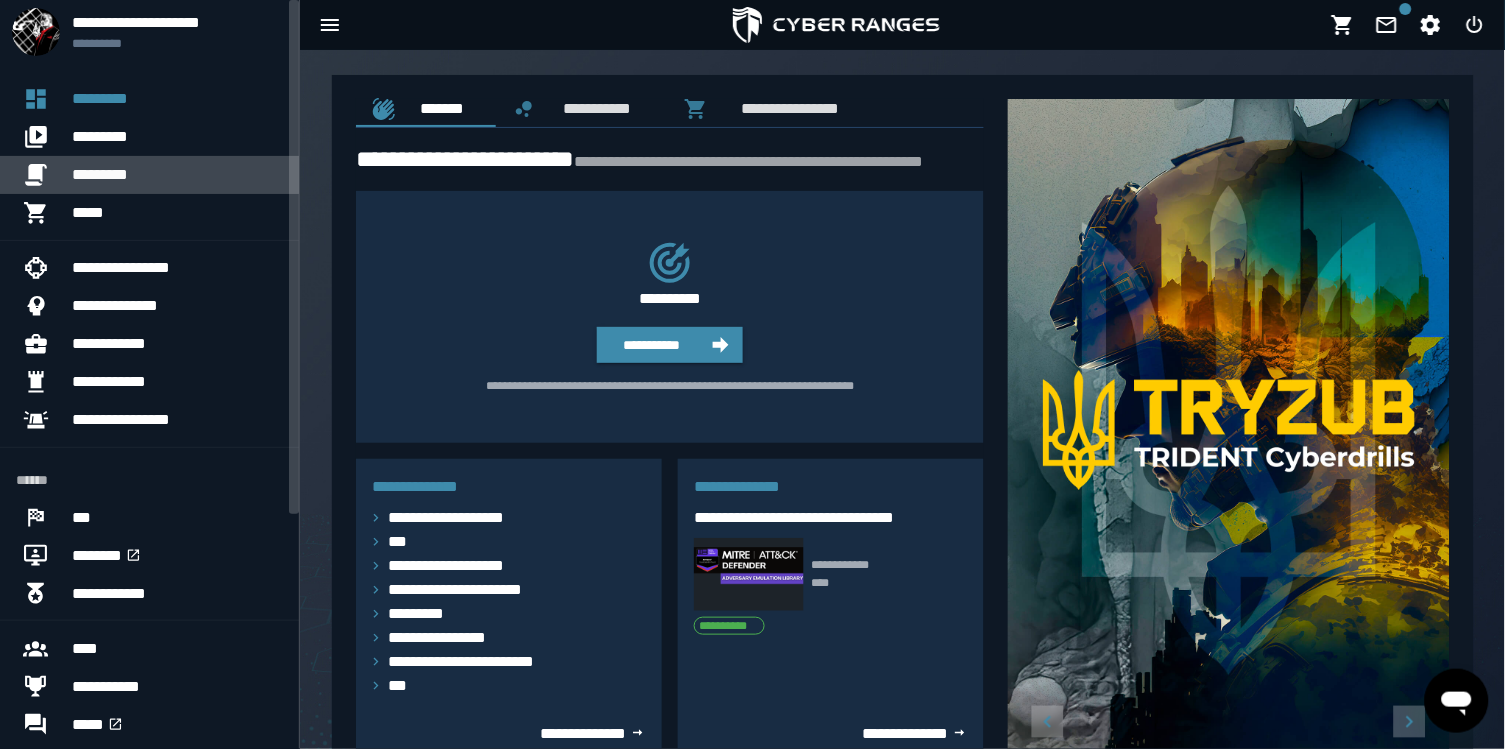 click on "*********" at bounding box center (177, 175) 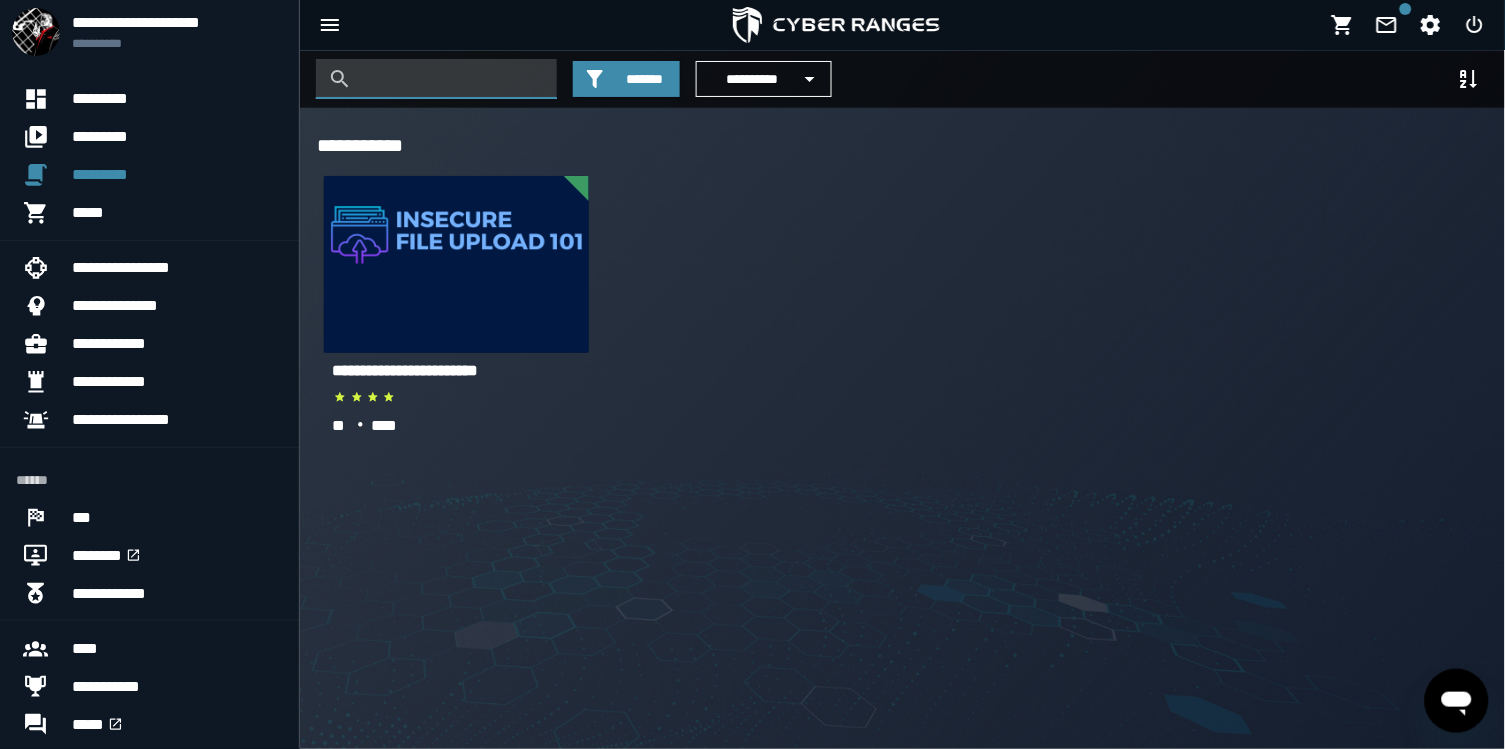 click at bounding box center (451, 79) 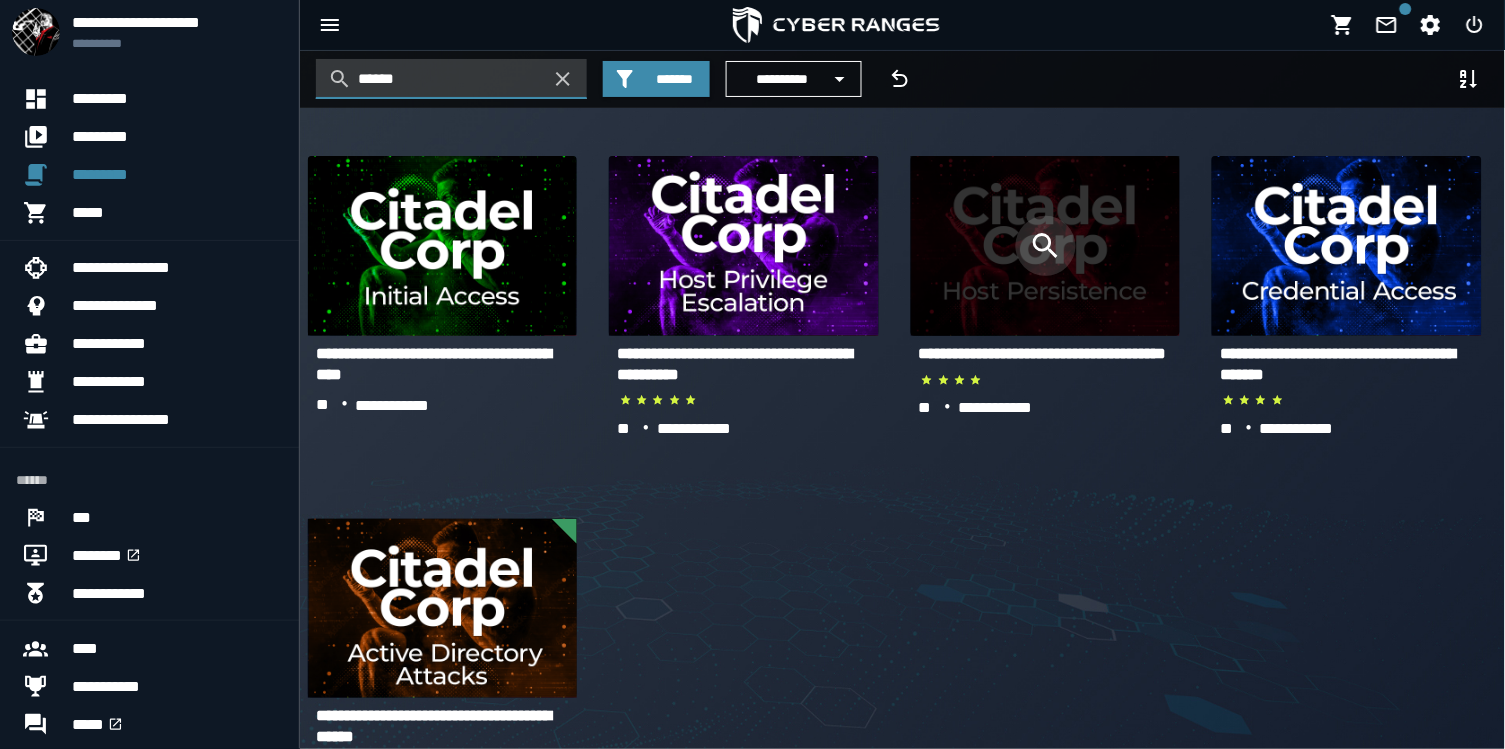 type on "******" 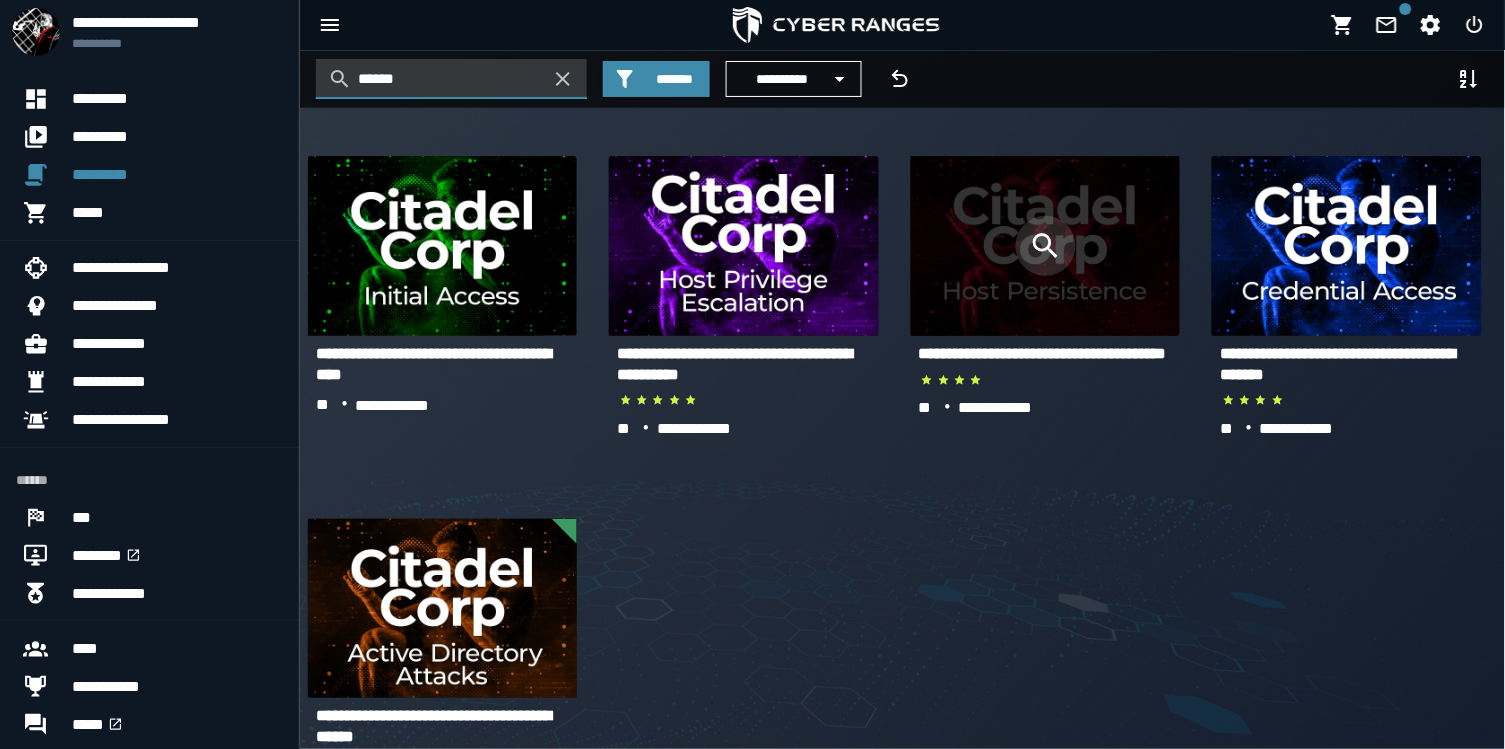 click at bounding box center [1046, 246] 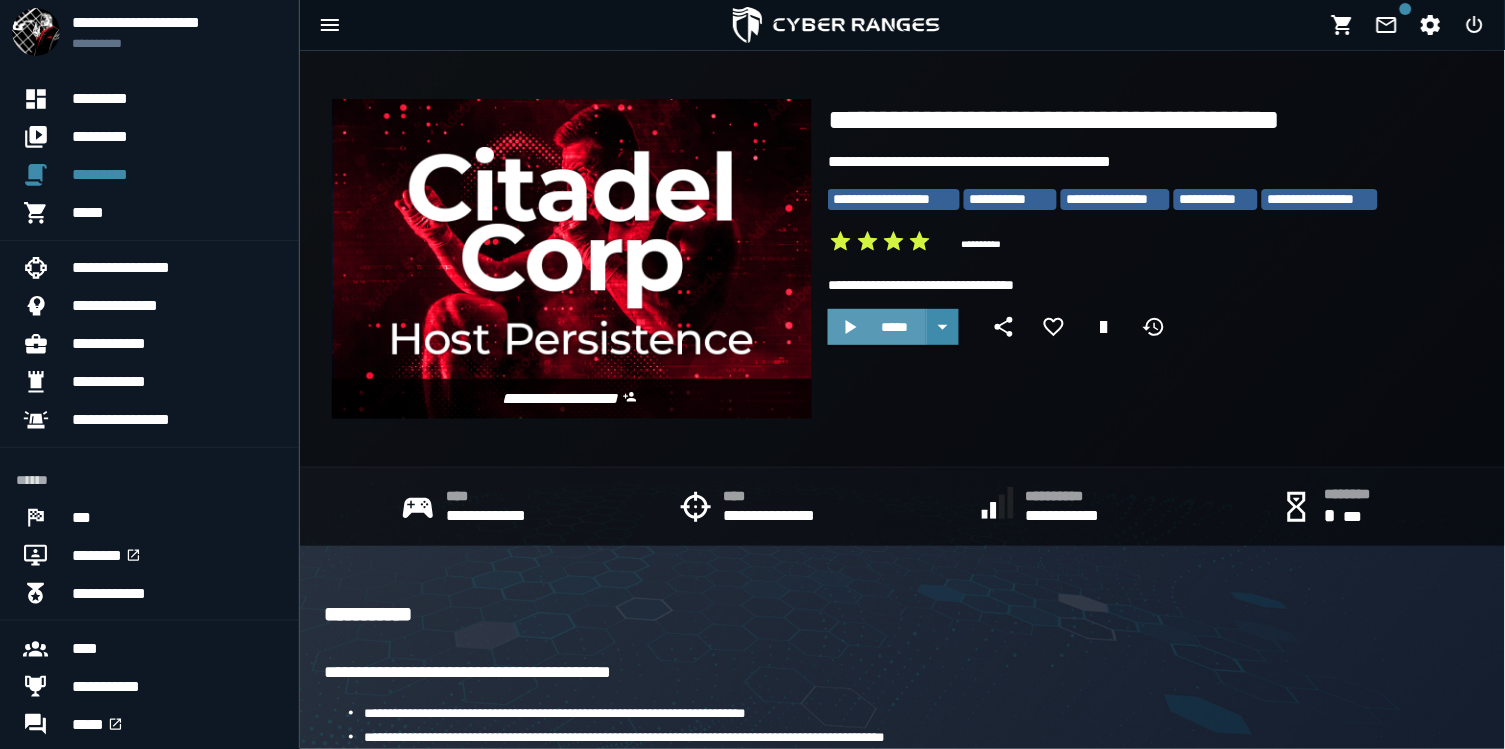 click on "*****" at bounding box center [895, 327] 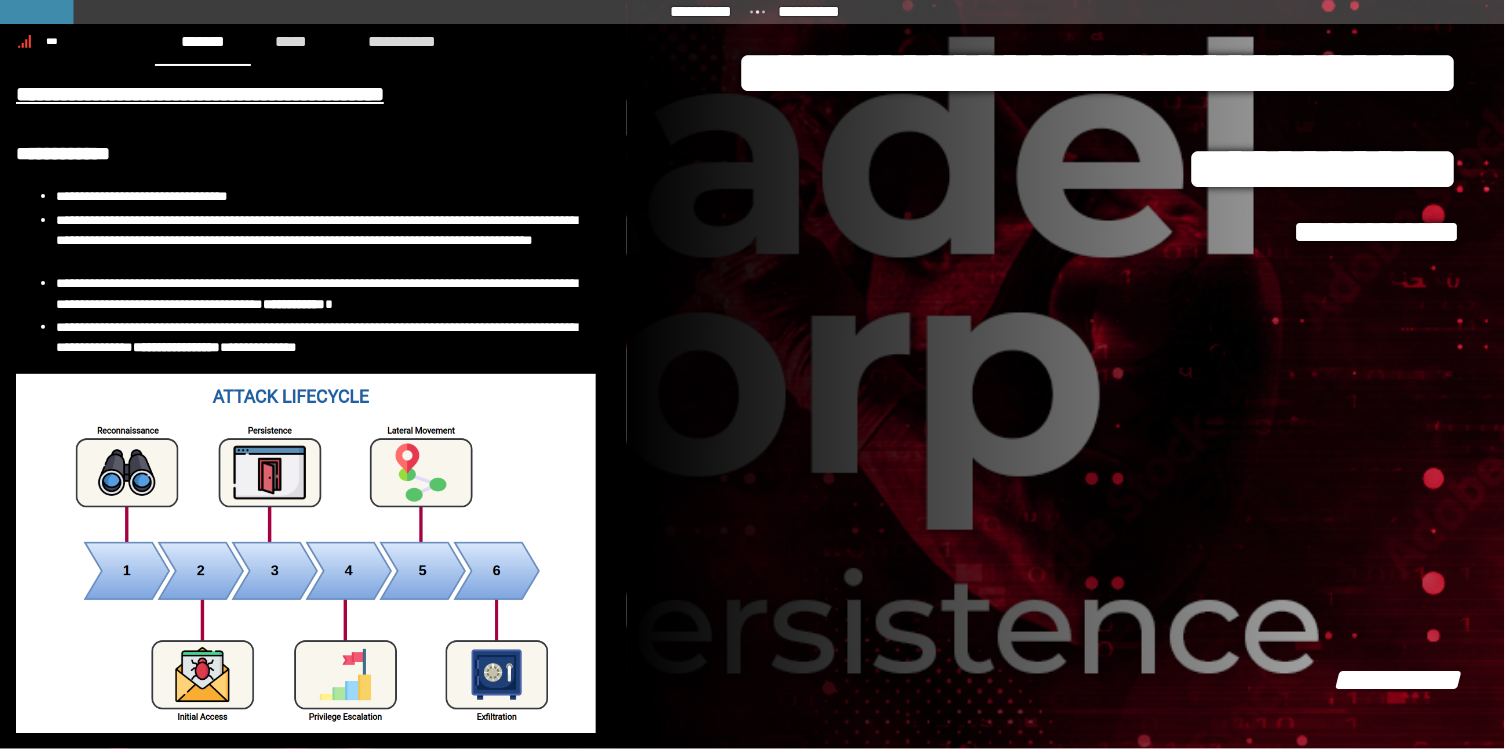 scroll, scrollTop: 0, scrollLeft: 0, axis: both 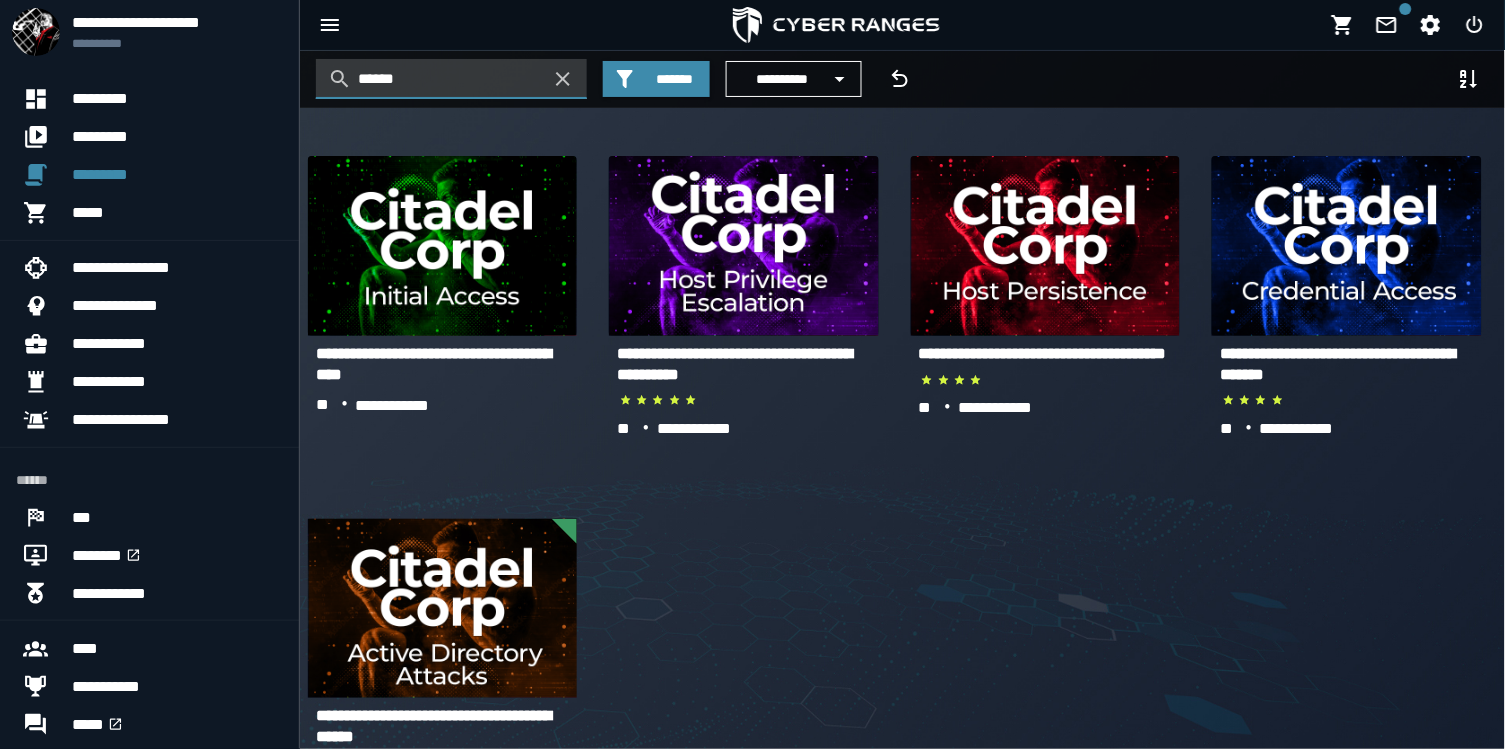 type on "******" 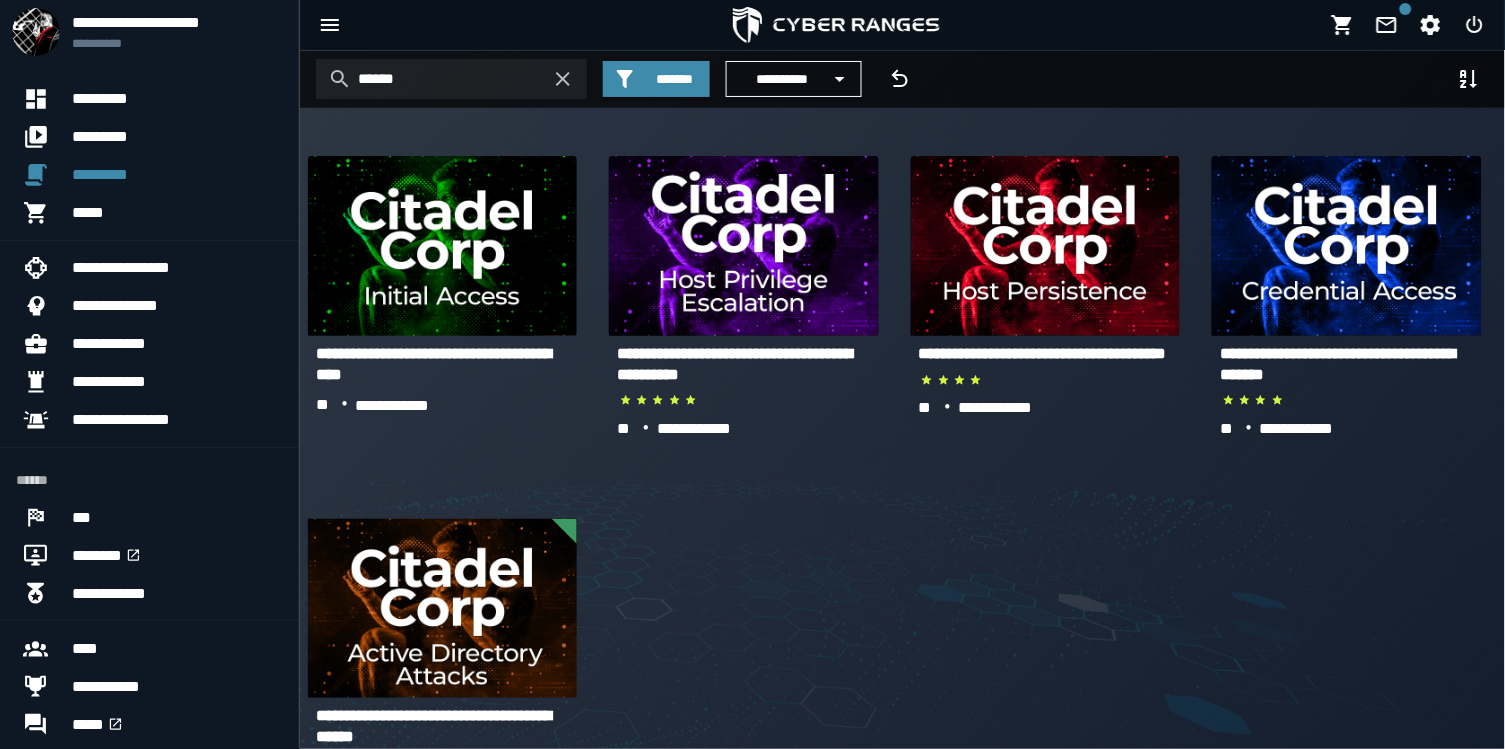 click on "**********" 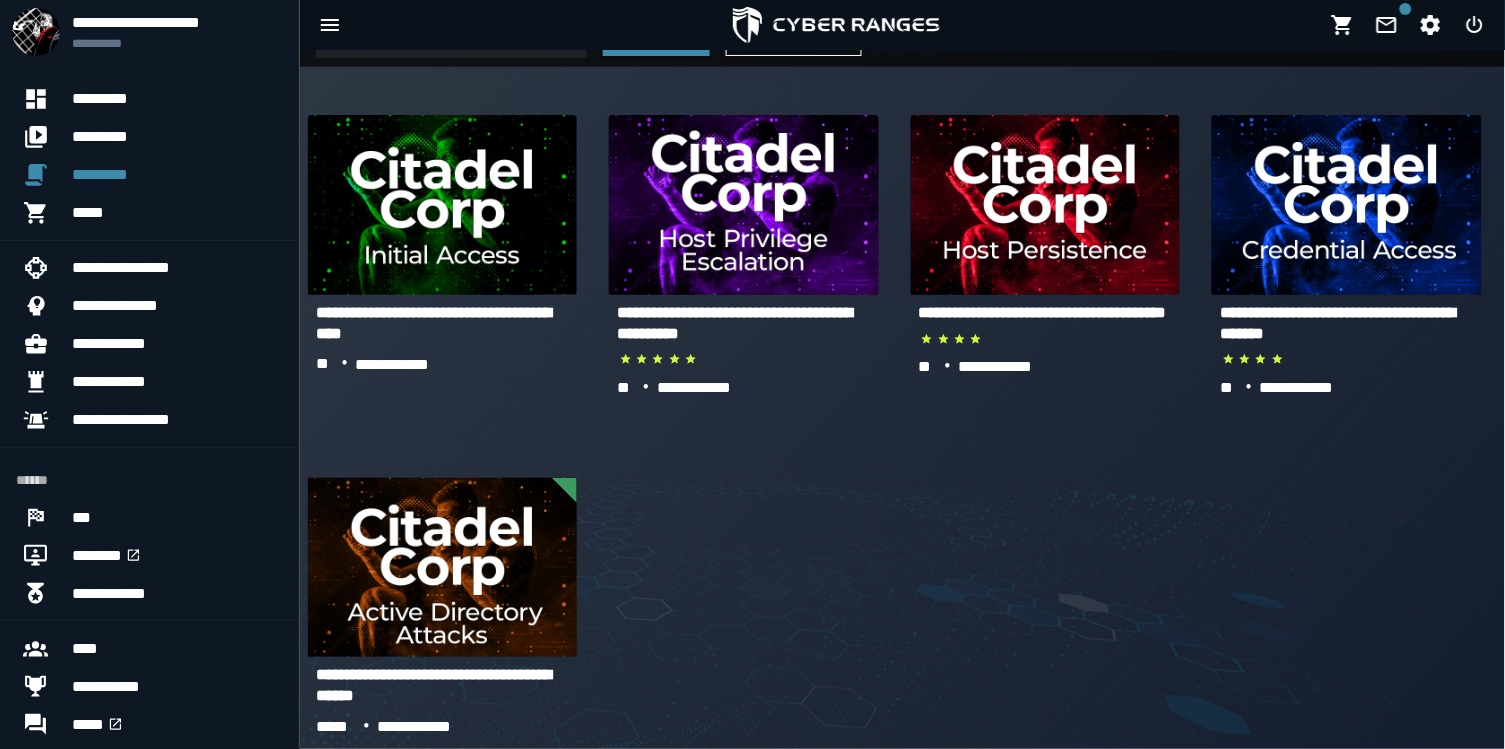 scroll, scrollTop: 45, scrollLeft: 0, axis: vertical 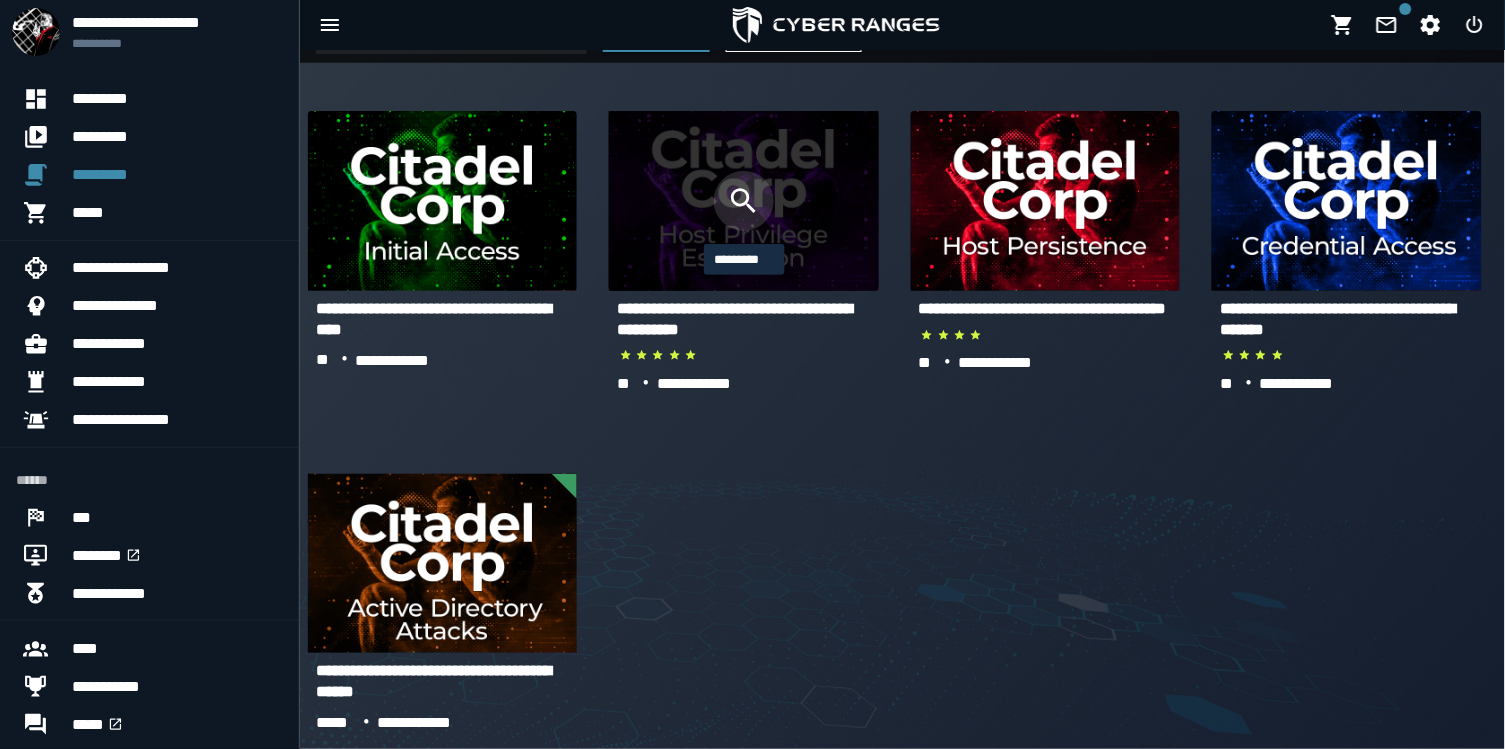 click 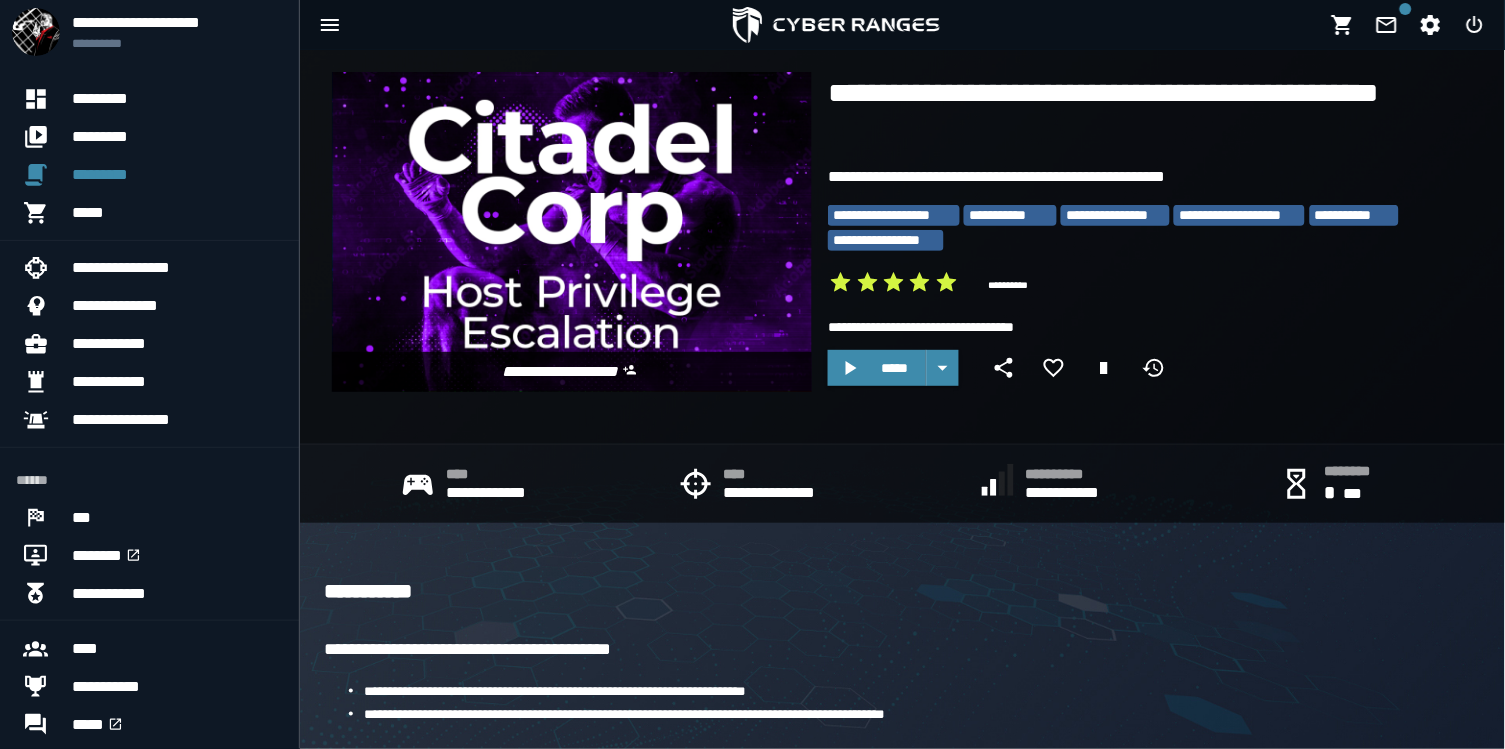 scroll, scrollTop: 29, scrollLeft: 0, axis: vertical 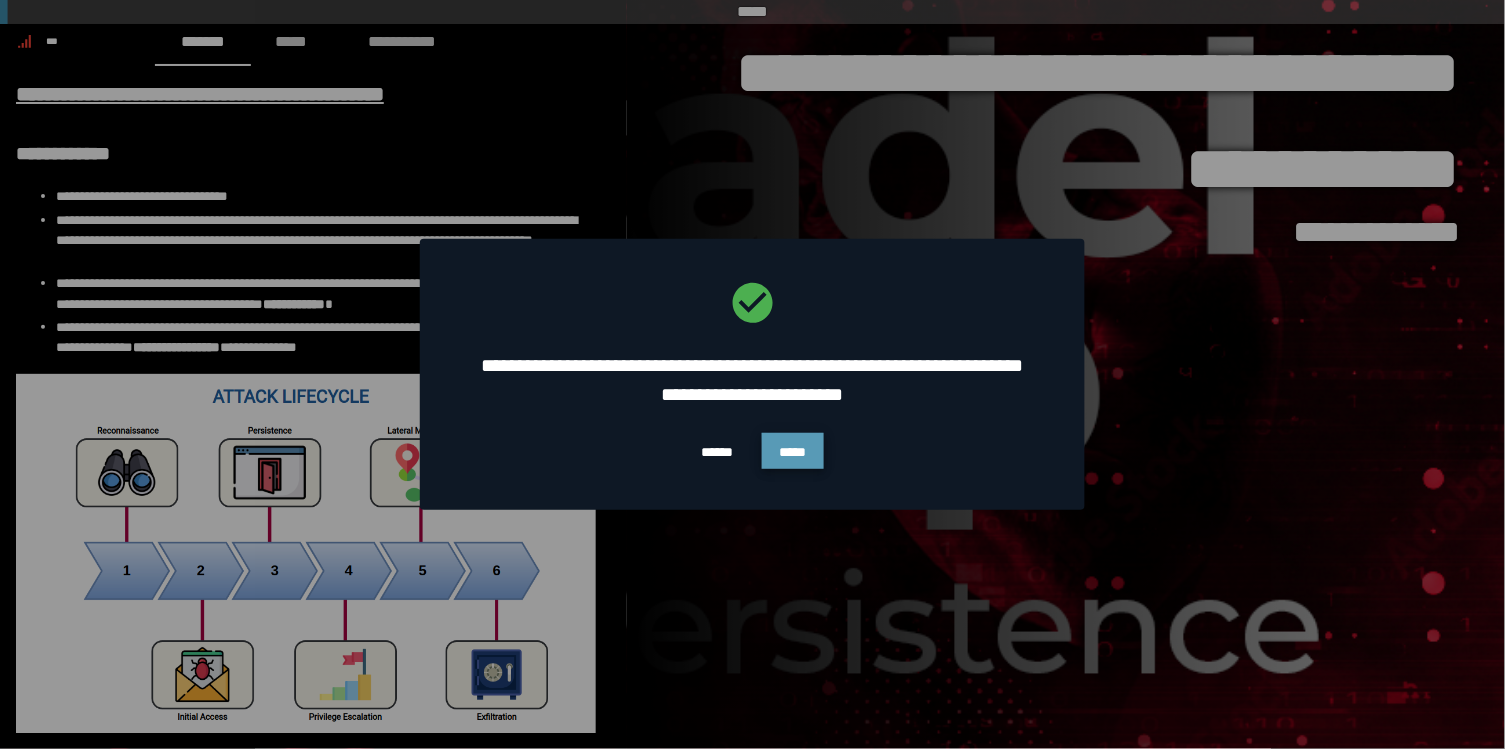 click on "*****" at bounding box center [793, 452] 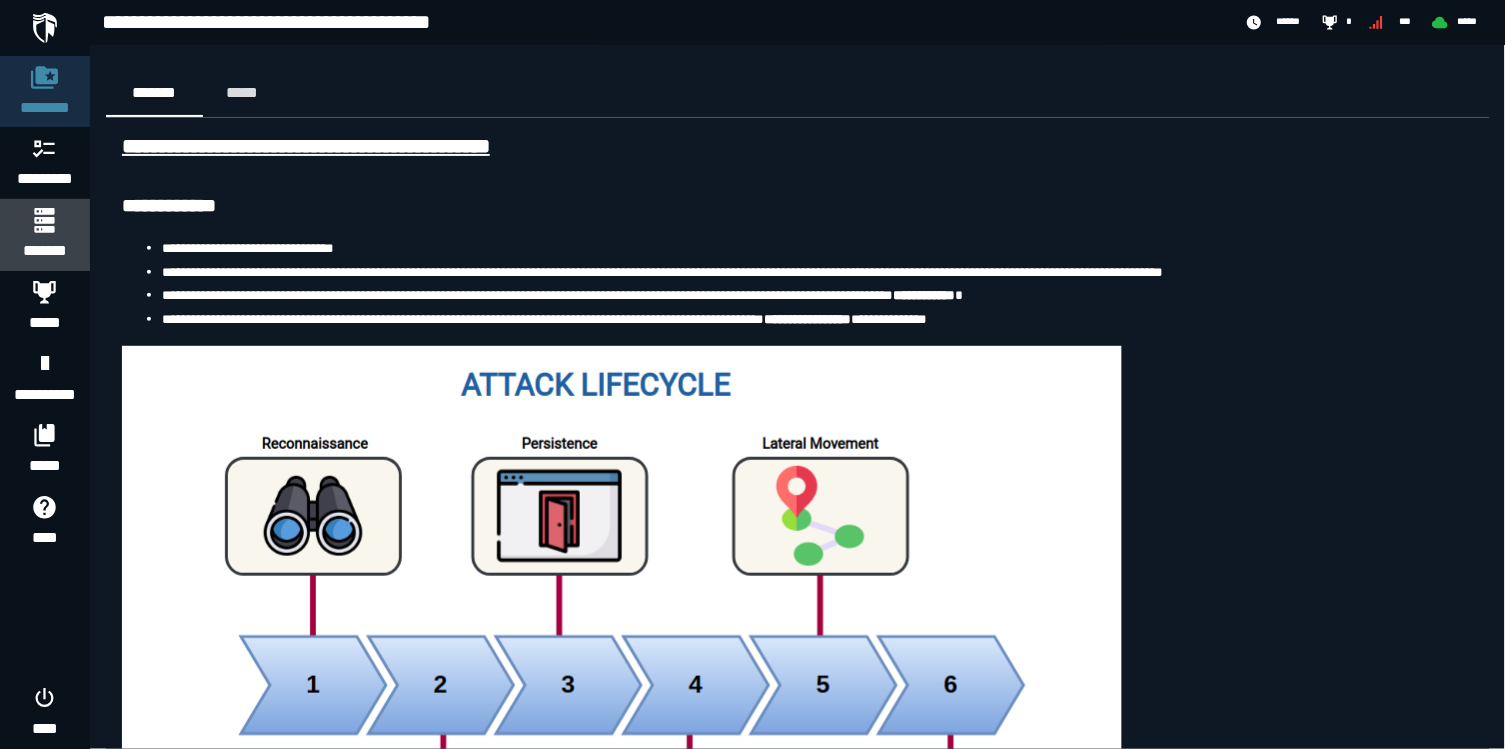 click on "*******" at bounding box center [44, 251] 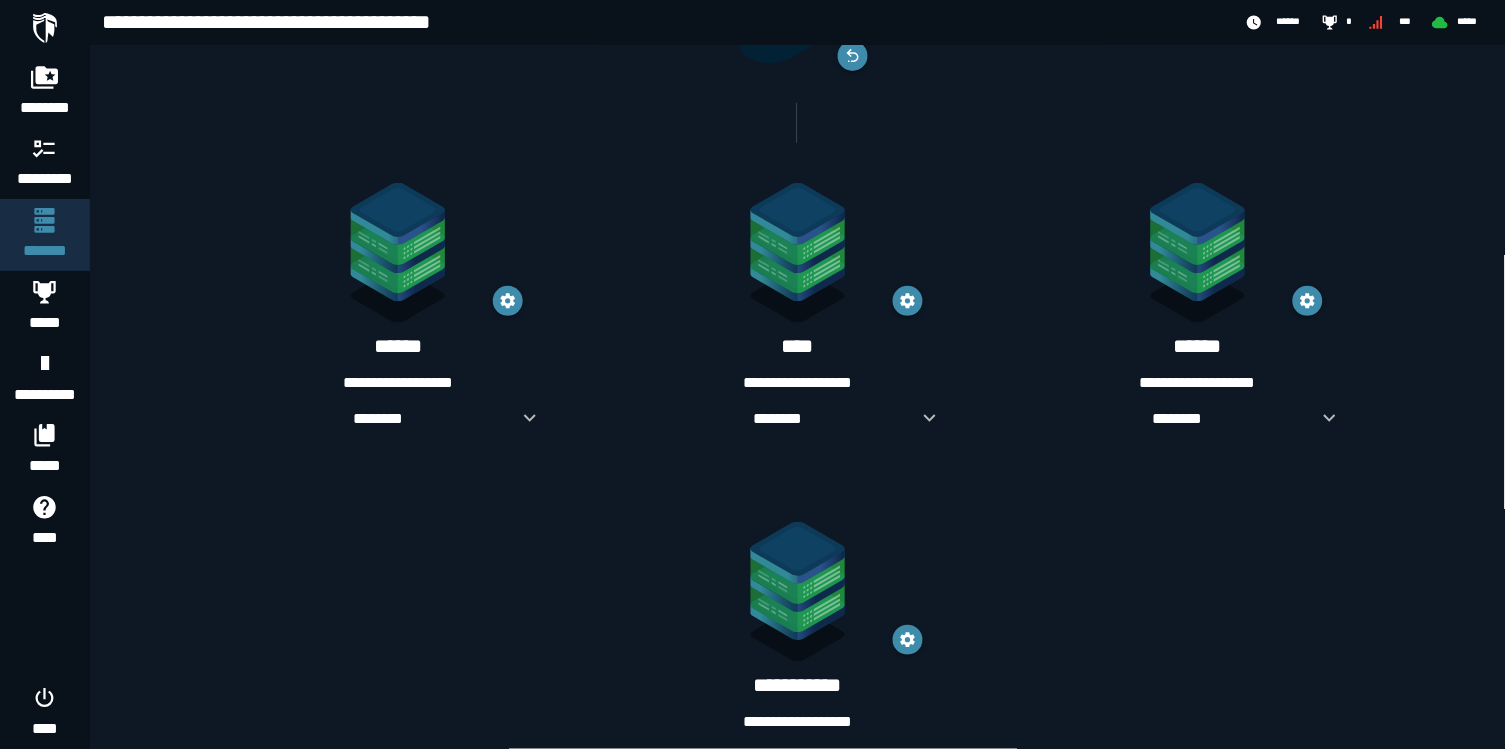 scroll, scrollTop: 203, scrollLeft: 0, axis: vertical 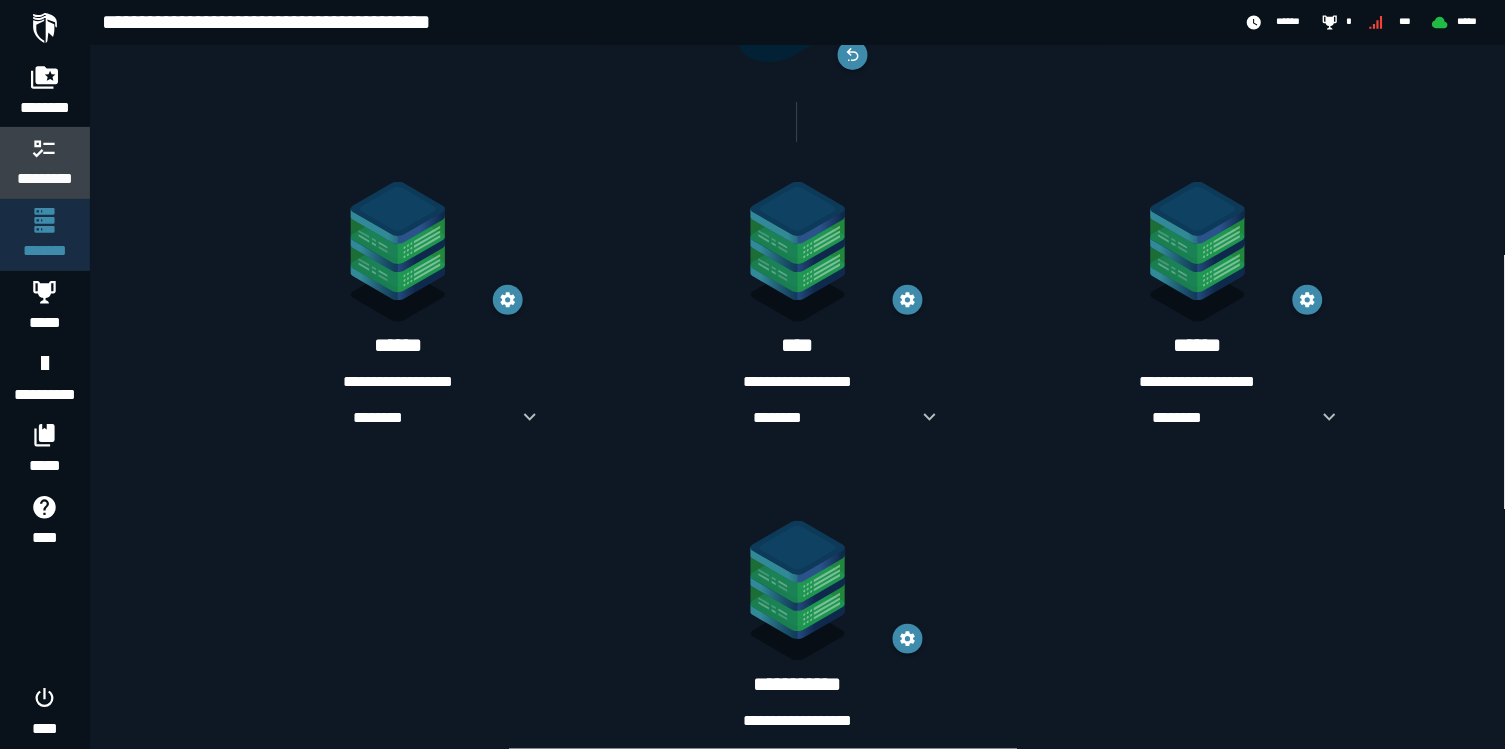 click on "*********" at bounding box center (45, 179) 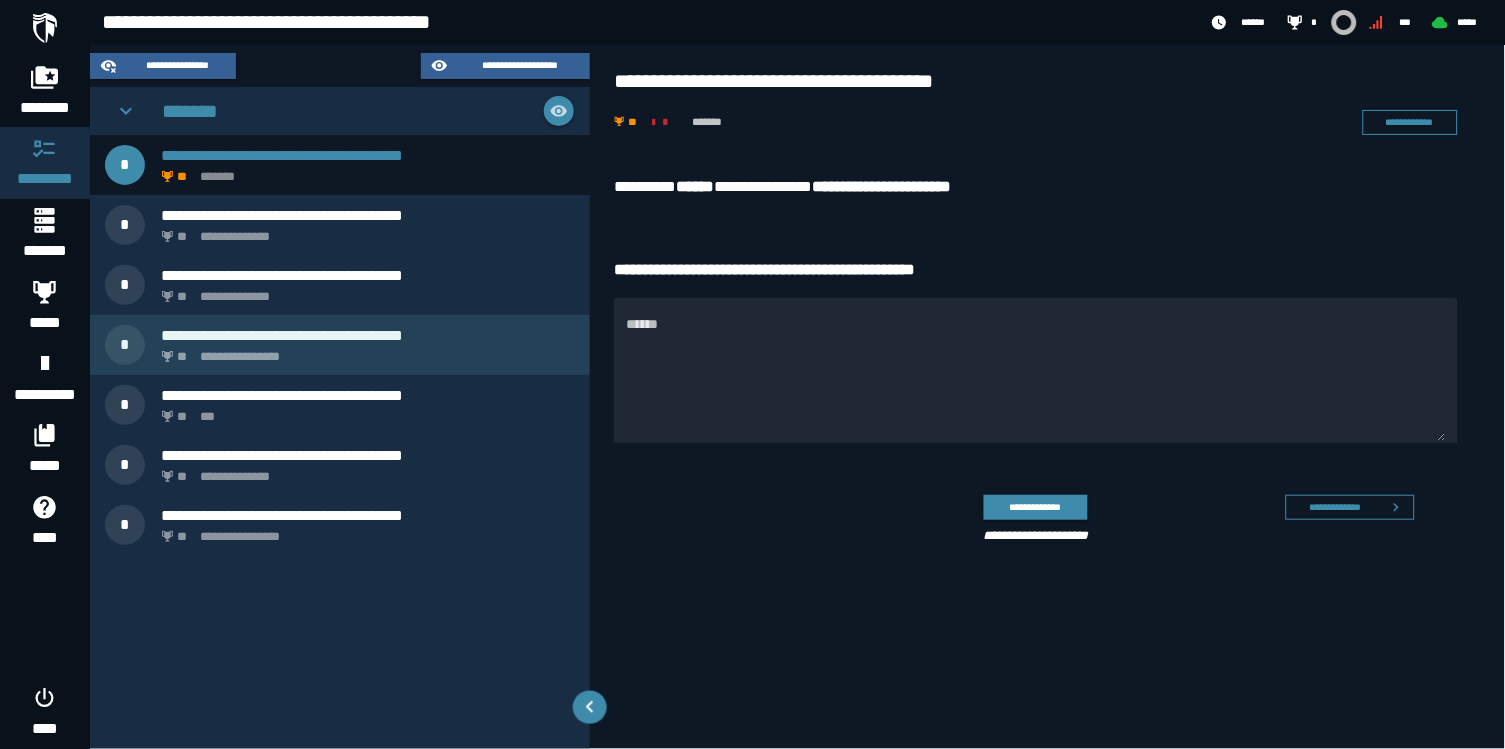 scroll, scrollTop: 0, scrollLeft: 0, axis: both 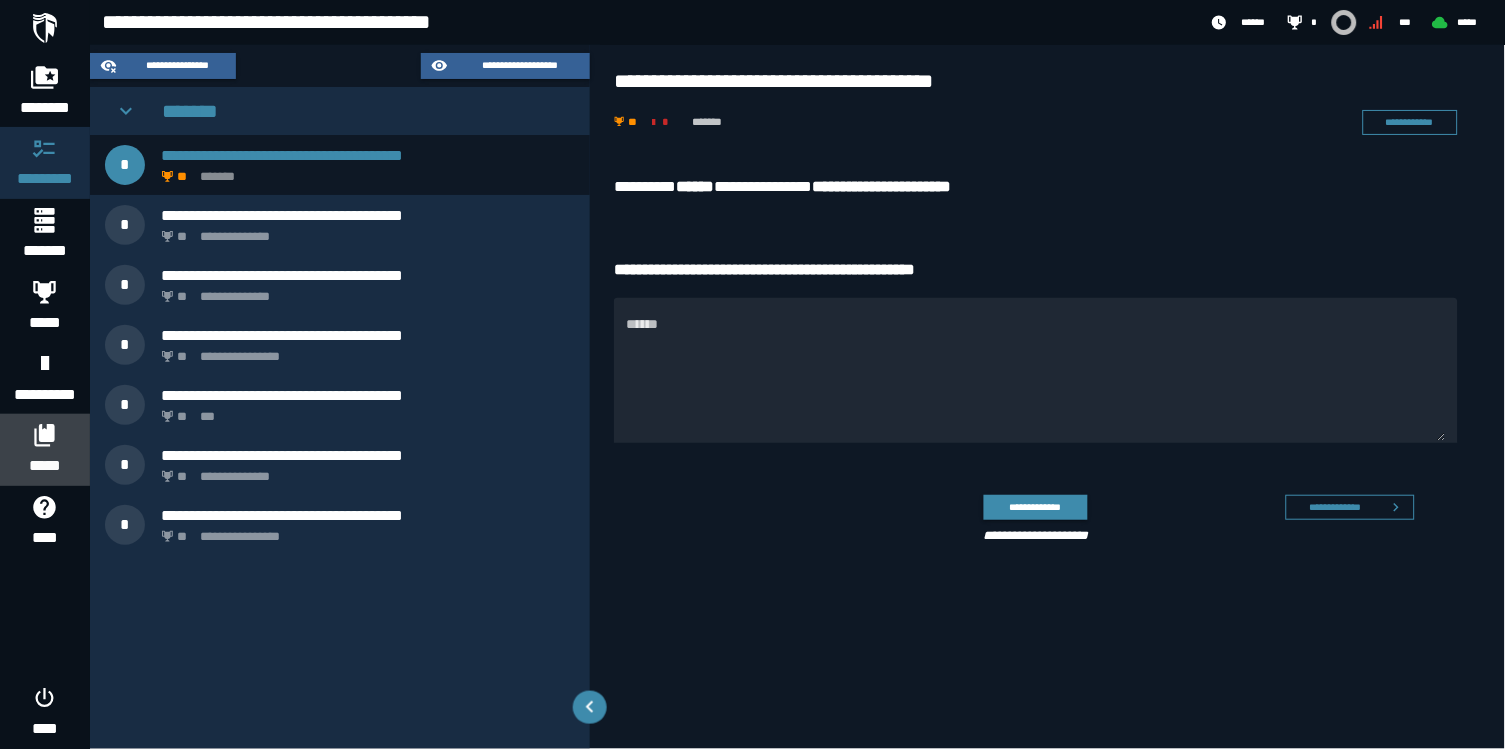 click 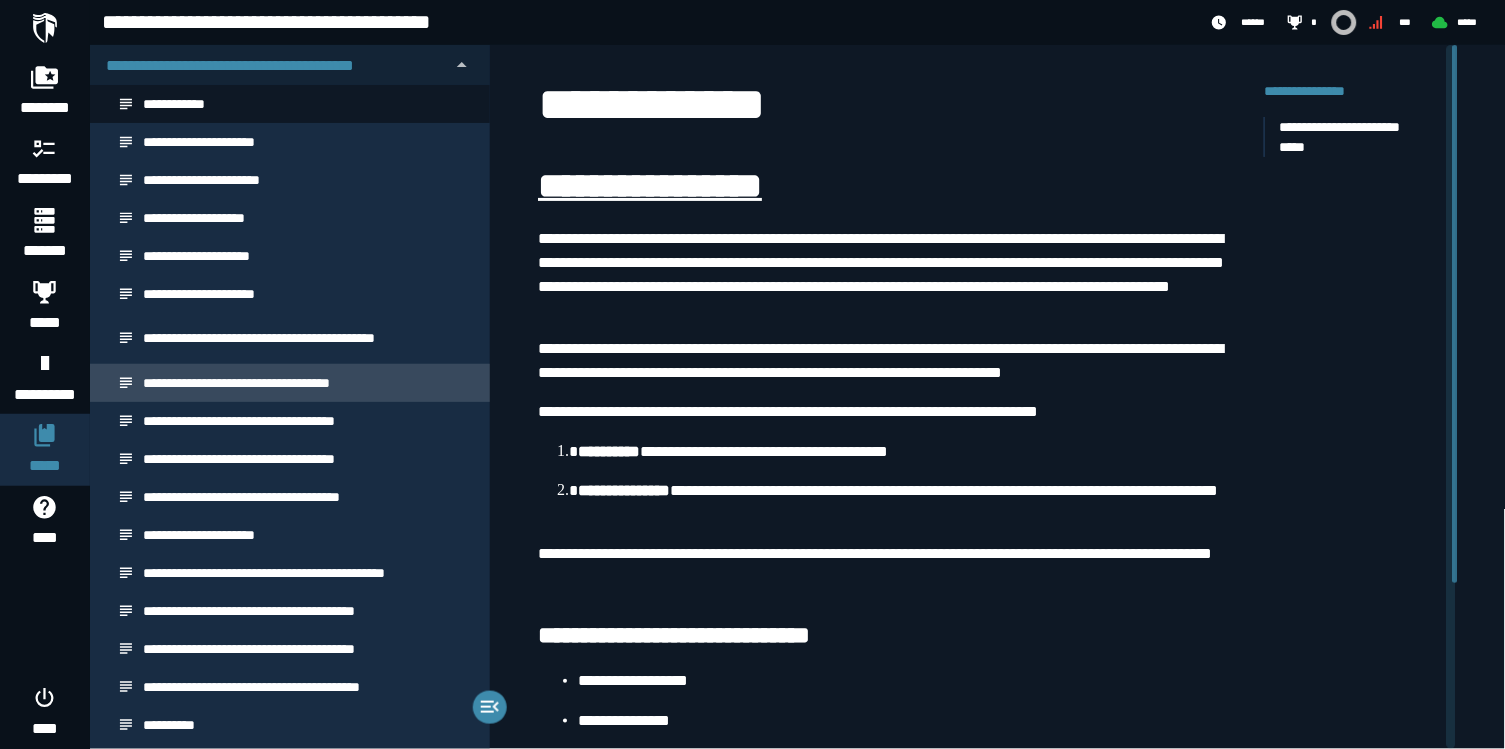 scroll, scrollTop: 0, scrollLeft: 0, axis: both 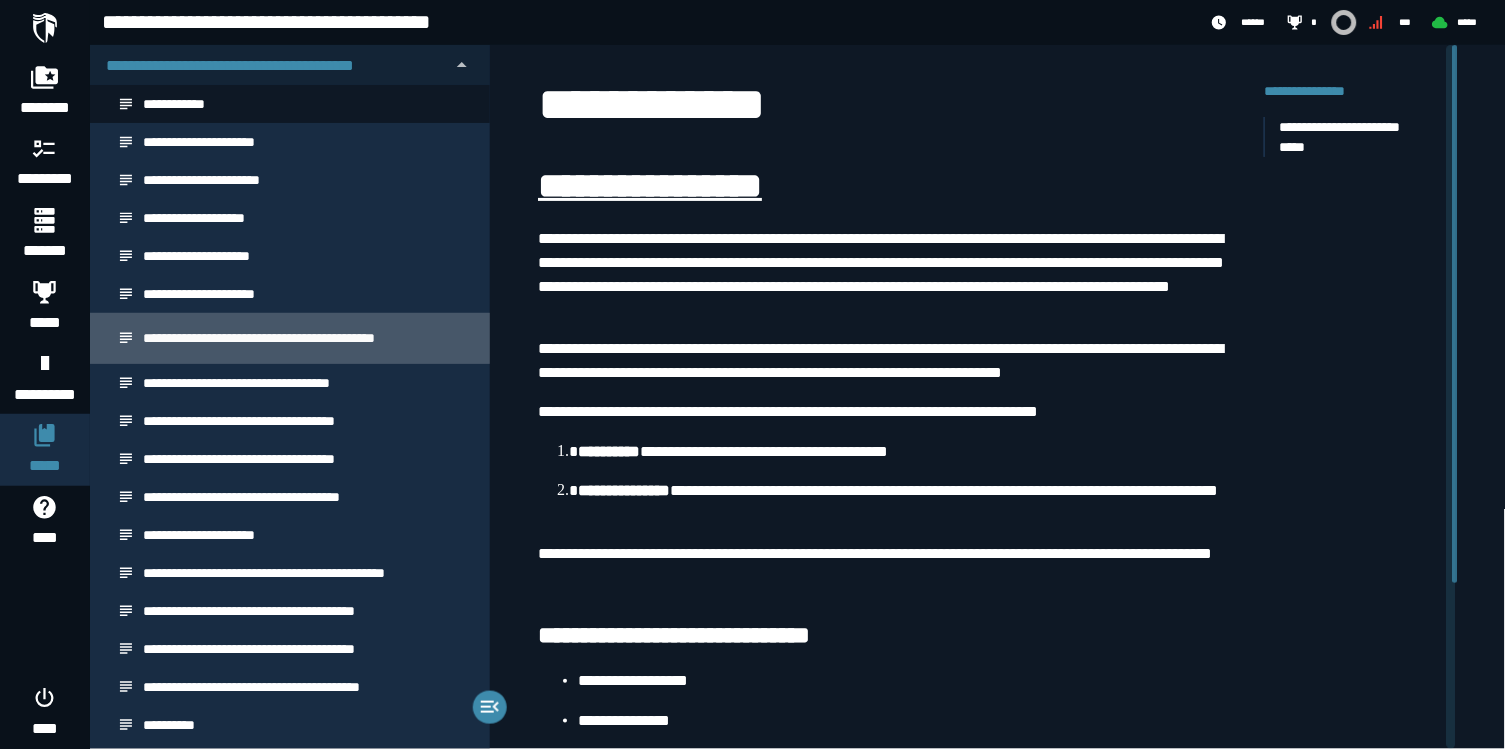 click on "**********" at bounding box center (308, 338) 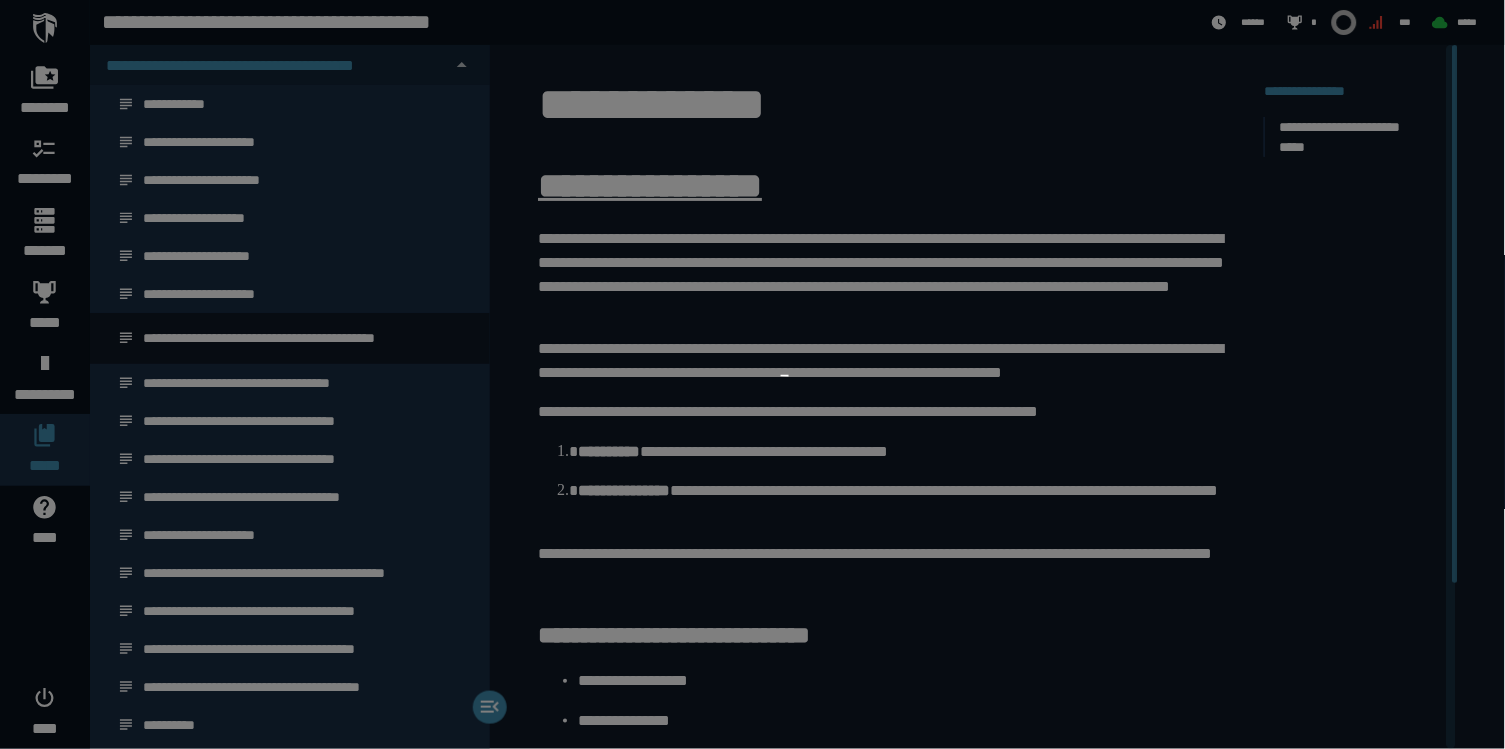 click at bounding box center [752, 374] 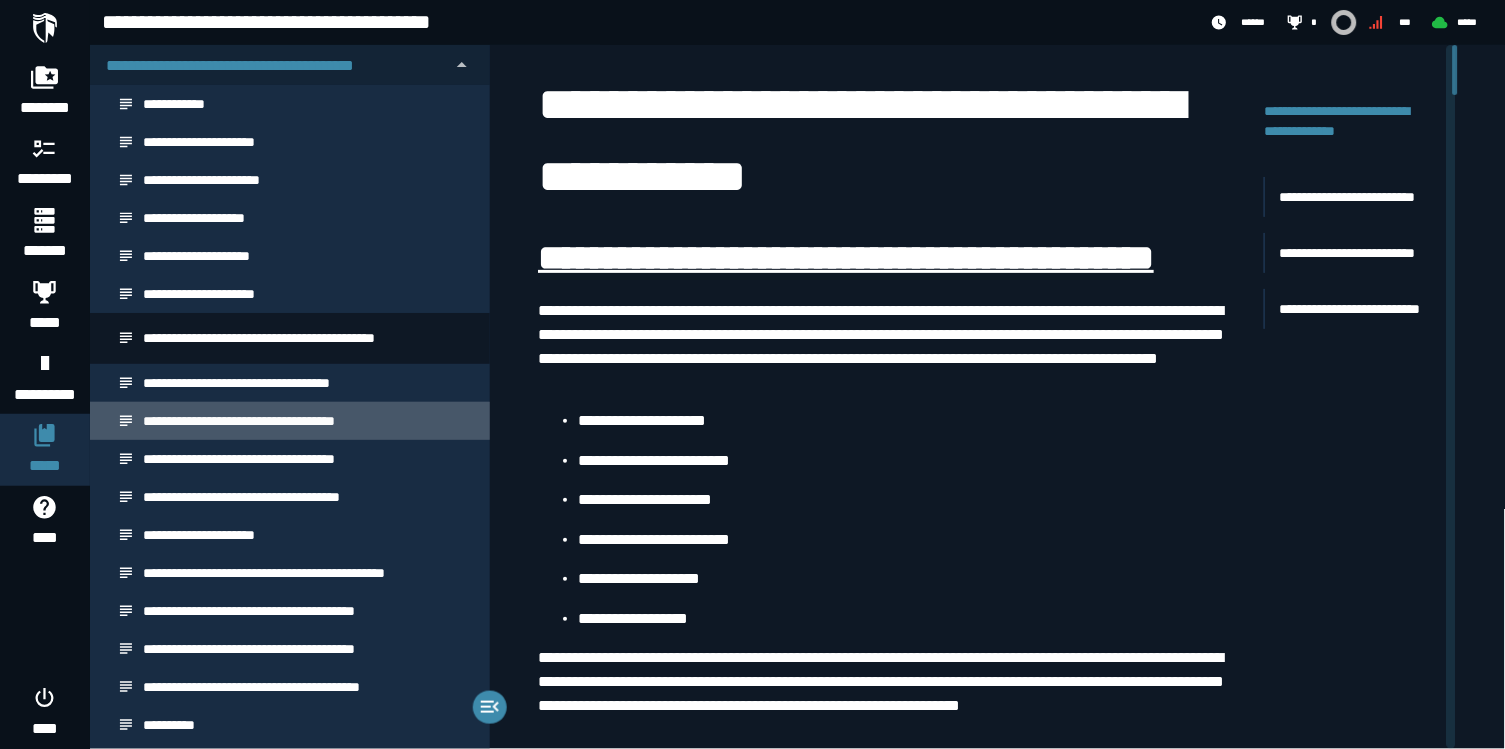 click on "**********" at bounding box center (265, 421) 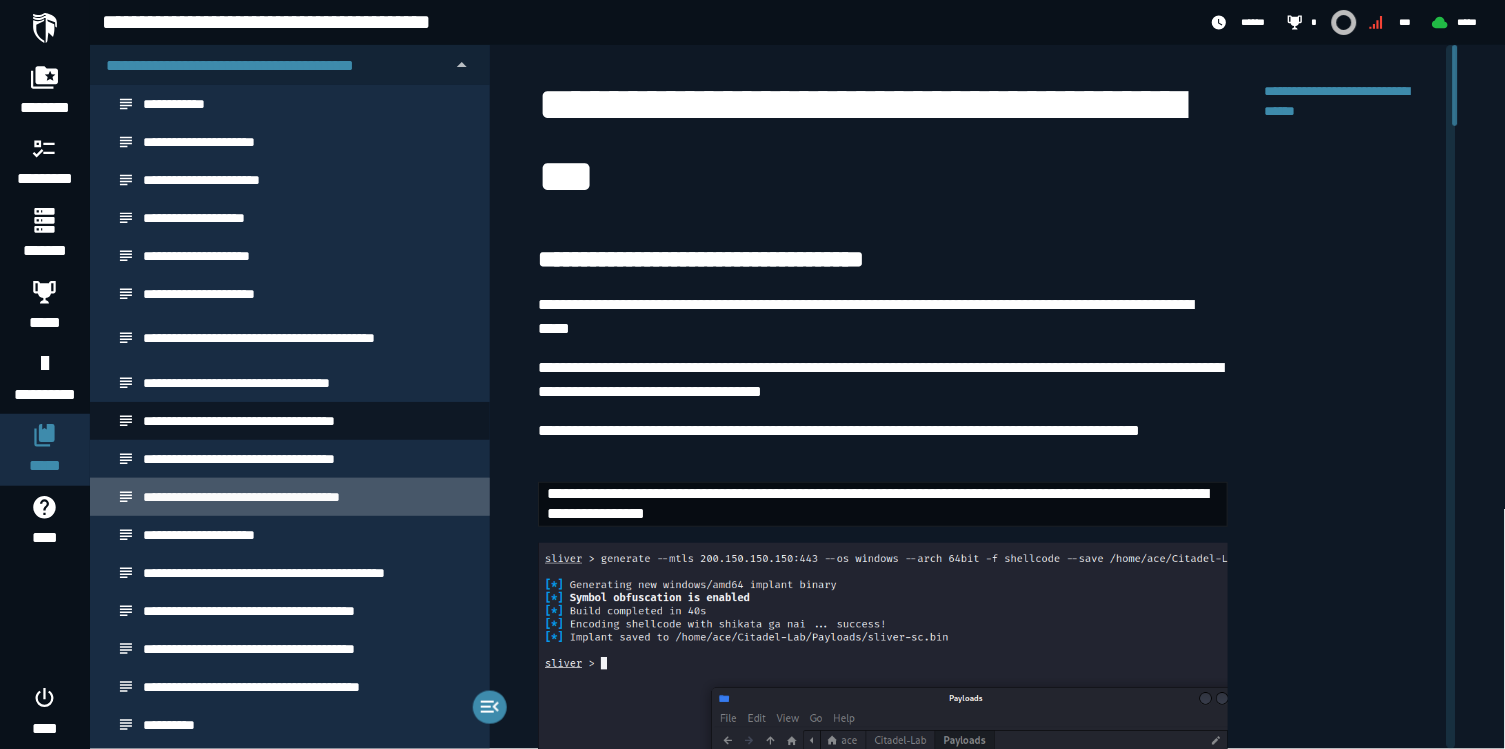 click on "**********" at bounding box center (274, 497) 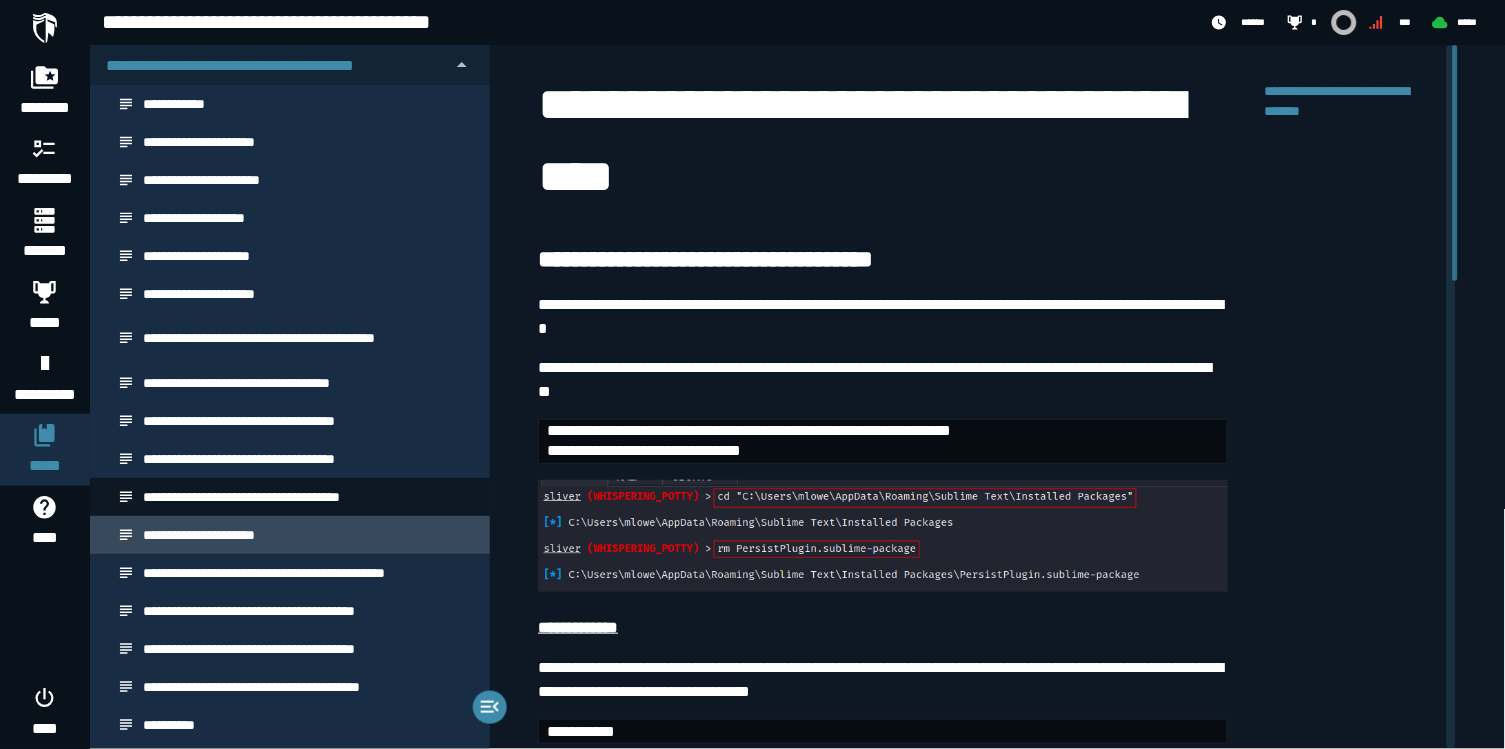 scroll, scrollTop: 0, scrollLeft: 0, axis: both 